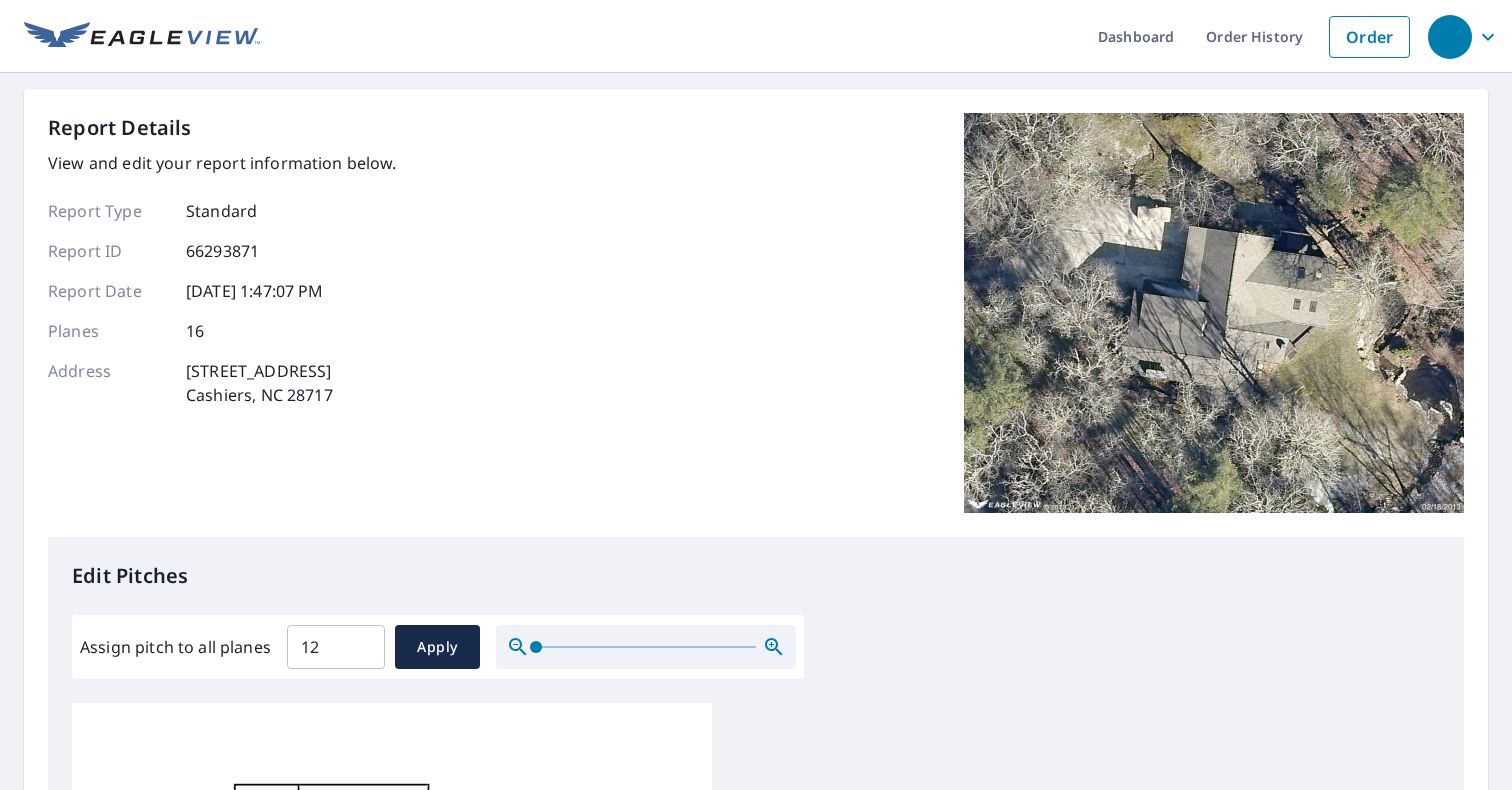 scroll, scrollTop: 0, scrollLeft: 0, axis: both 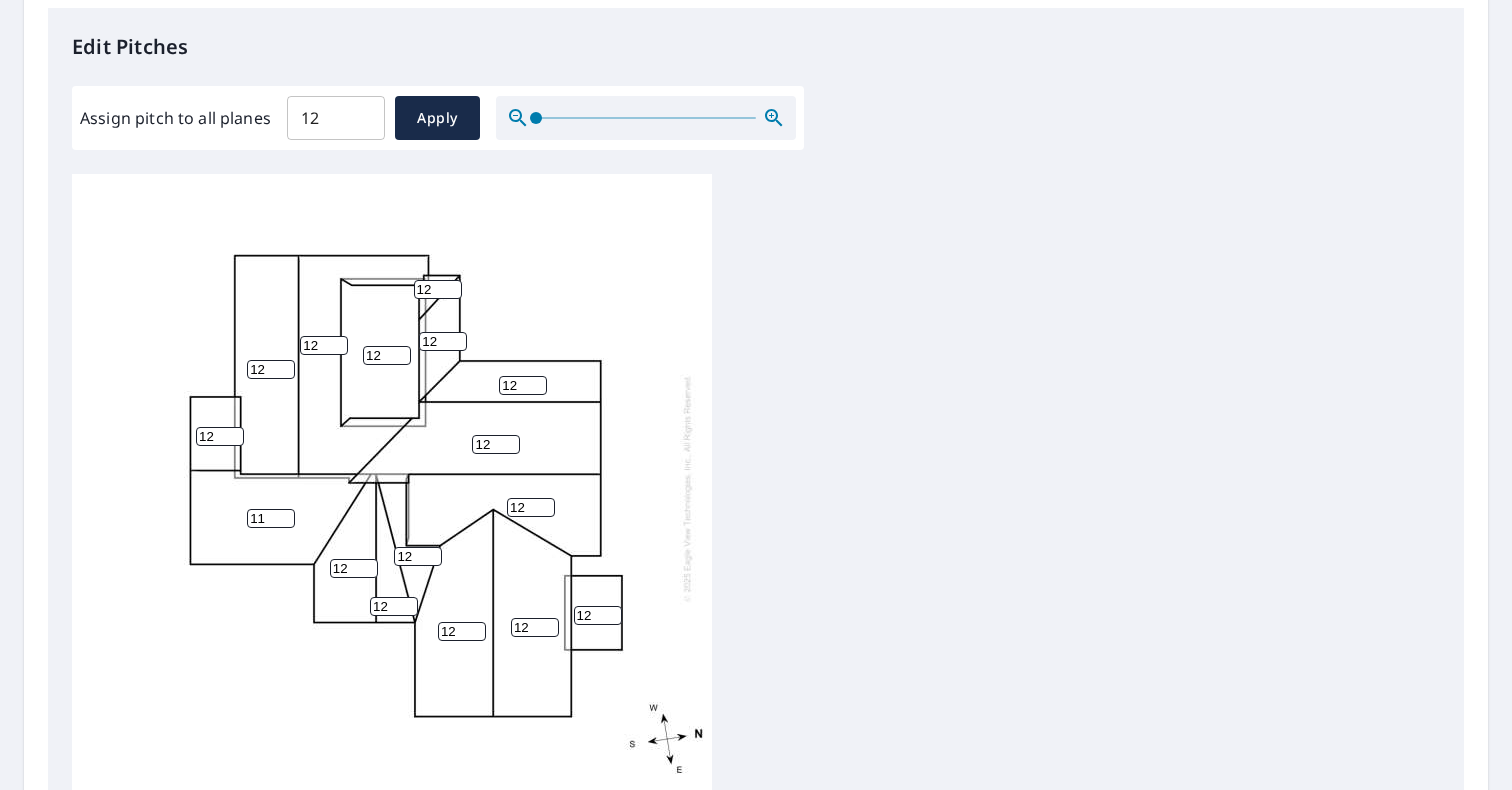 click on "11" at bounding box center (271, 518) 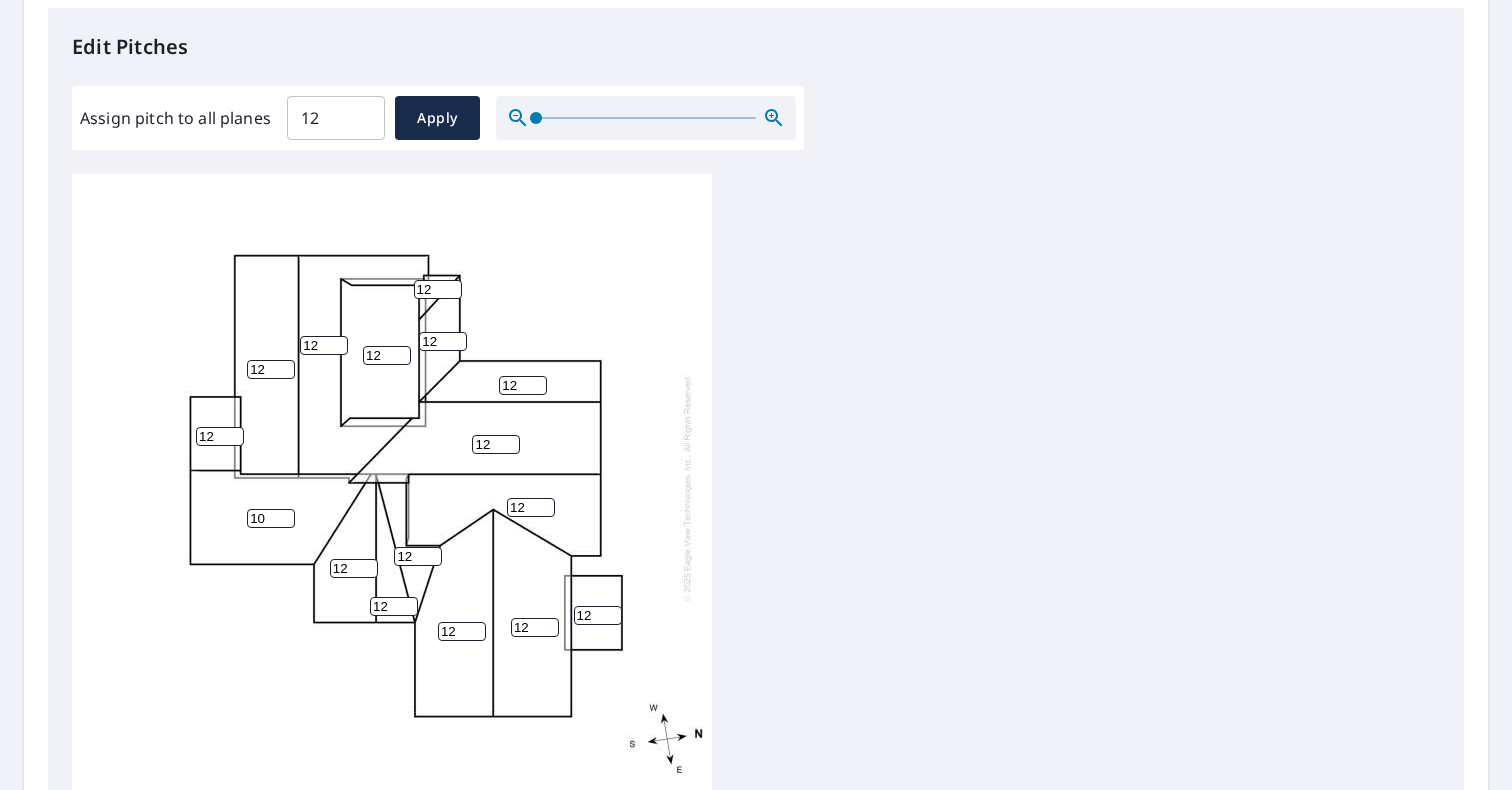 click on "10" at bounding box center [271, 518] 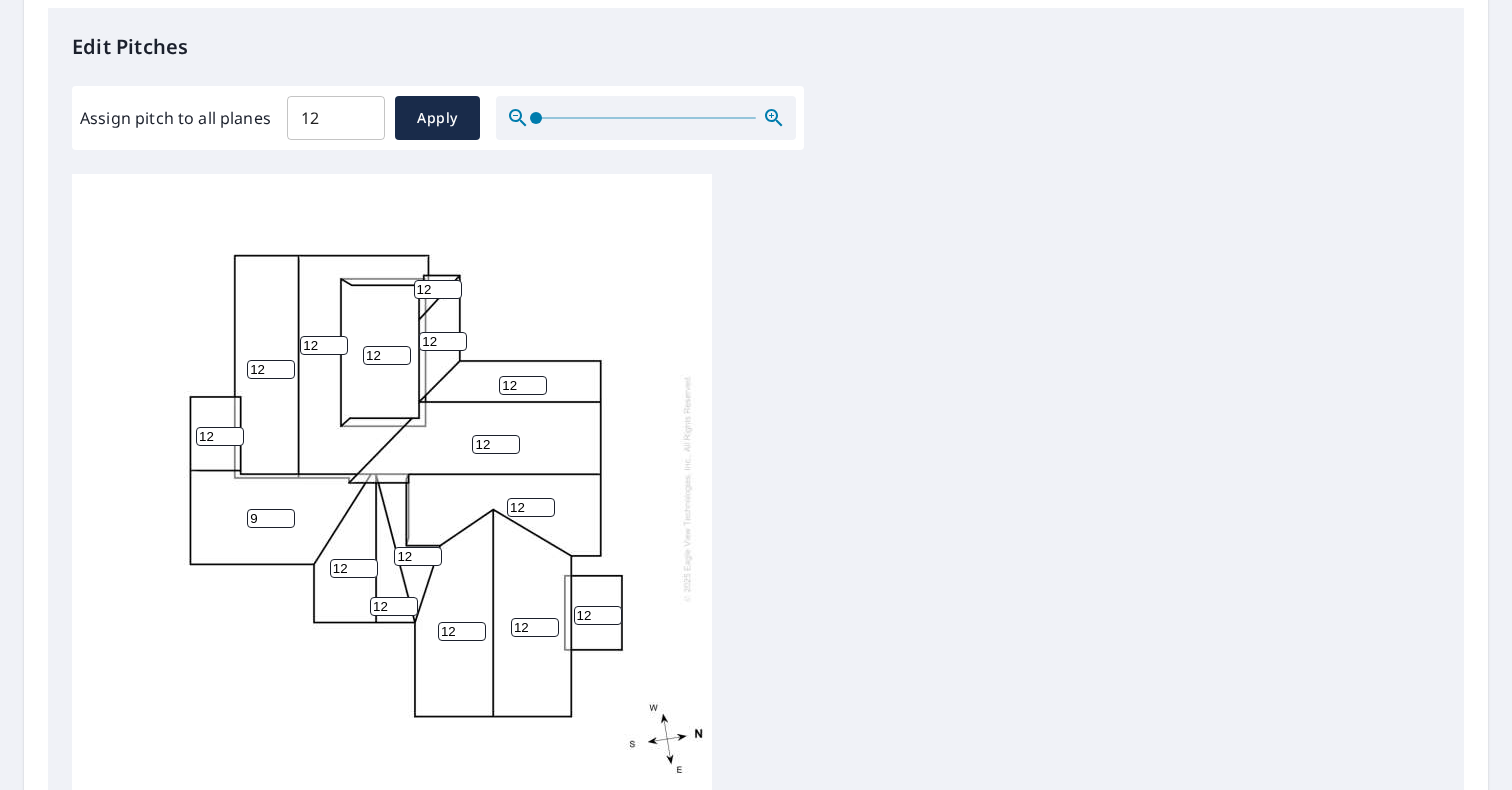 click on "9" at bounding box center (271, 518) 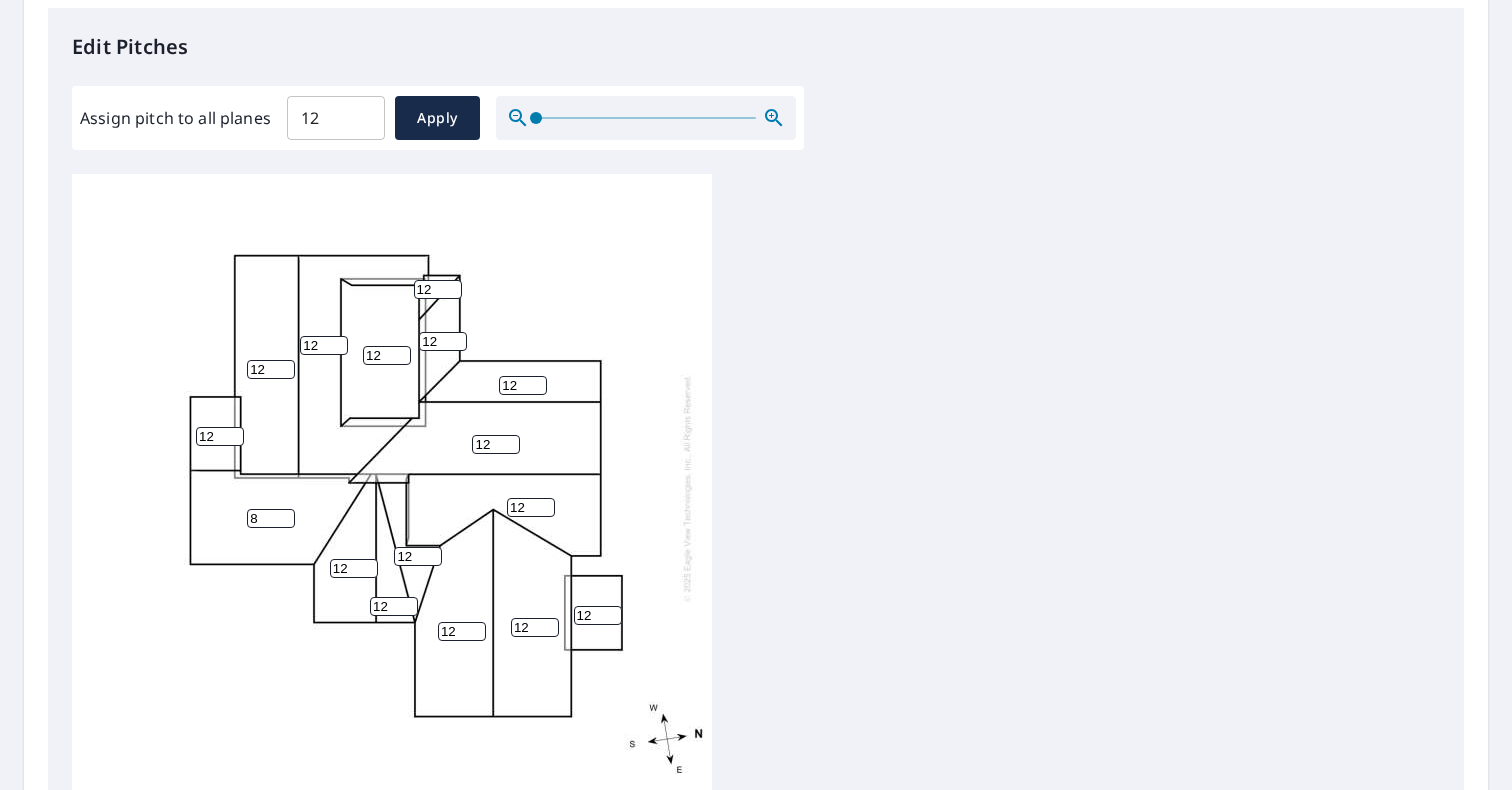 click on "8" at bounding box center (271, 518) 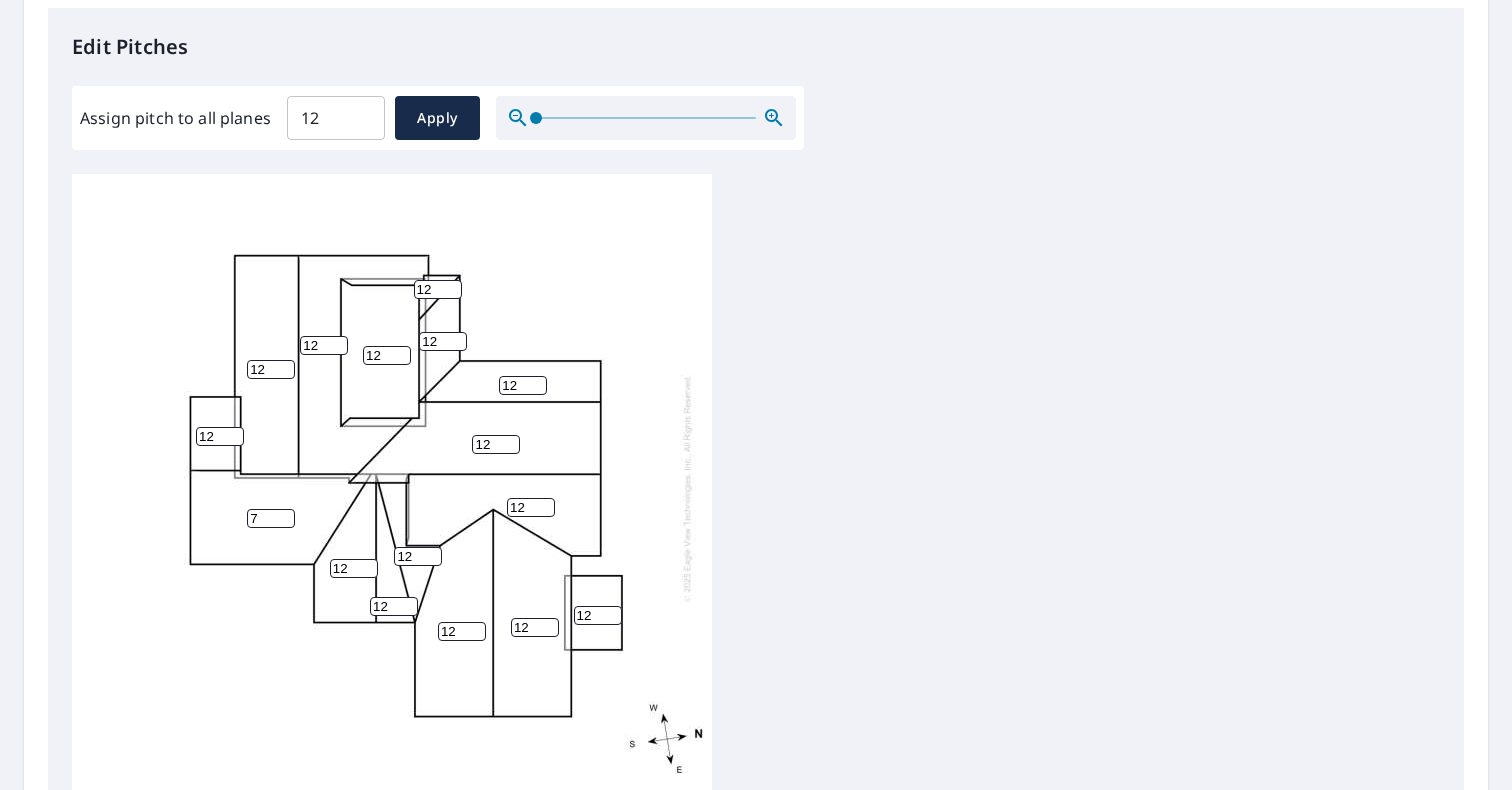 click on "7" at bounding box center [271, 518] 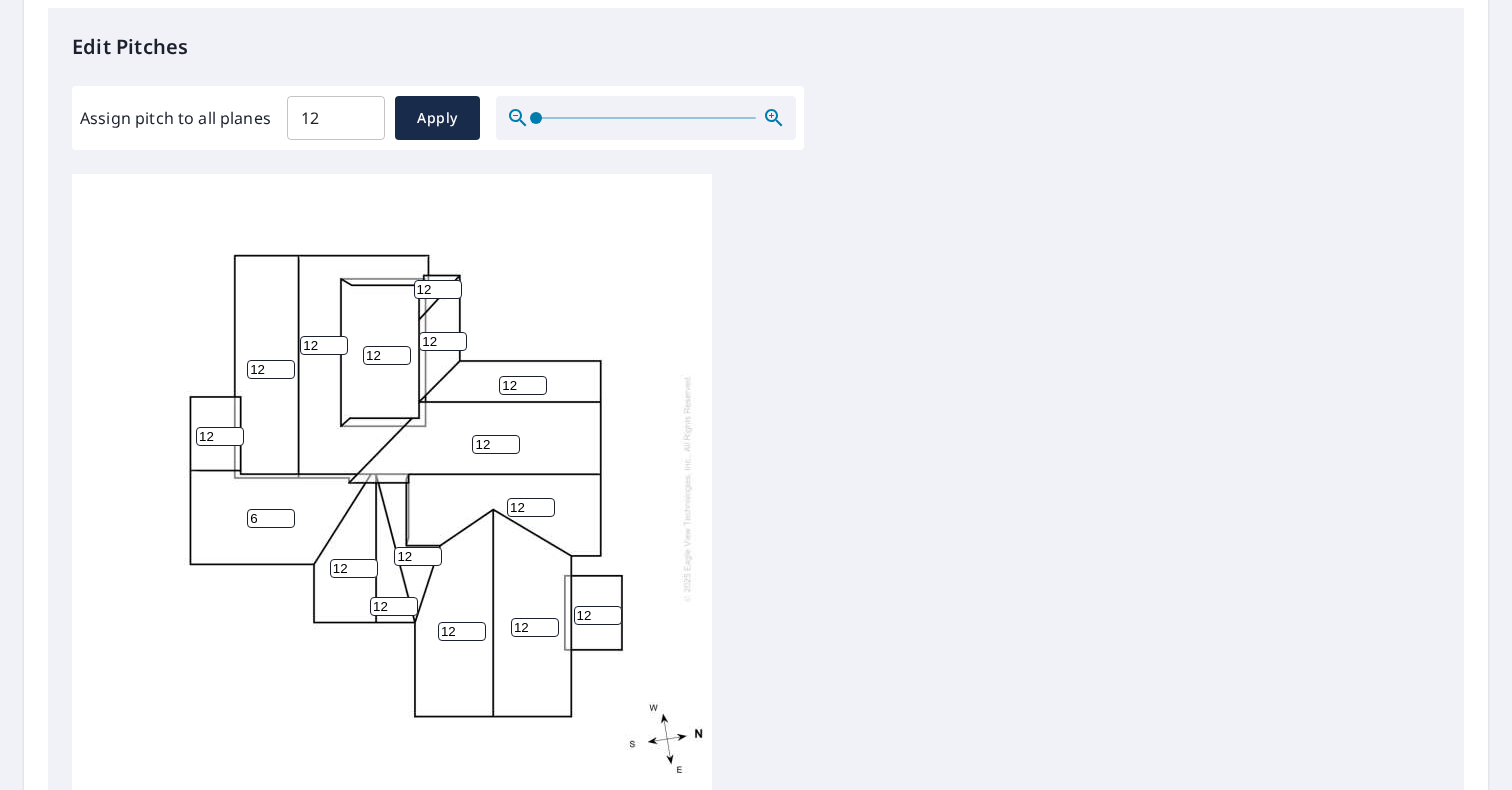click on "6" at bounding box center [271, 518] 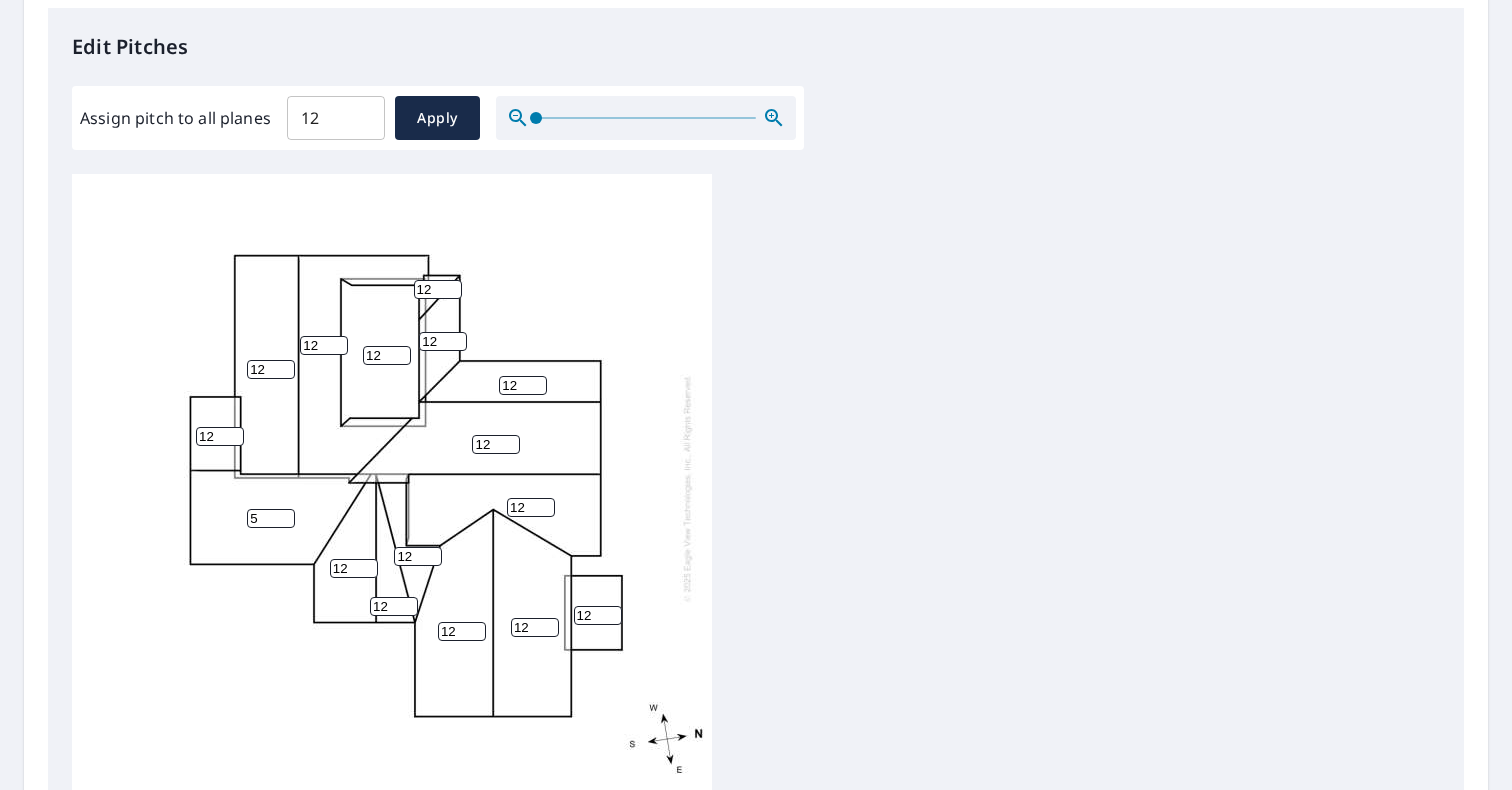 click on "5" at bounding box center [271, 518] 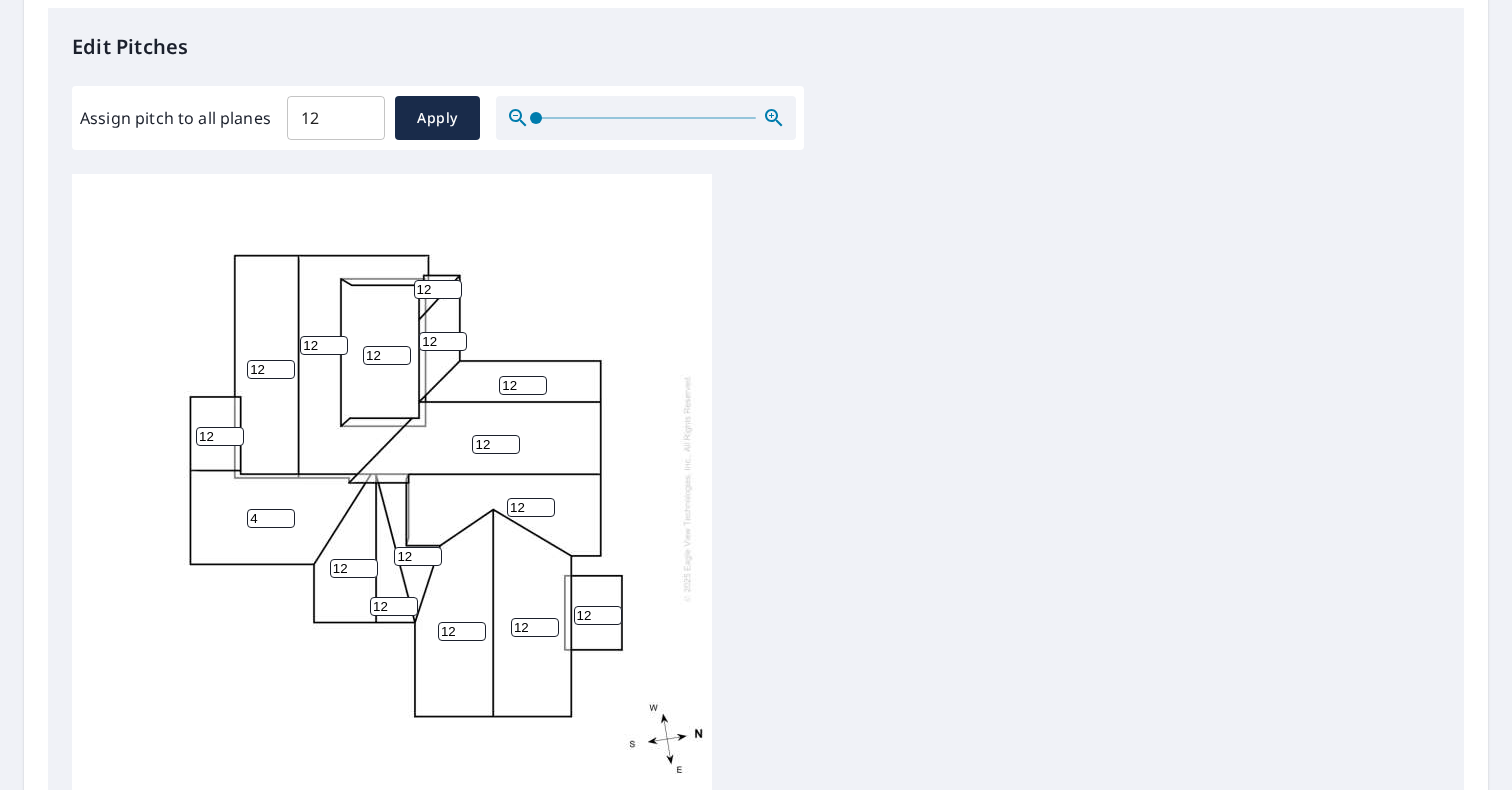 click on "4" at bounding box center (271, 518) 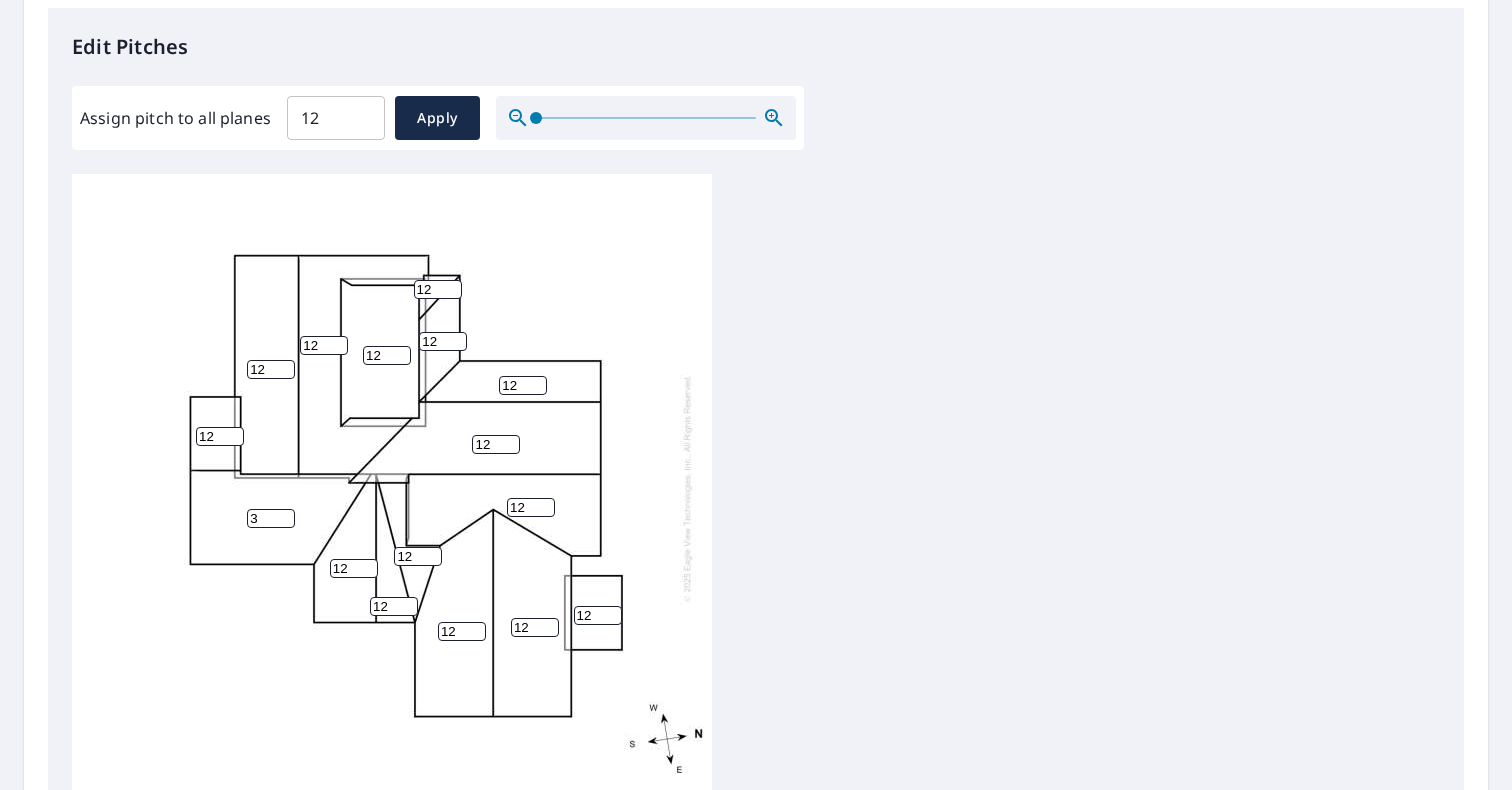 click on "3" at bounding box center [271, 518] 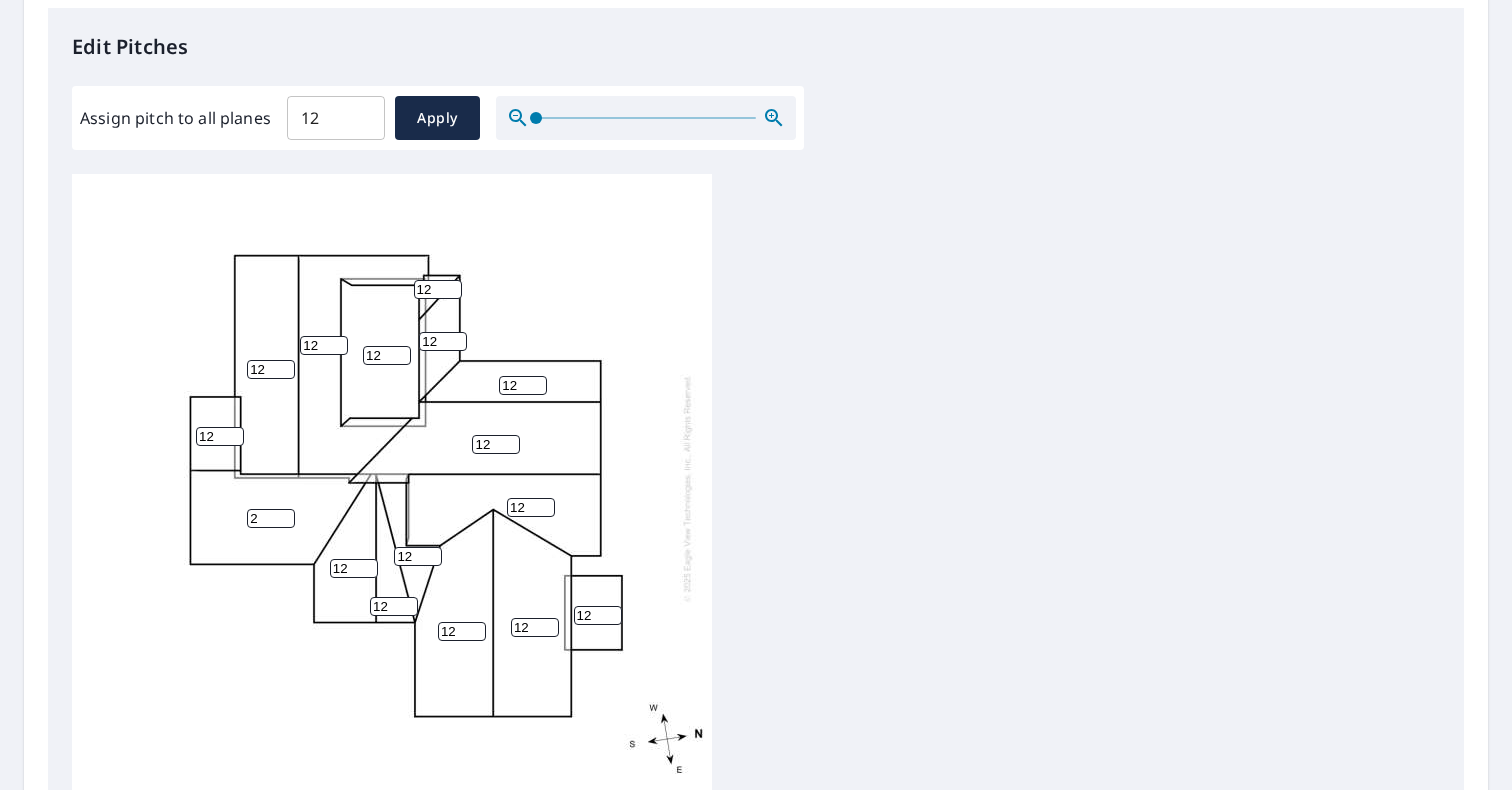 click on "2" at bounding box center (271, 518) 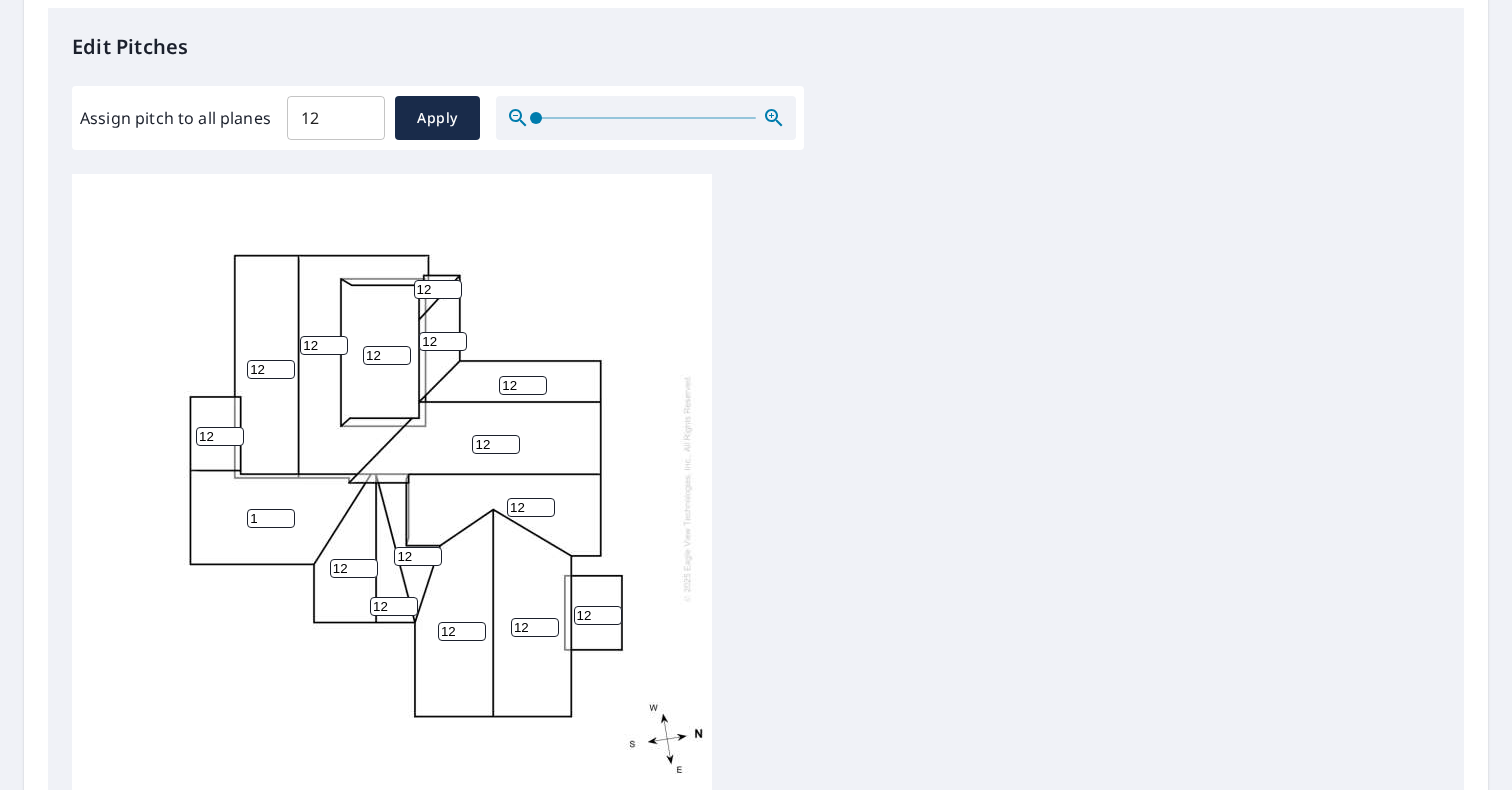 click on "1" at bounding box center [271, 518] 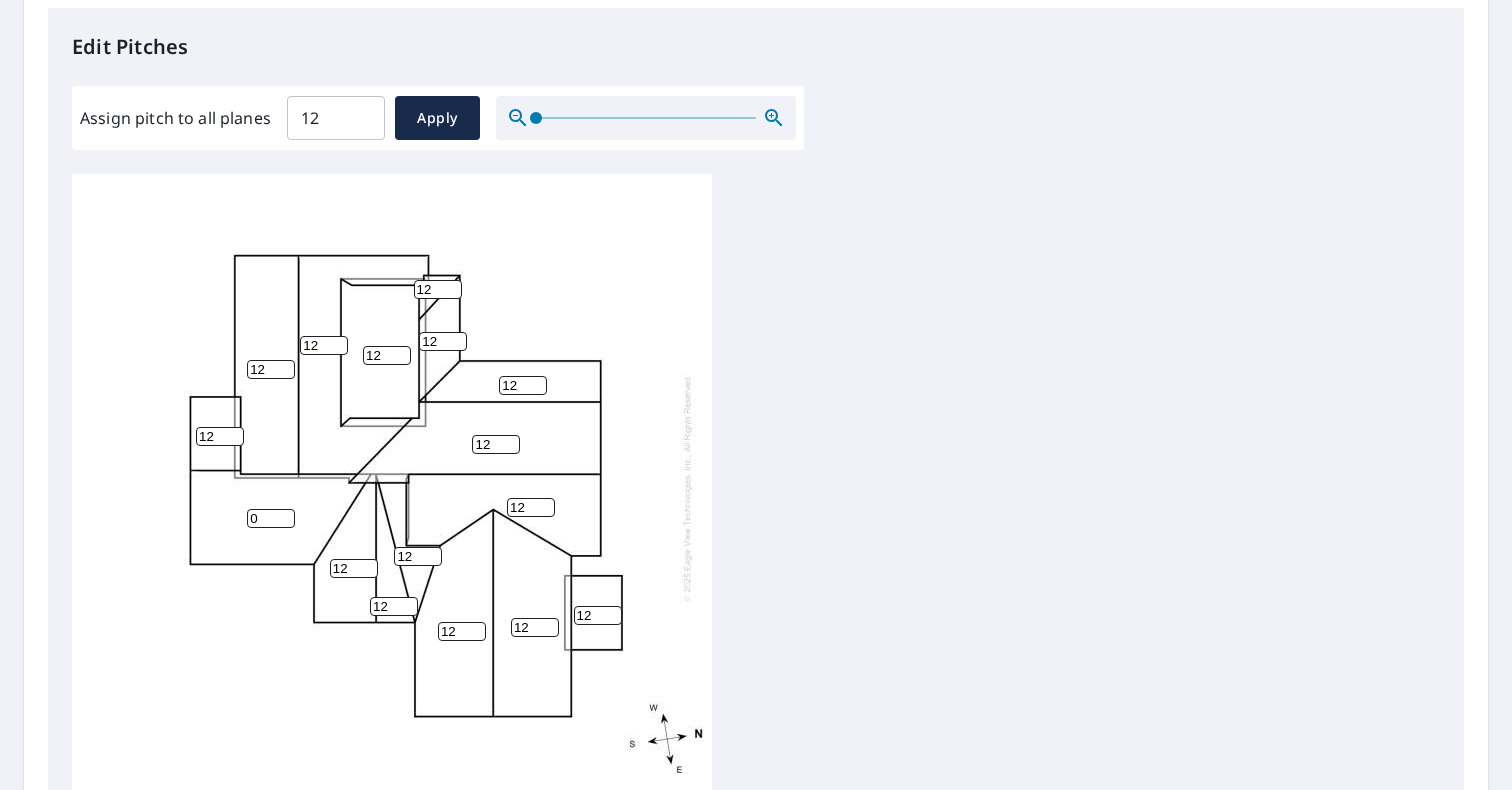 click on "0" at bounding box center [271, 518] 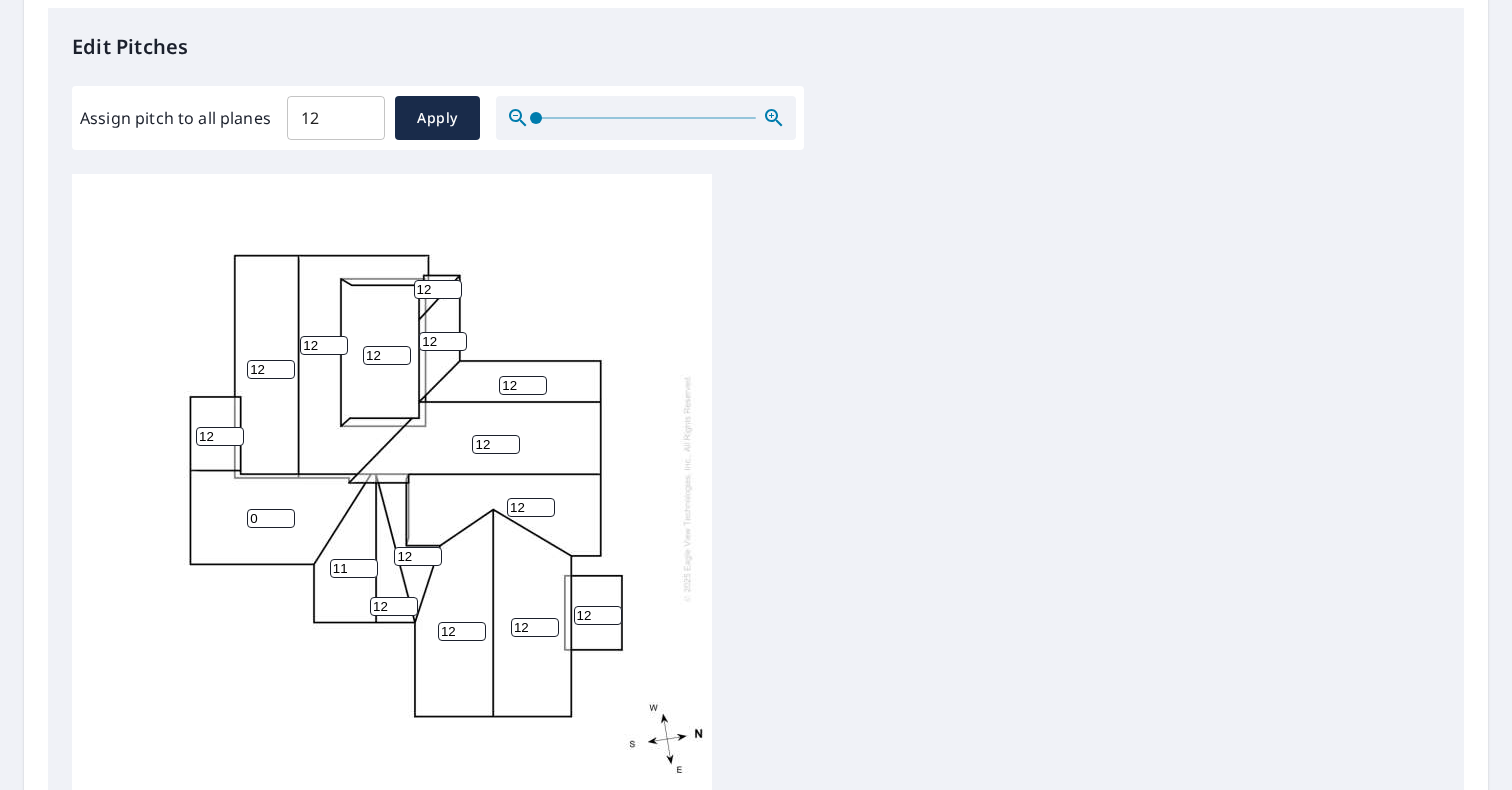 click on "11" at bounding box center (354, 568) 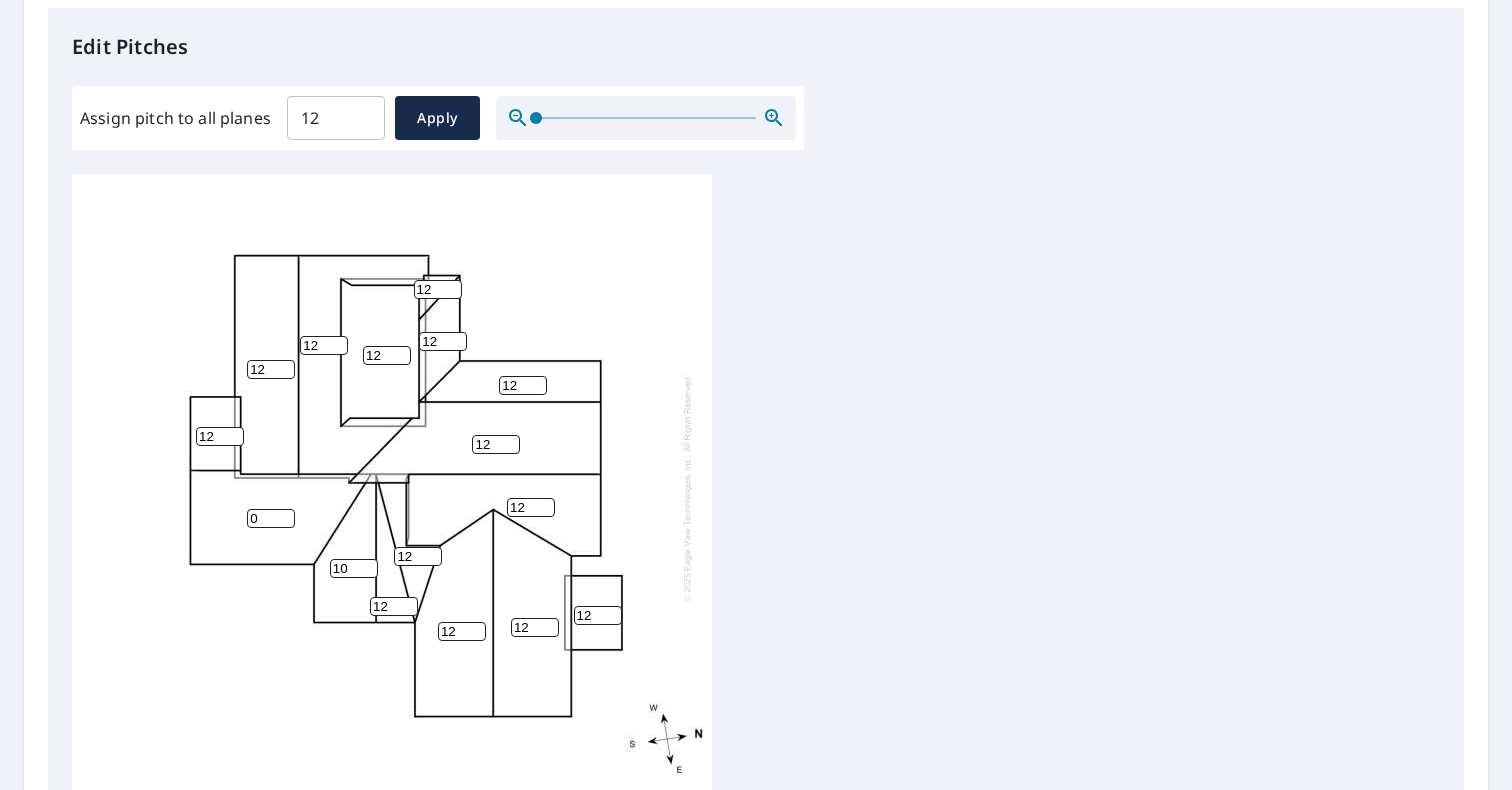 click on "10" at bounding box center (354, 568) 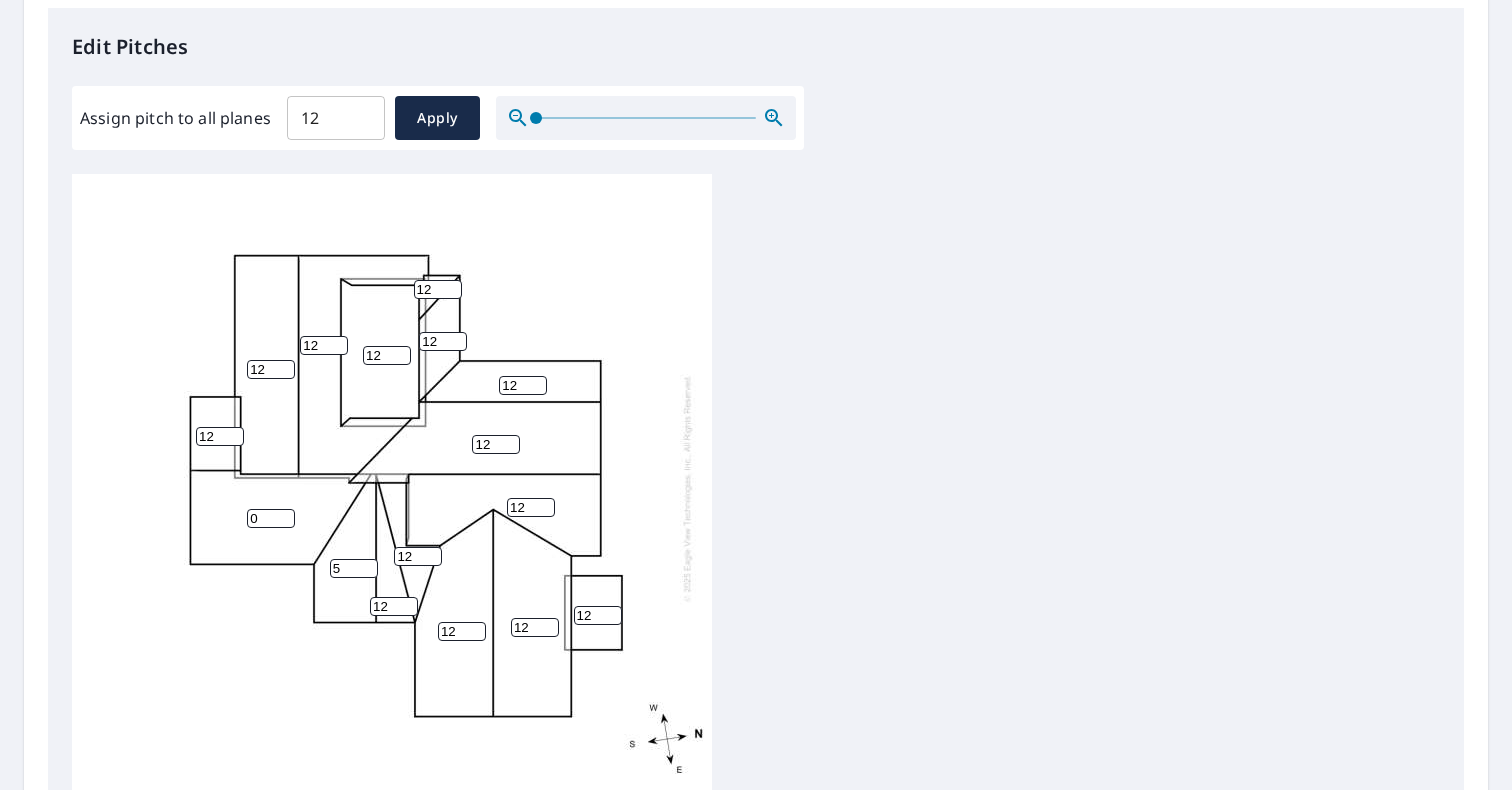 click on "5" at bounding box center (354, 568) 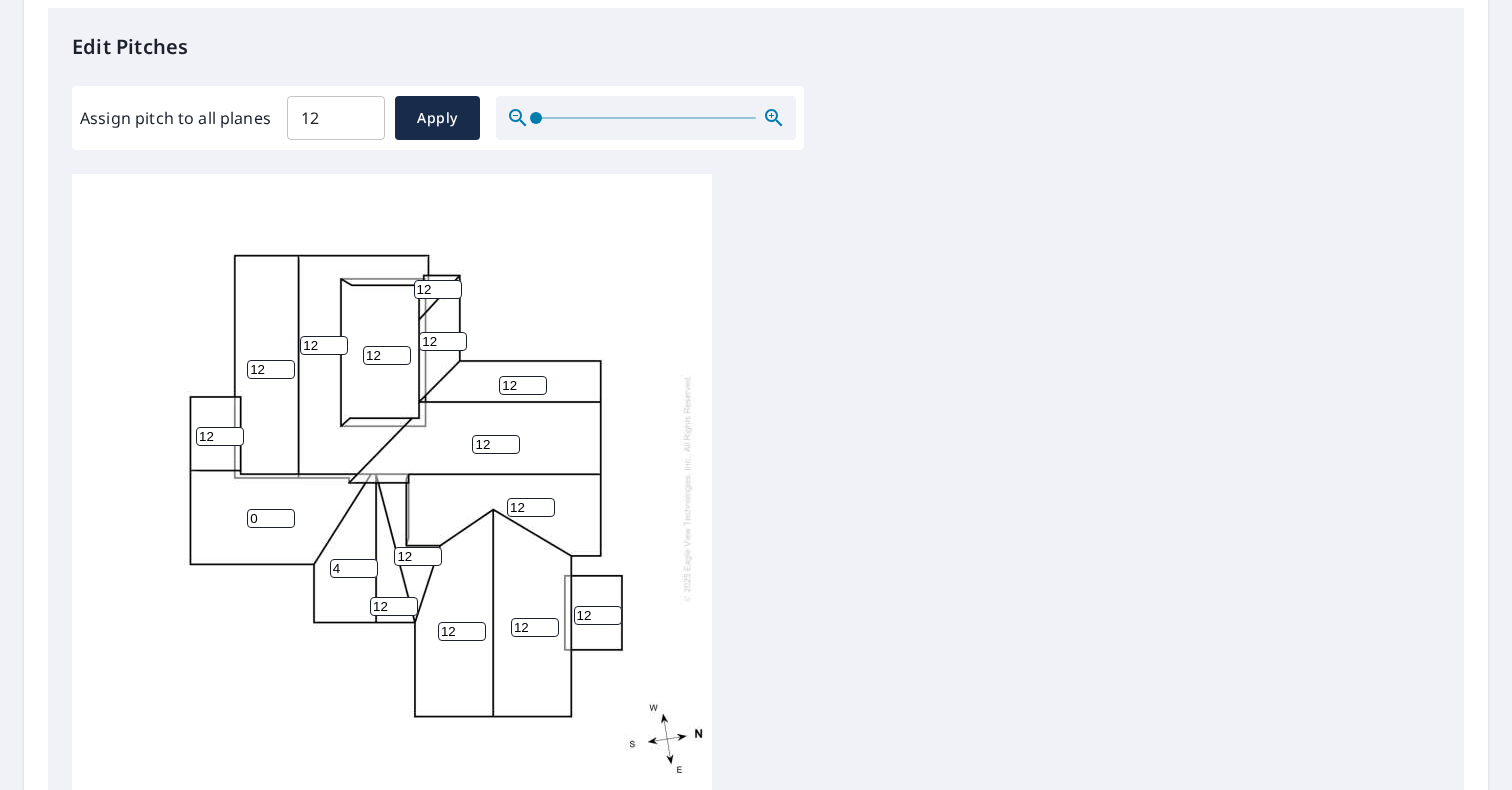 click on "4" at bounding box center [354, 568] 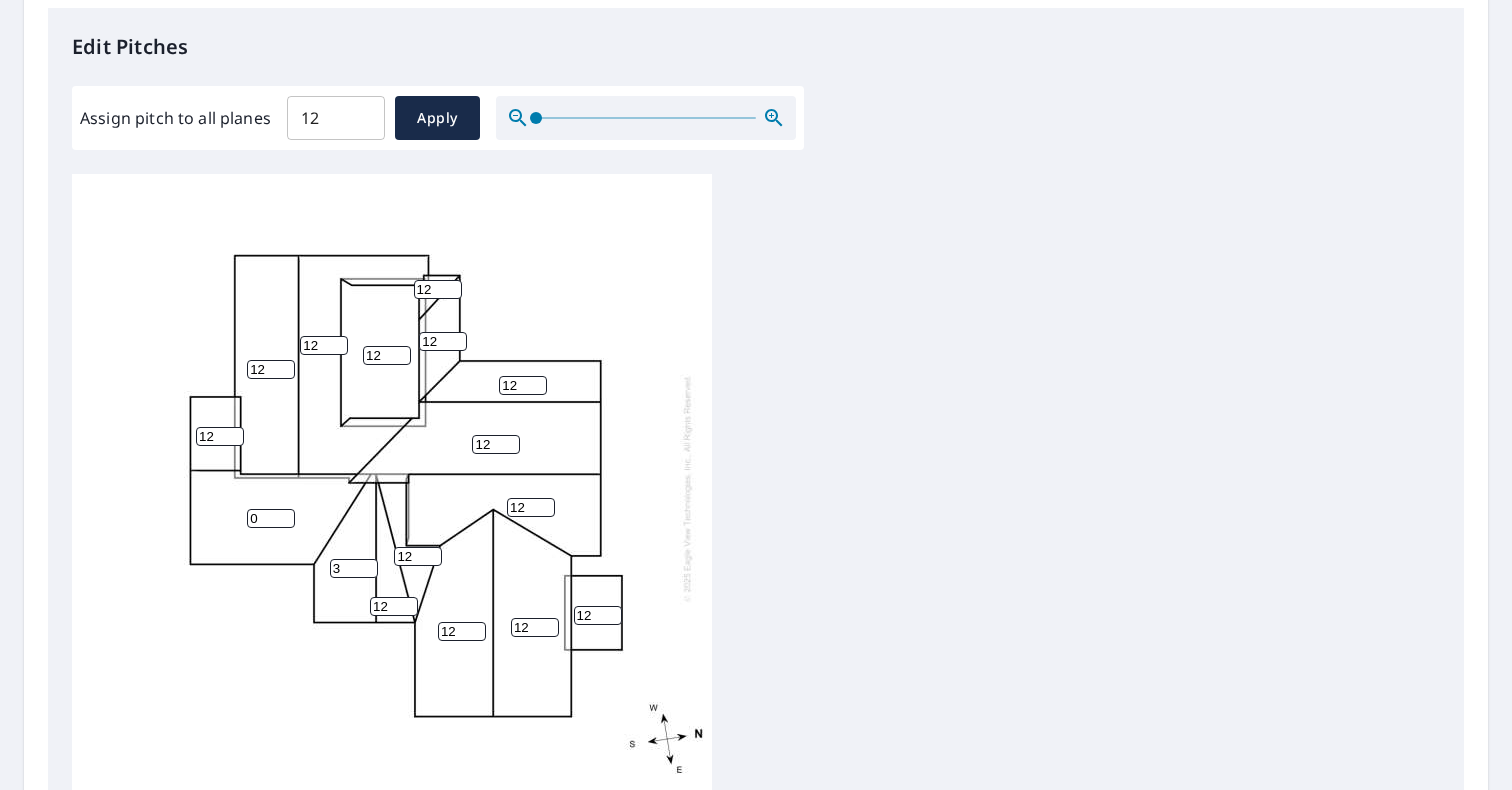 click on "3" at bounding box center [354, 568] 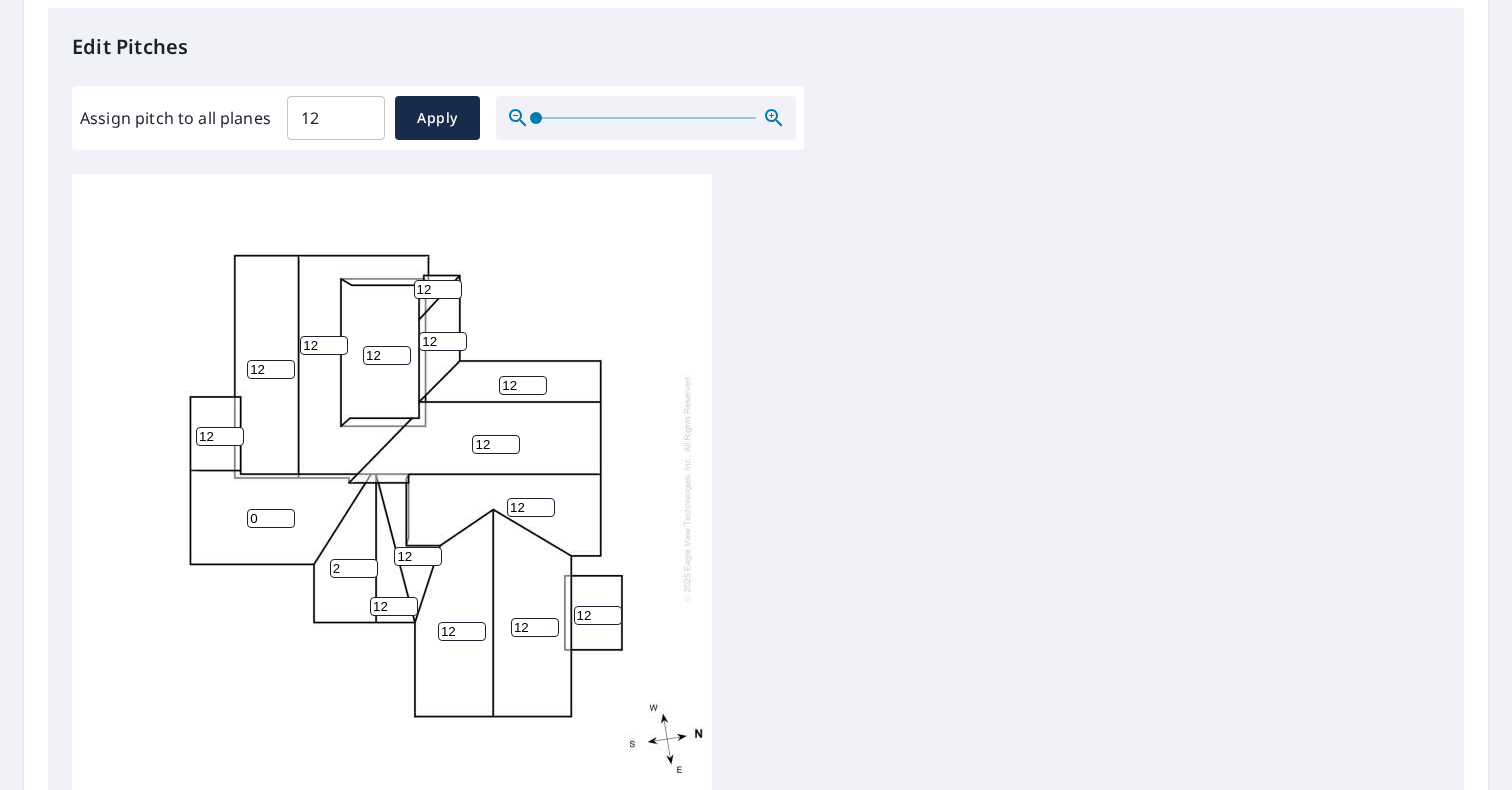 click on "2" at bounding box center (354, 568) 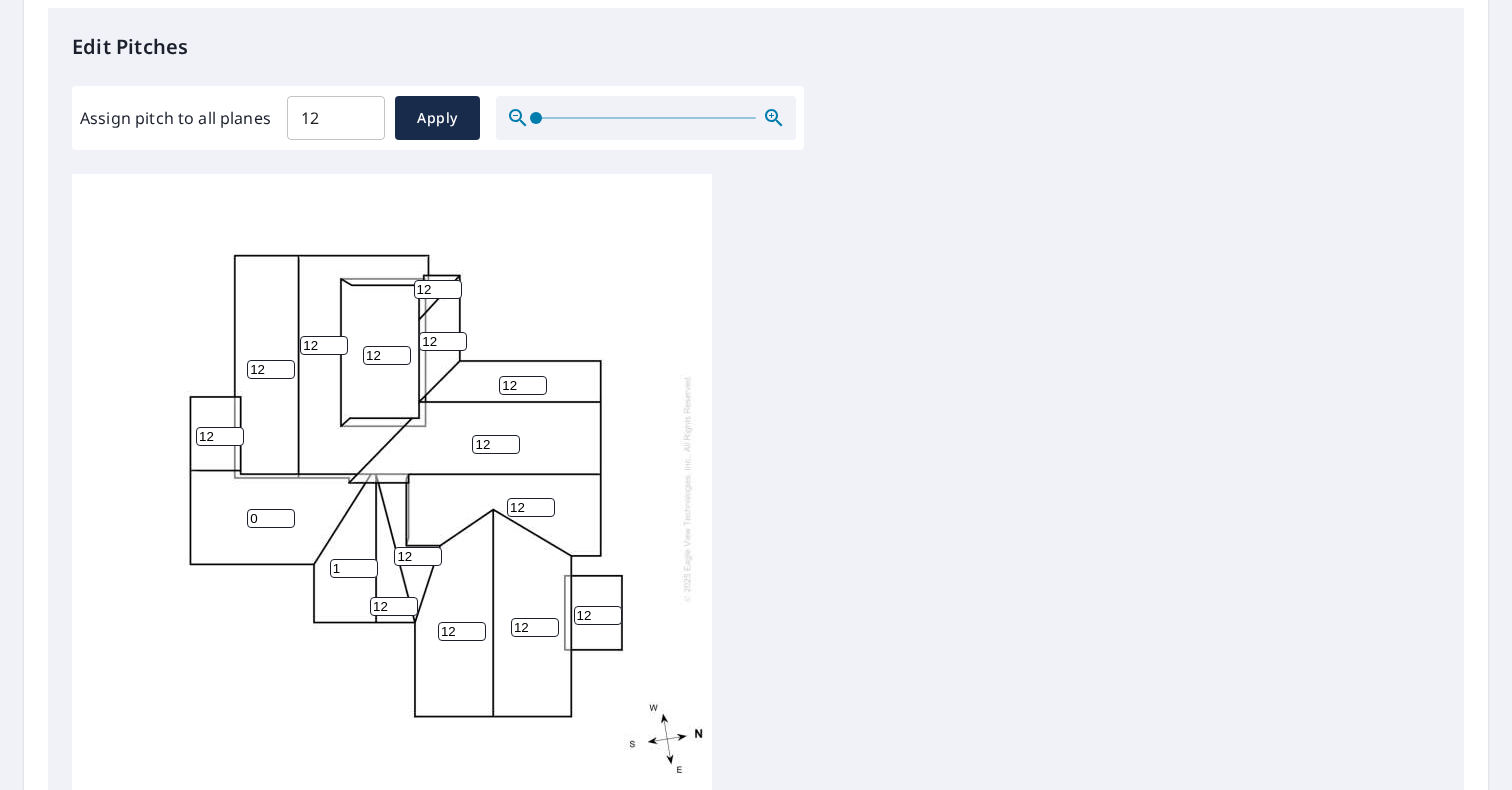 click on "1" at bounding box center [354, 568] 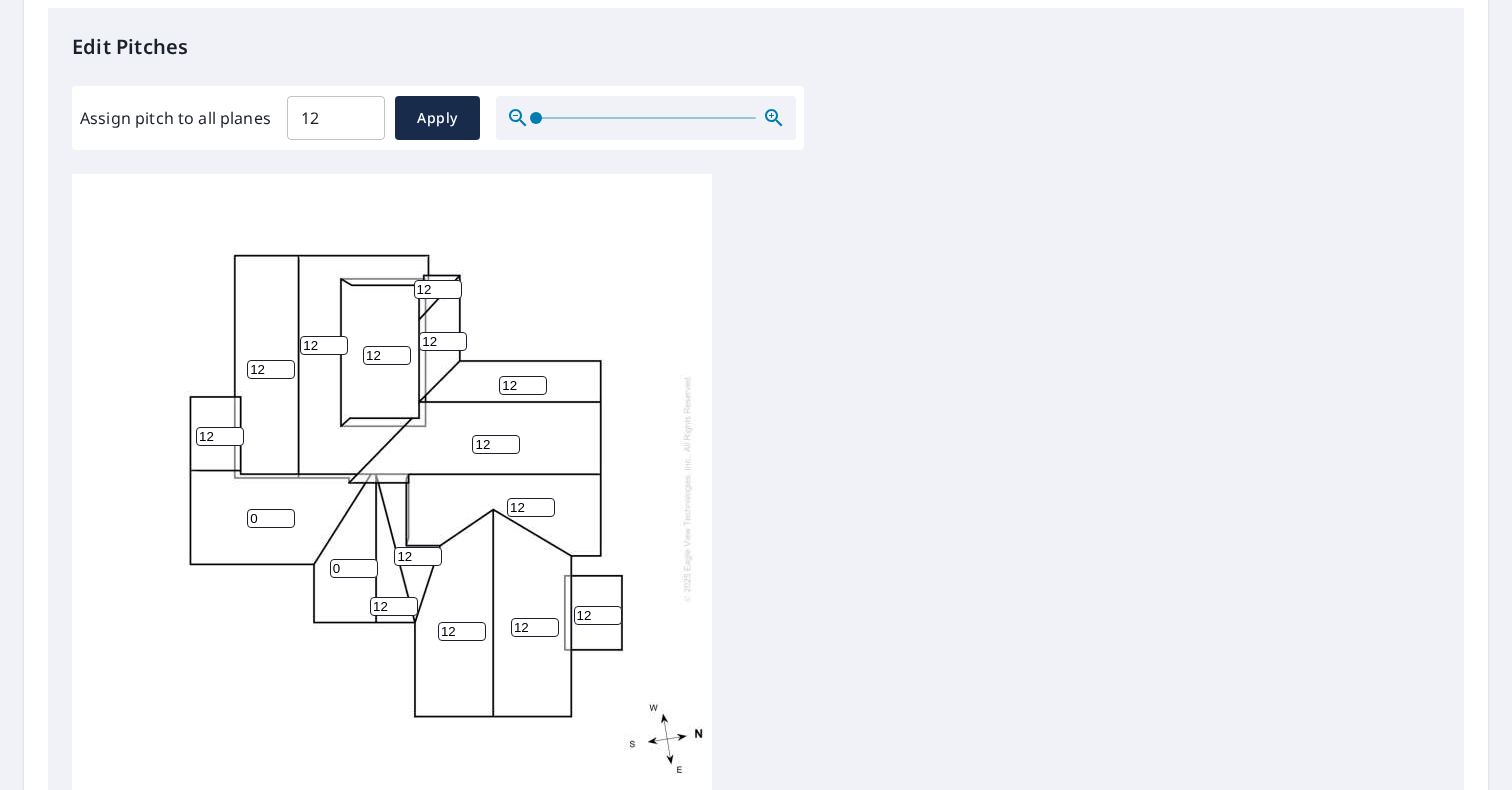 click on "0" at bounding box center [354, 568] 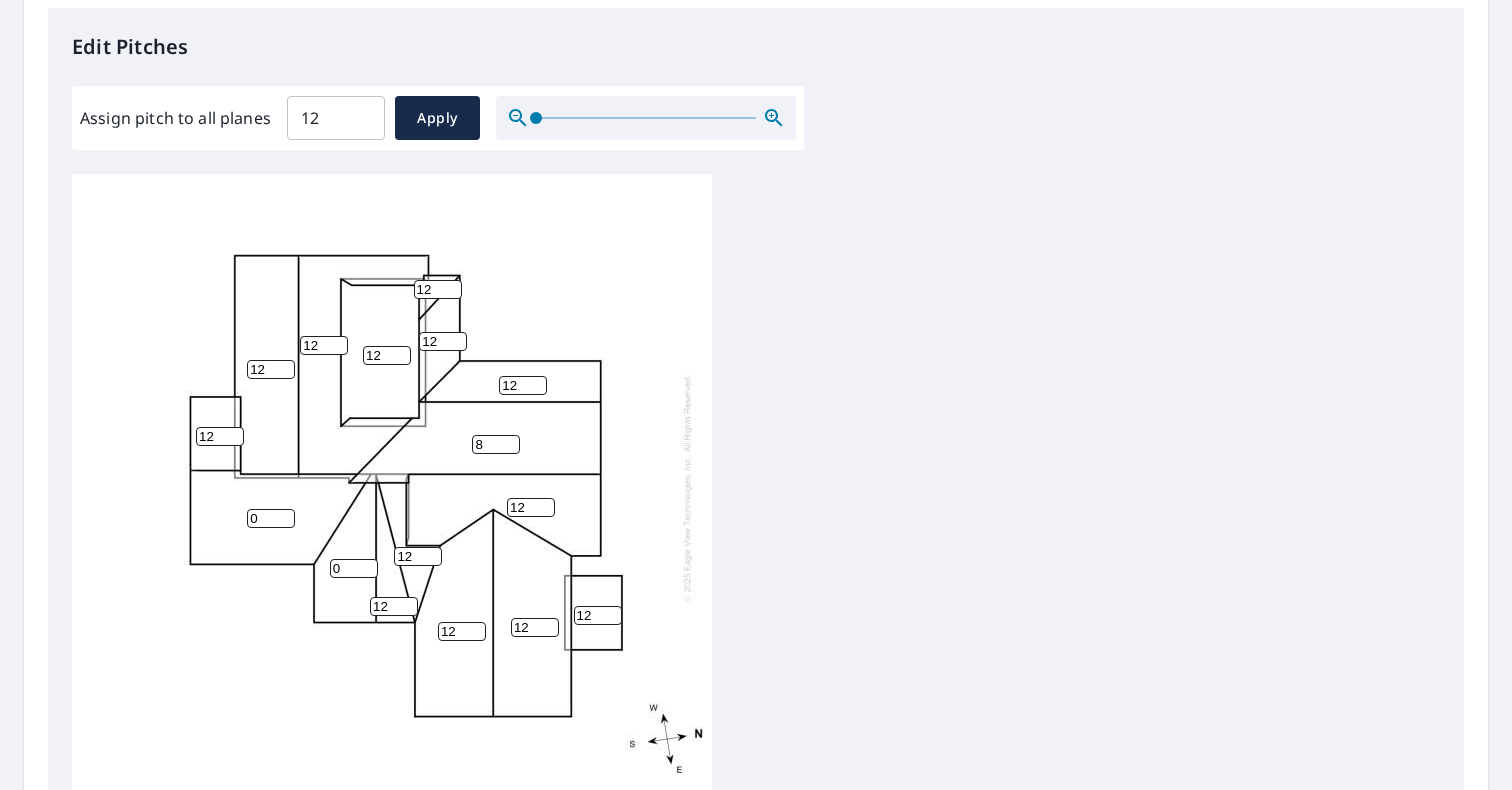 type on "8" 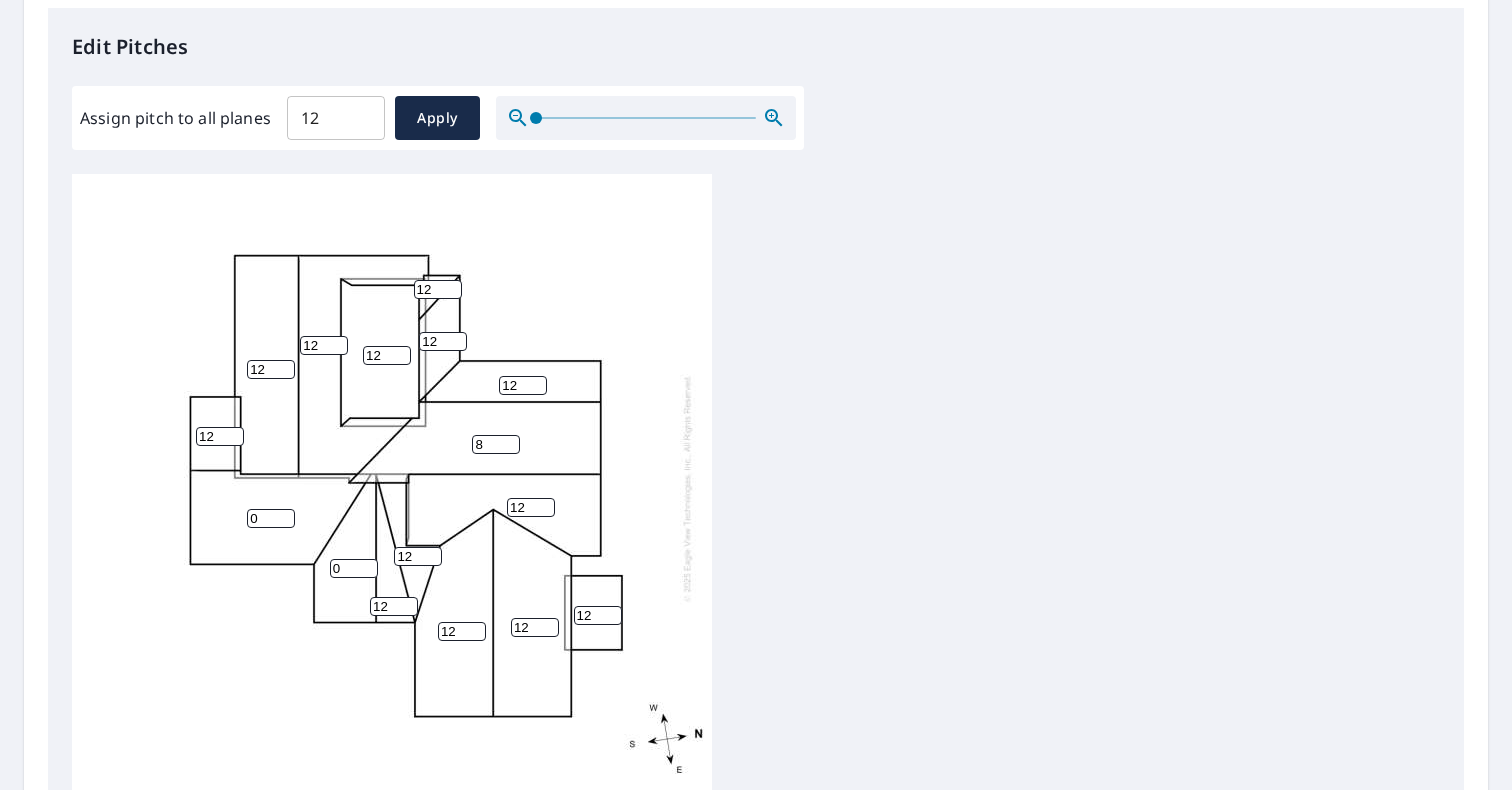 type on "8" 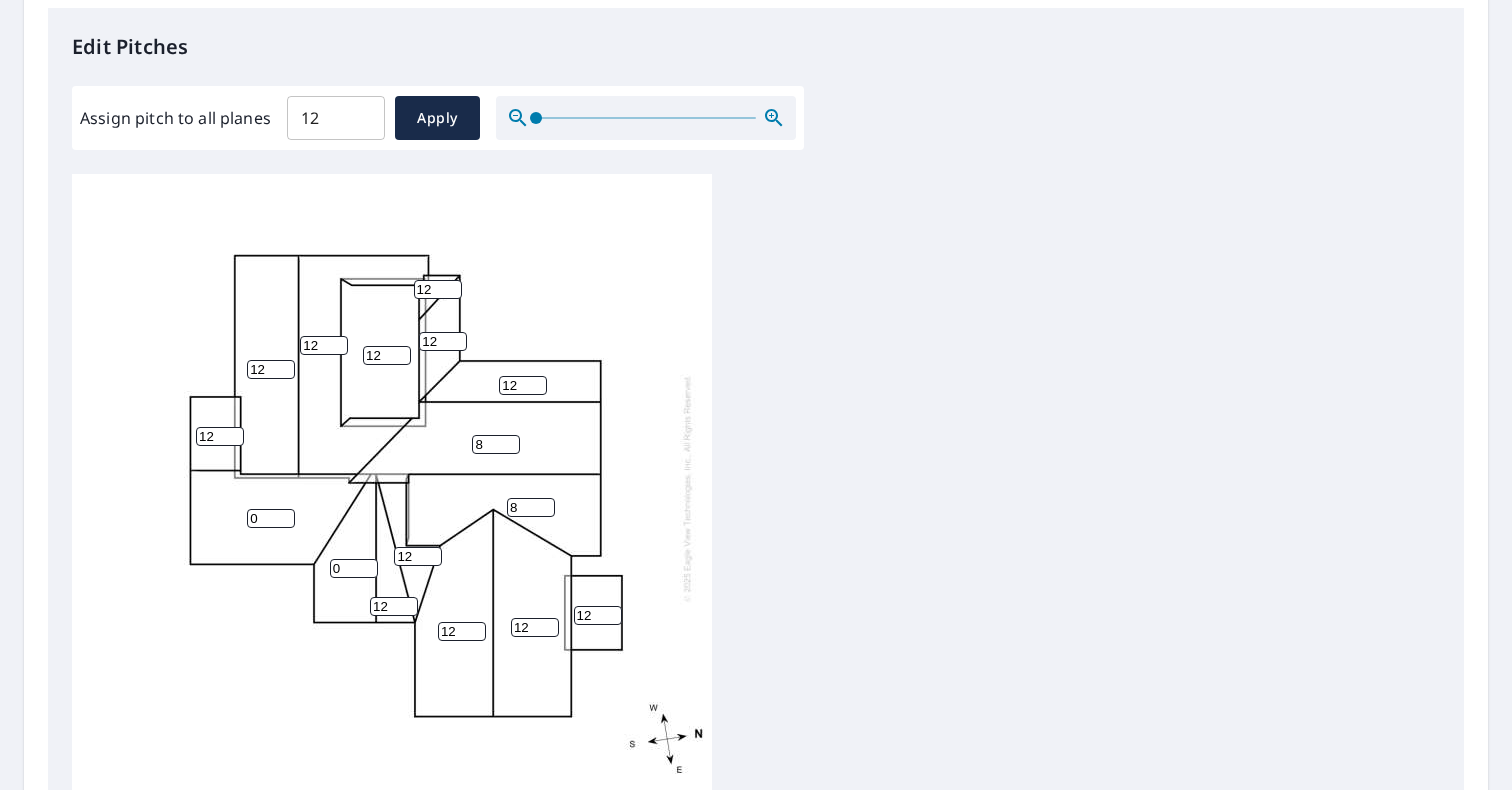 type on "8" 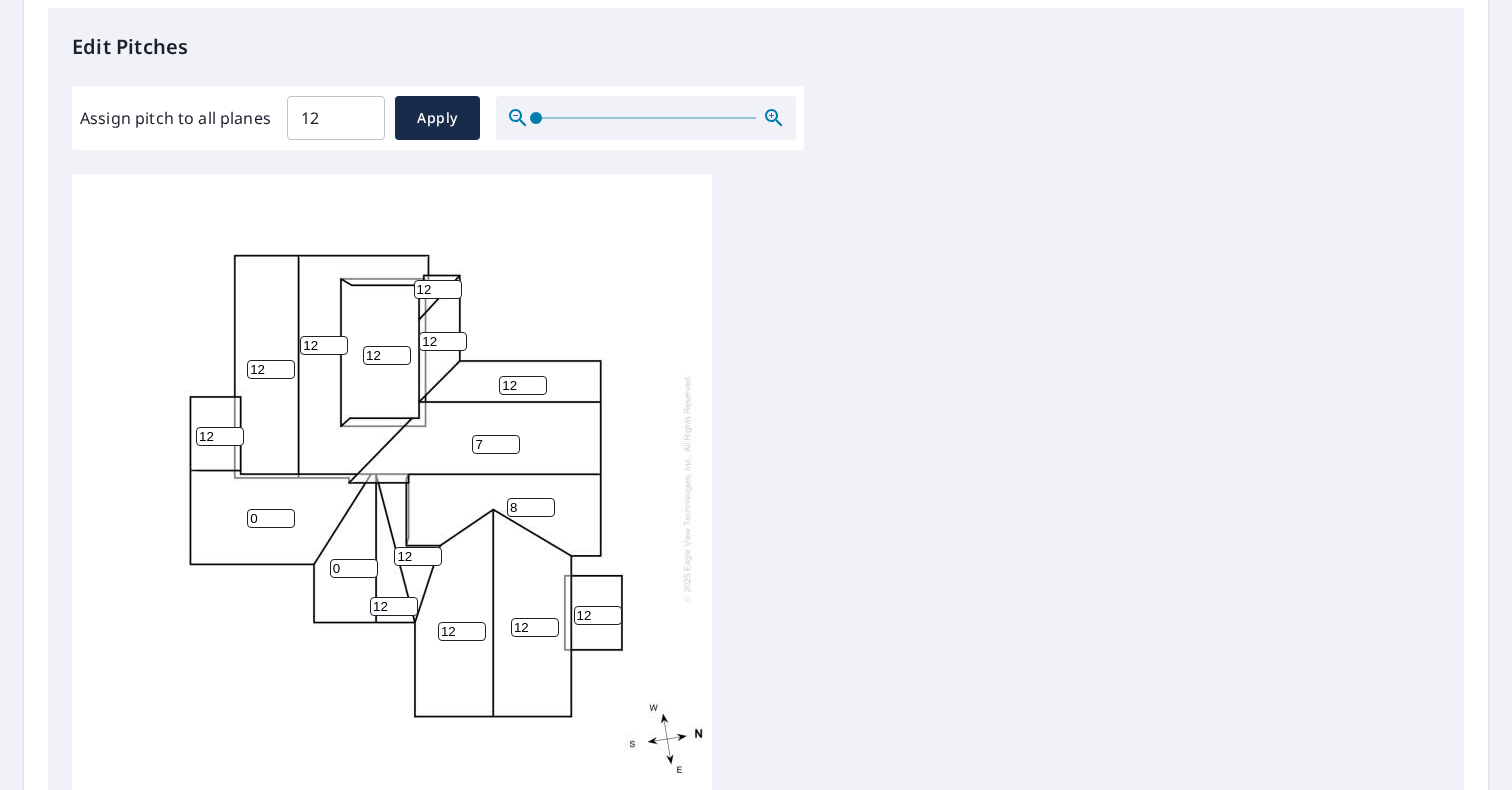 type on "7" 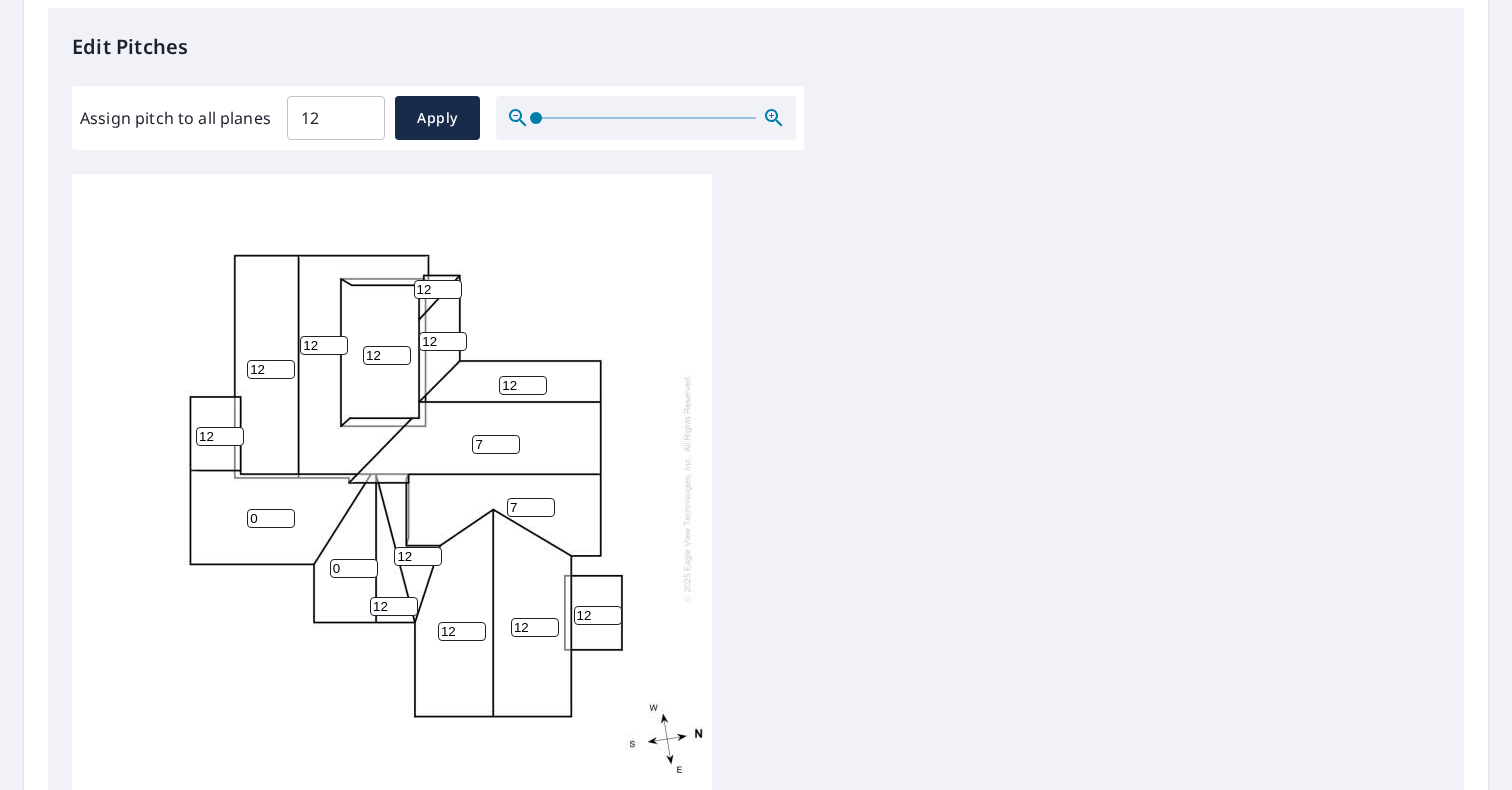type on "7" 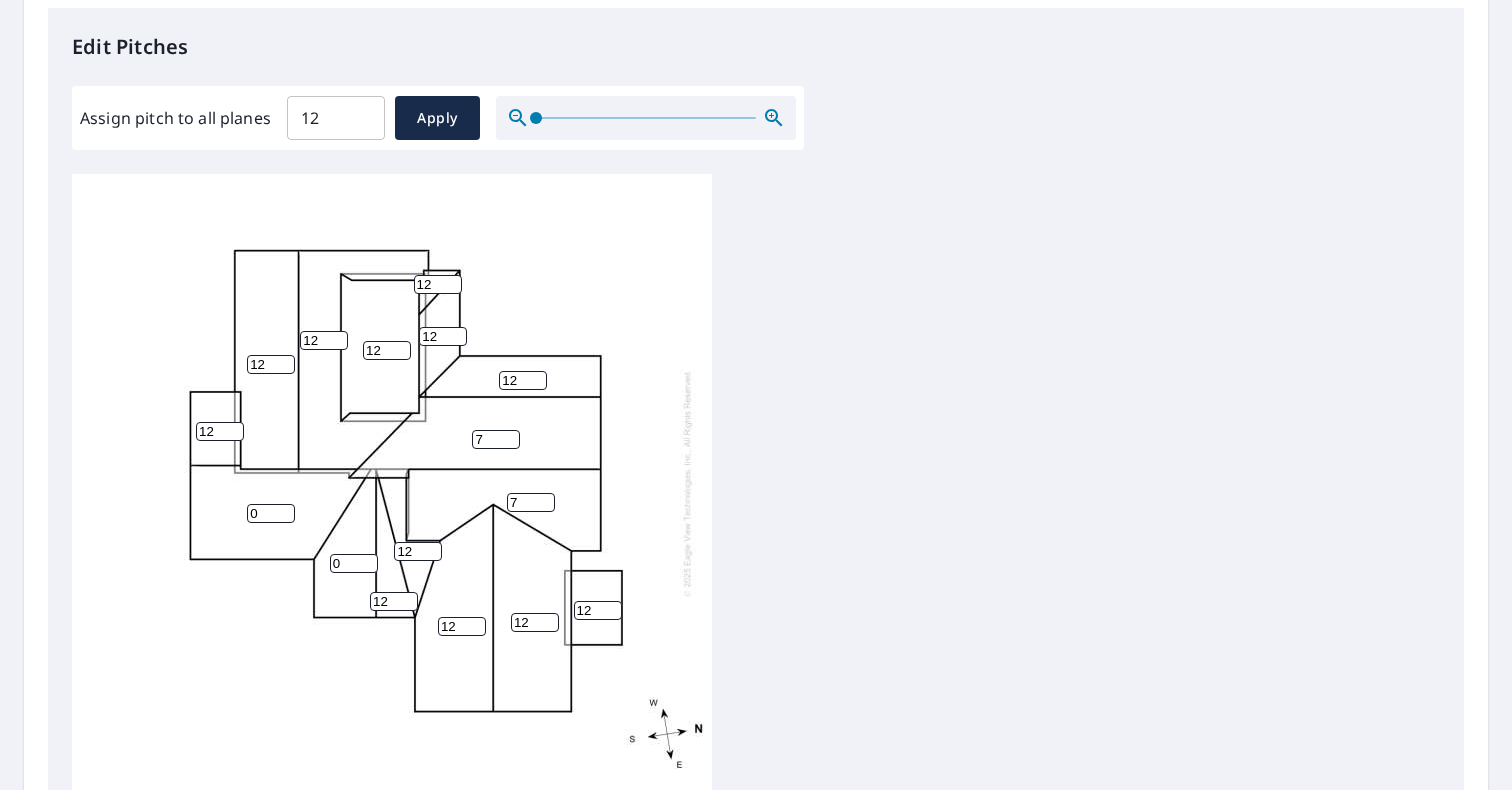 scroll, scrollTop: 5, scrollLeft: 0, axis: vertical 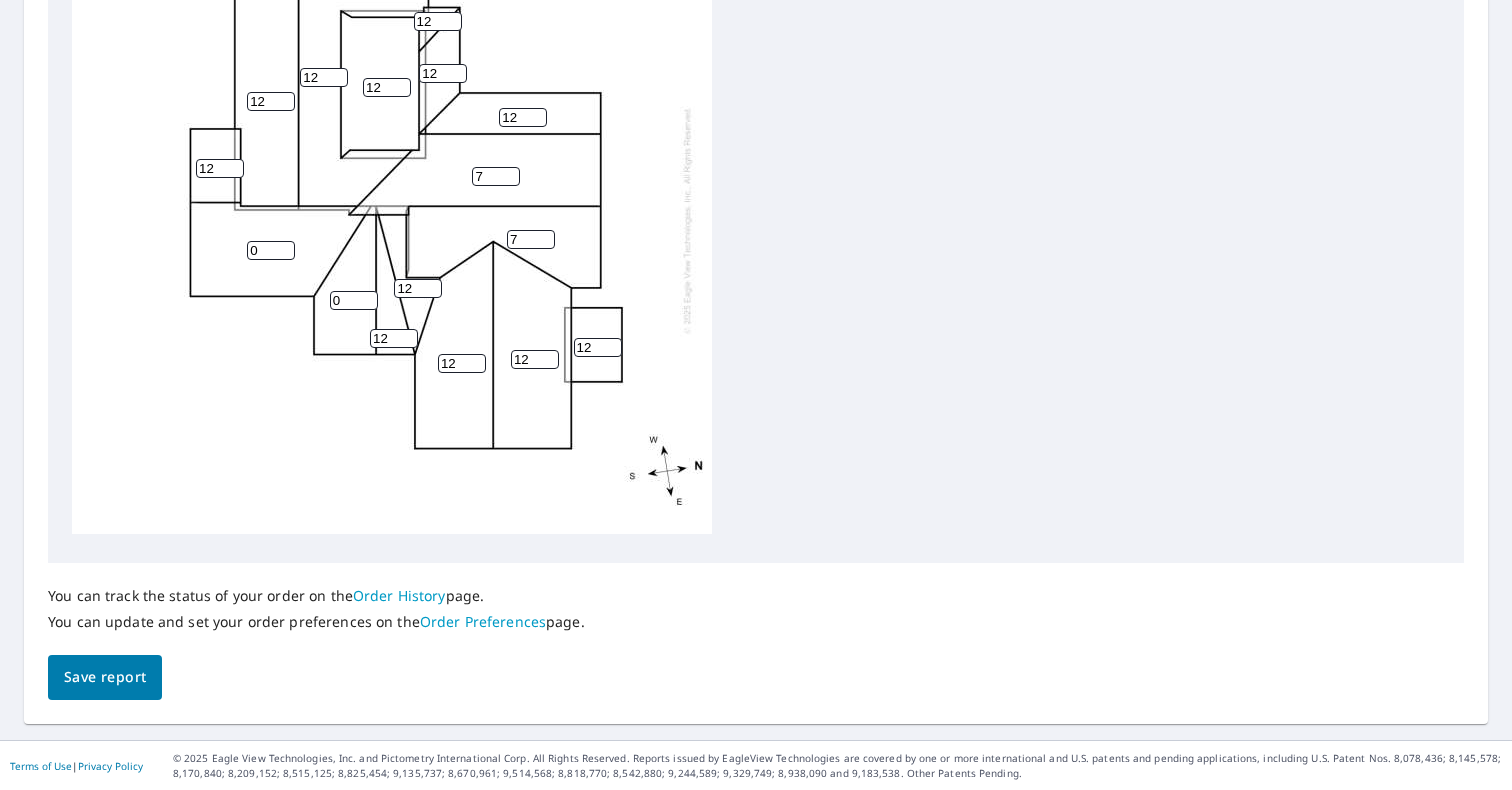 click on "Save report" at bounding box center (105, 677) 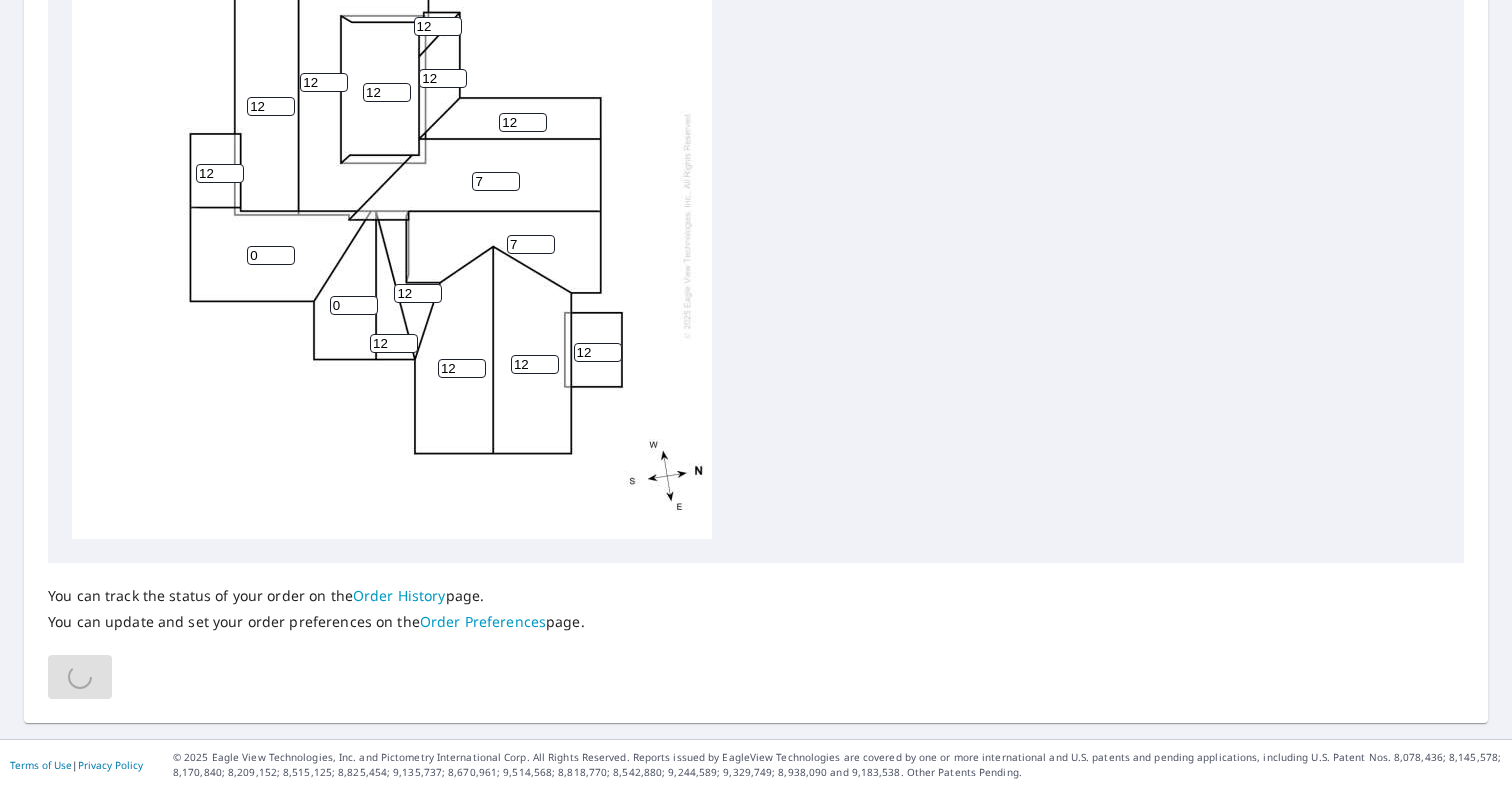 scroll, scrollTop: 0, scrollLeft: 0, axis: both 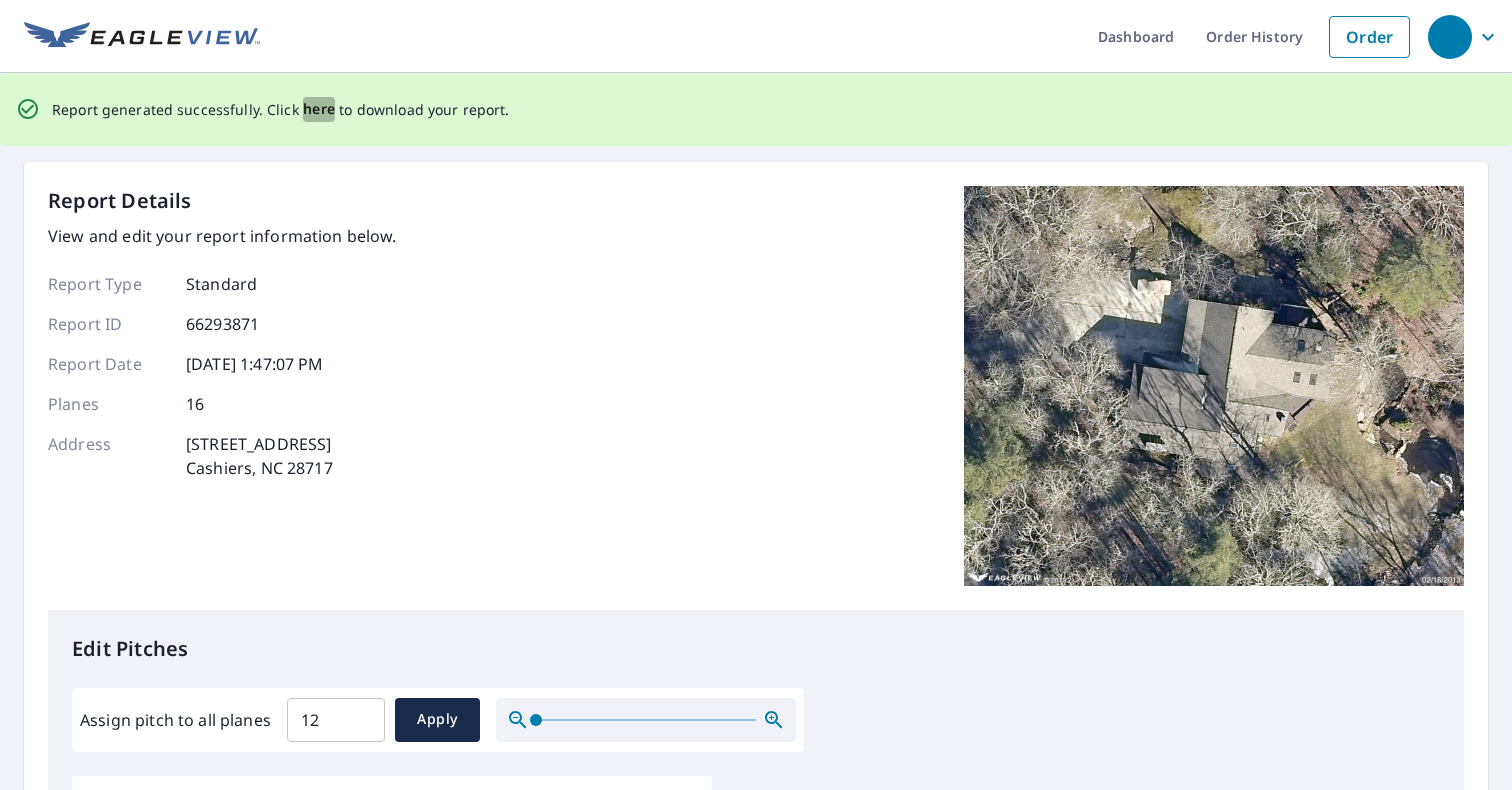 click on "here" at bounding box center (319, 109) 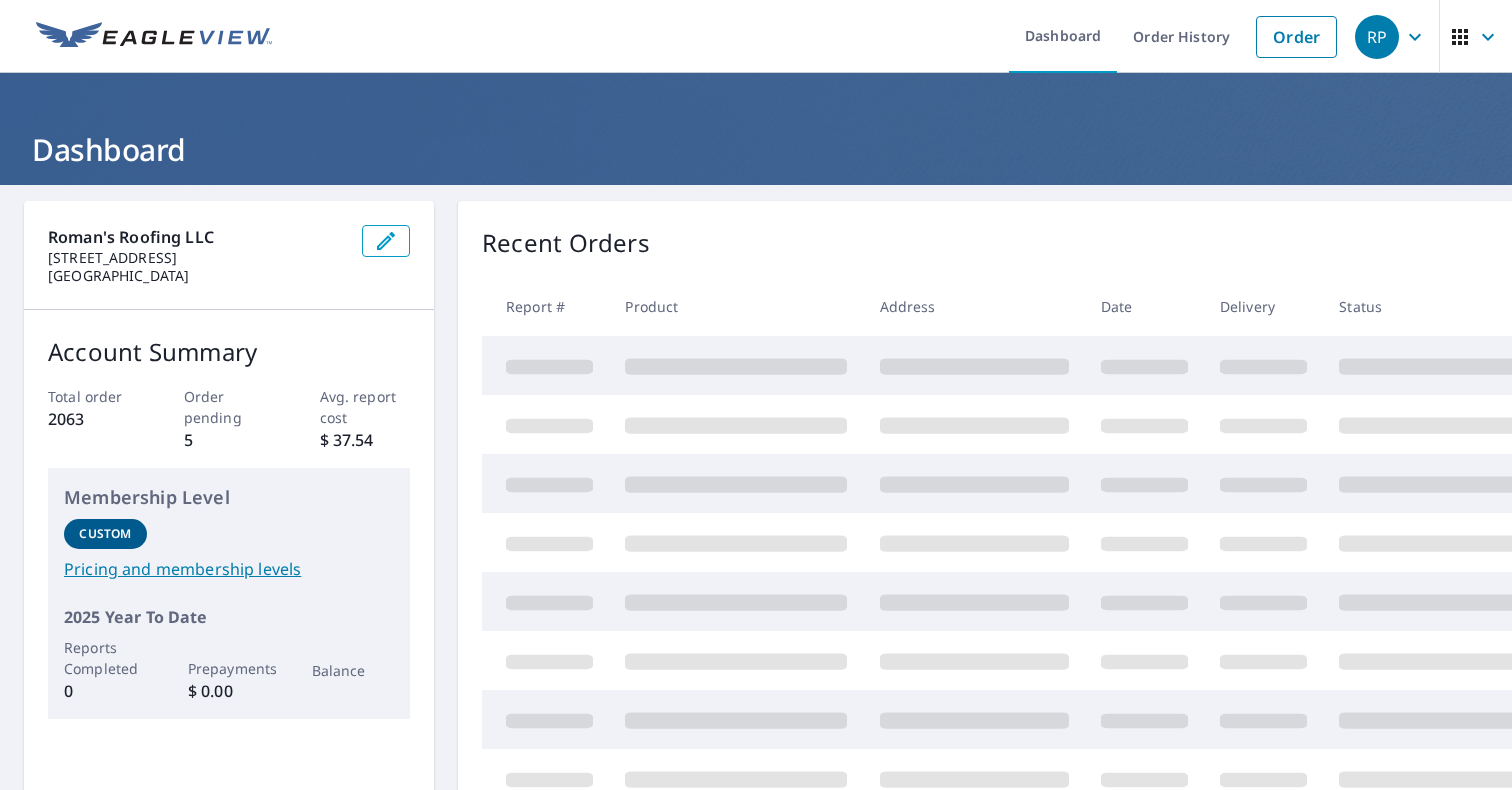 scroll, scrollTop: 0, scrollLeft: 0, axis: both 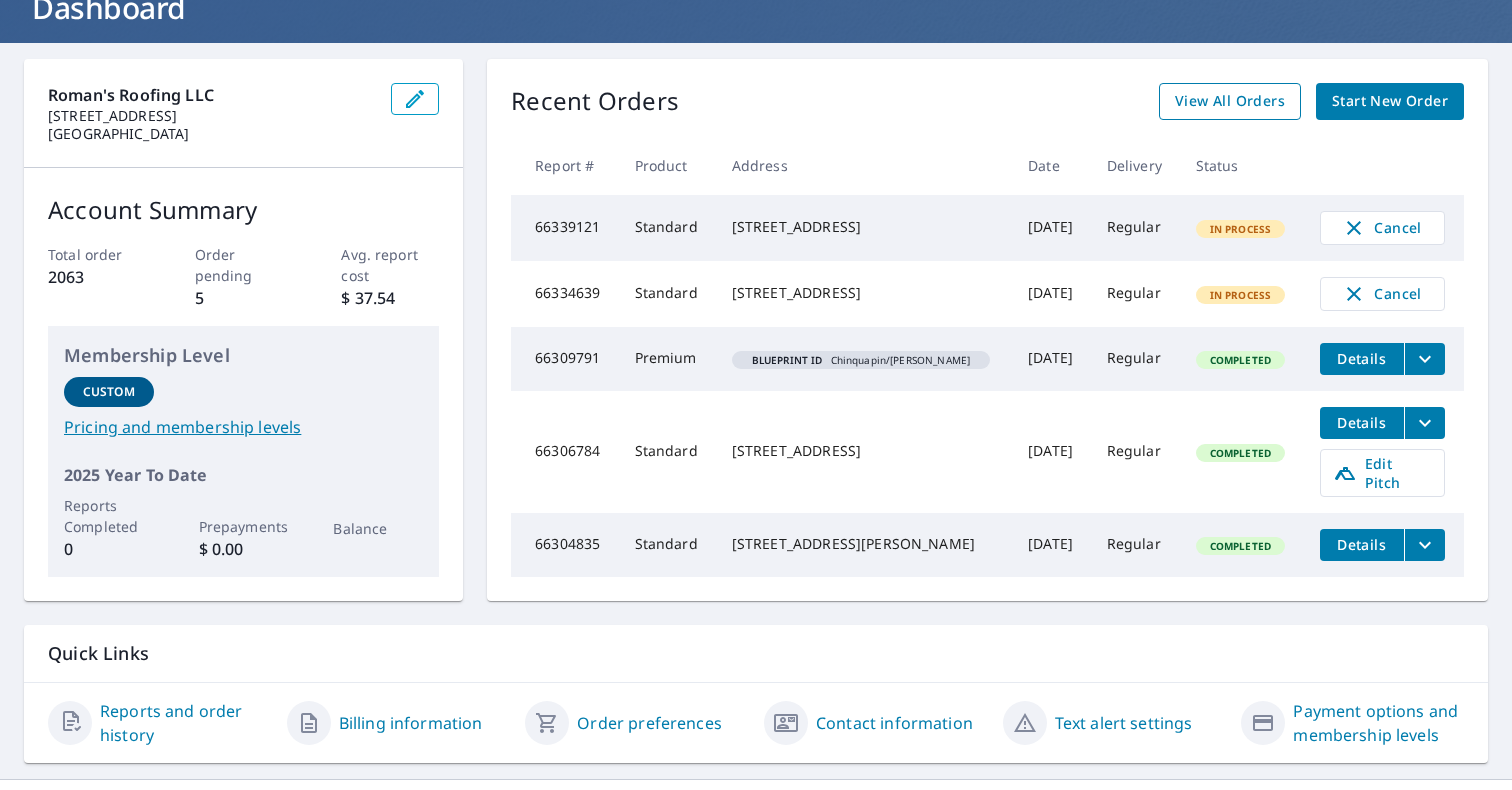 click on "View All Orders" at bounding box center [1230, 101] 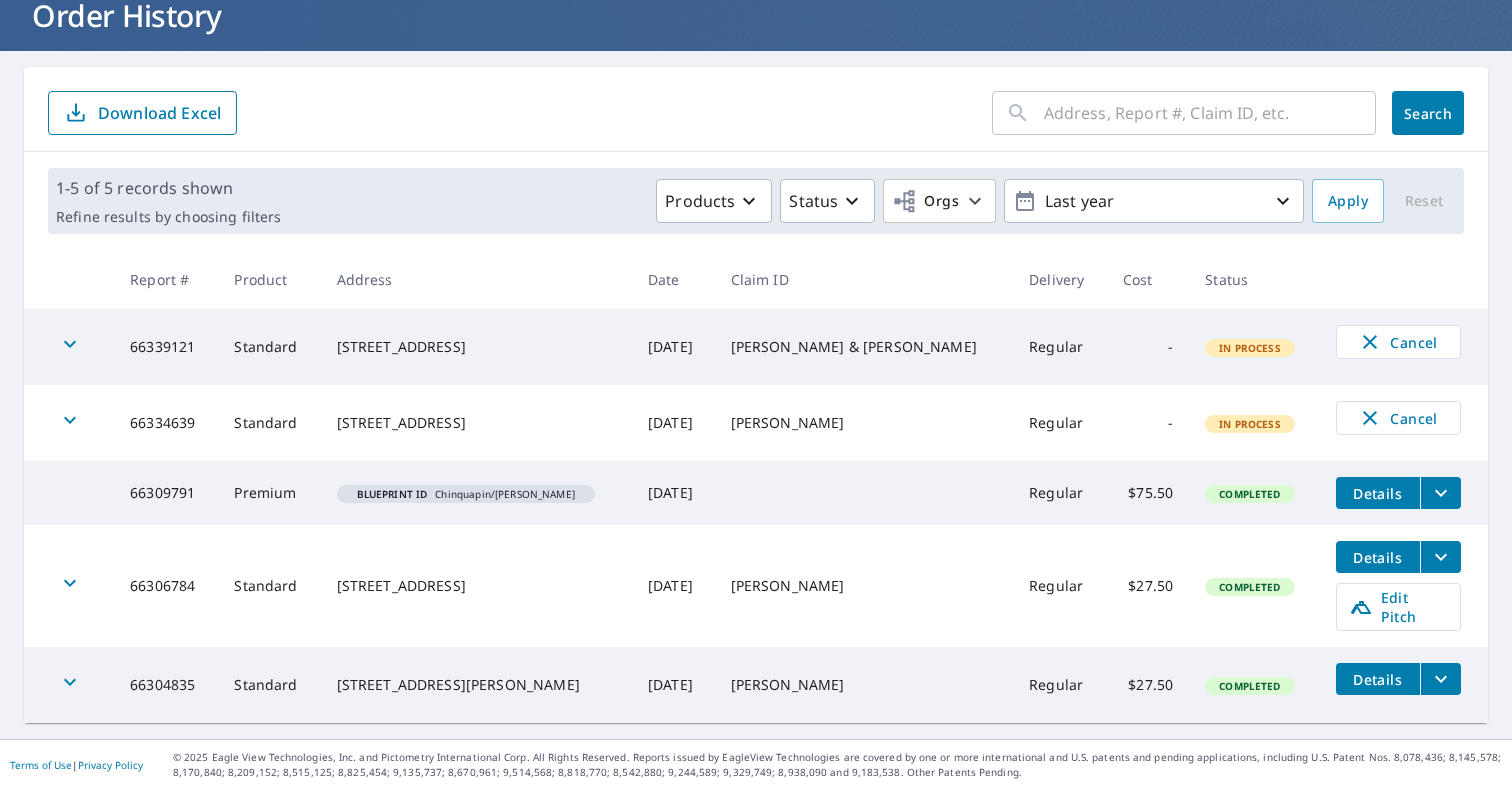 scroll, scrollTop: 120, scrollLeft: 0, axis: vertical 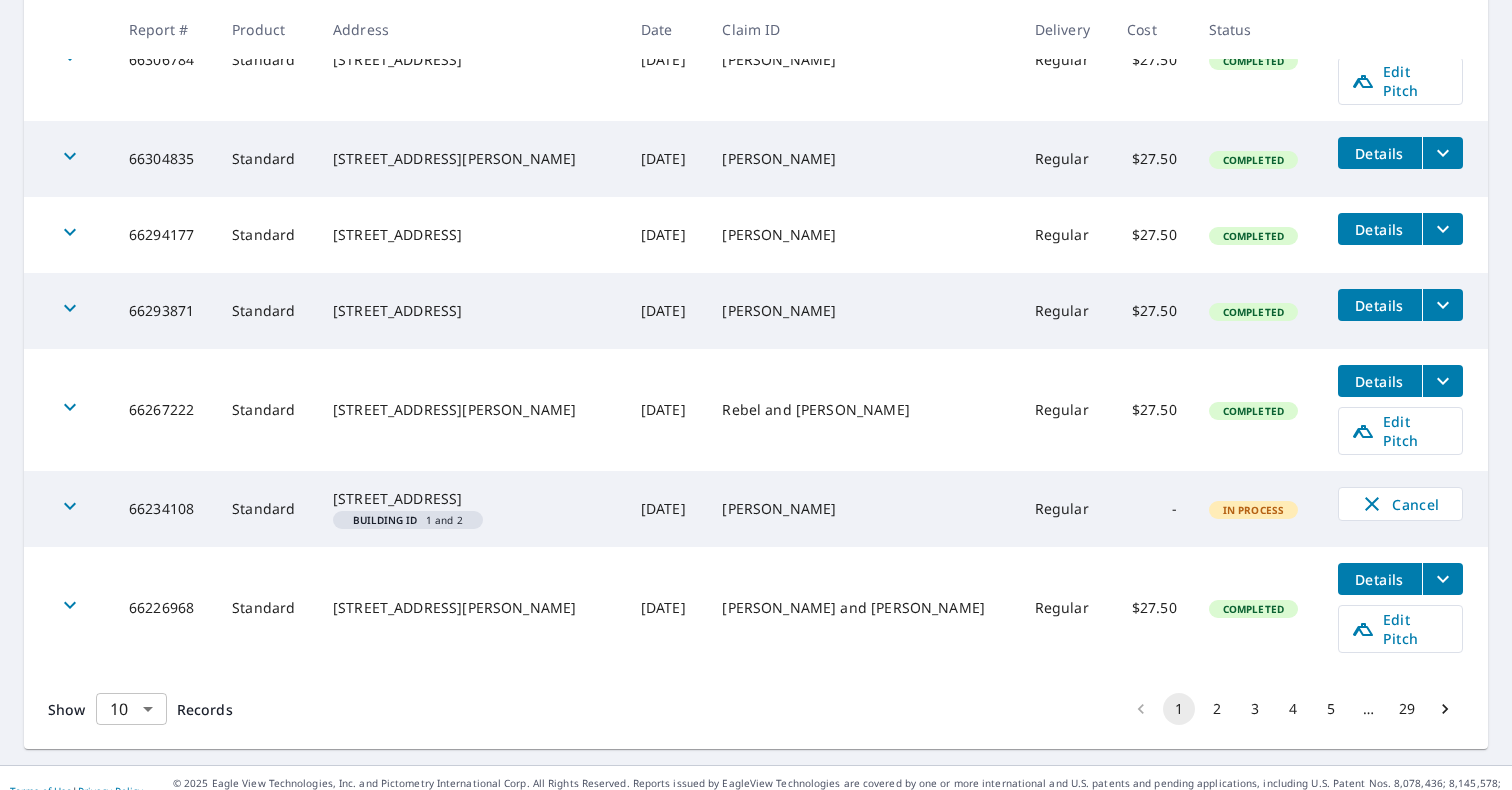 click on "RP RP
Dashboard Order History Order RP Dashboard / Order History Order History ​ Search Download Excel 1-10 of 284 records shown Refine results by choosing filters Products Status Orgs Last year Apply Reset Report # Product Address Date Claim ID Delivery Cost Status 66339121 Standard [STREET_ADDRESS] [DATE] [PERSON_NAME] & [PERSON_NAME] Regular - In Process Cancel 66334639 Standard 256 Mountain [GEOGRAPHIC_DATA] [DATE] [PERSON_NAME] Regular - In Process Cancel 66309791 Premium Blueprint ID Chinquapin/[PERSON_NAME] [DATE] Regular $75.50 Completed Details 66306784 Standard [STREET_ADDRESS] [DATE] [PERSON_NAME] Regular $27.50 Completed Details Edit Pitch 66304835 Standard [STREET_ADDRESS][PERSON_NAME] [DATE] [PERSON_NAME] Regular $27.50 Completed Details 66294177 Standard [STREET_ADDRESS] [DATE] [PERSON_NAME] Regular $27.50 Completed Details 66293871 Standard [STREET_ADDRESS] [DATE]" at bounding box center (756, 395) 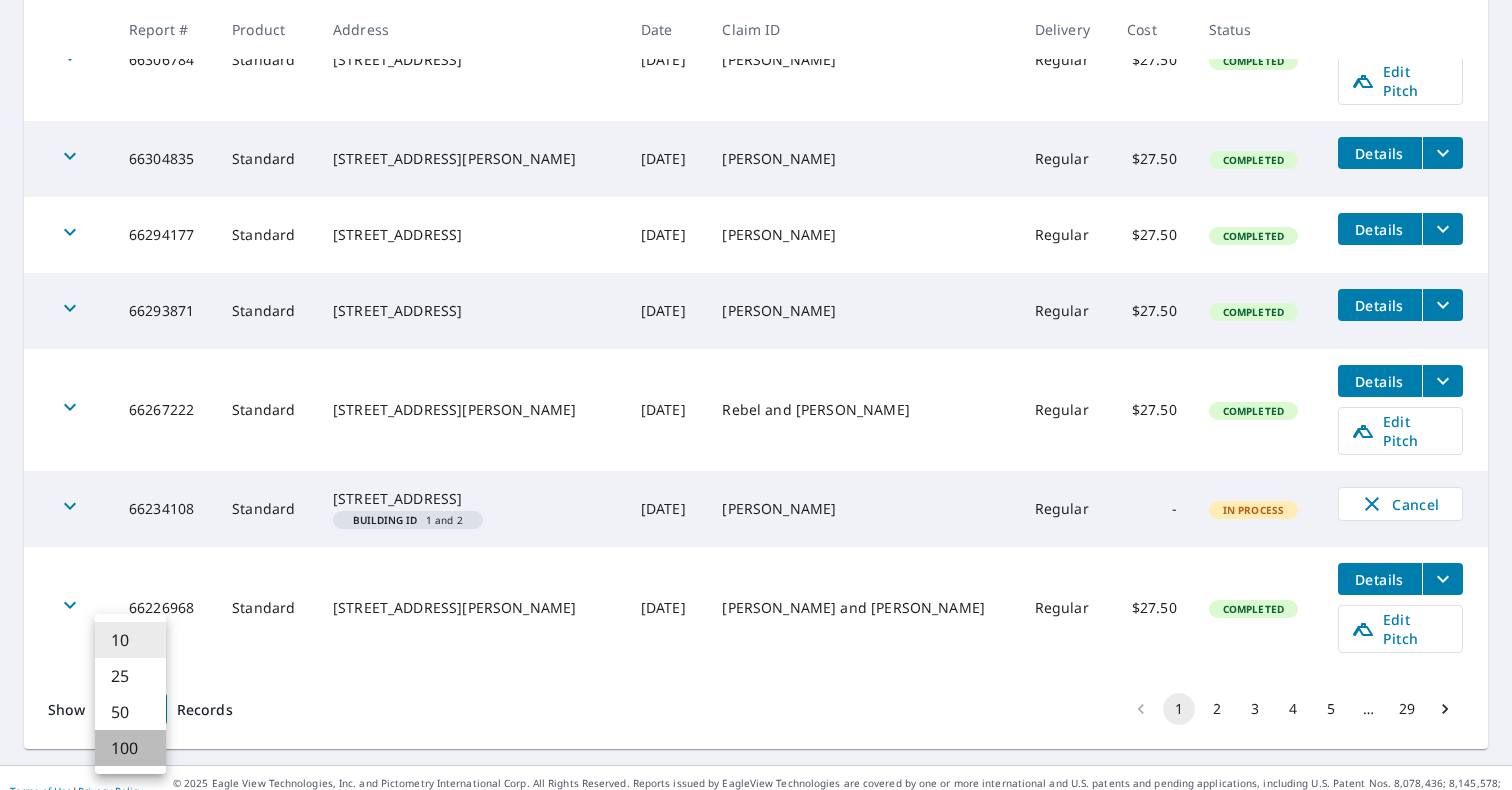 click on "100" at bounding box center [130, 748] 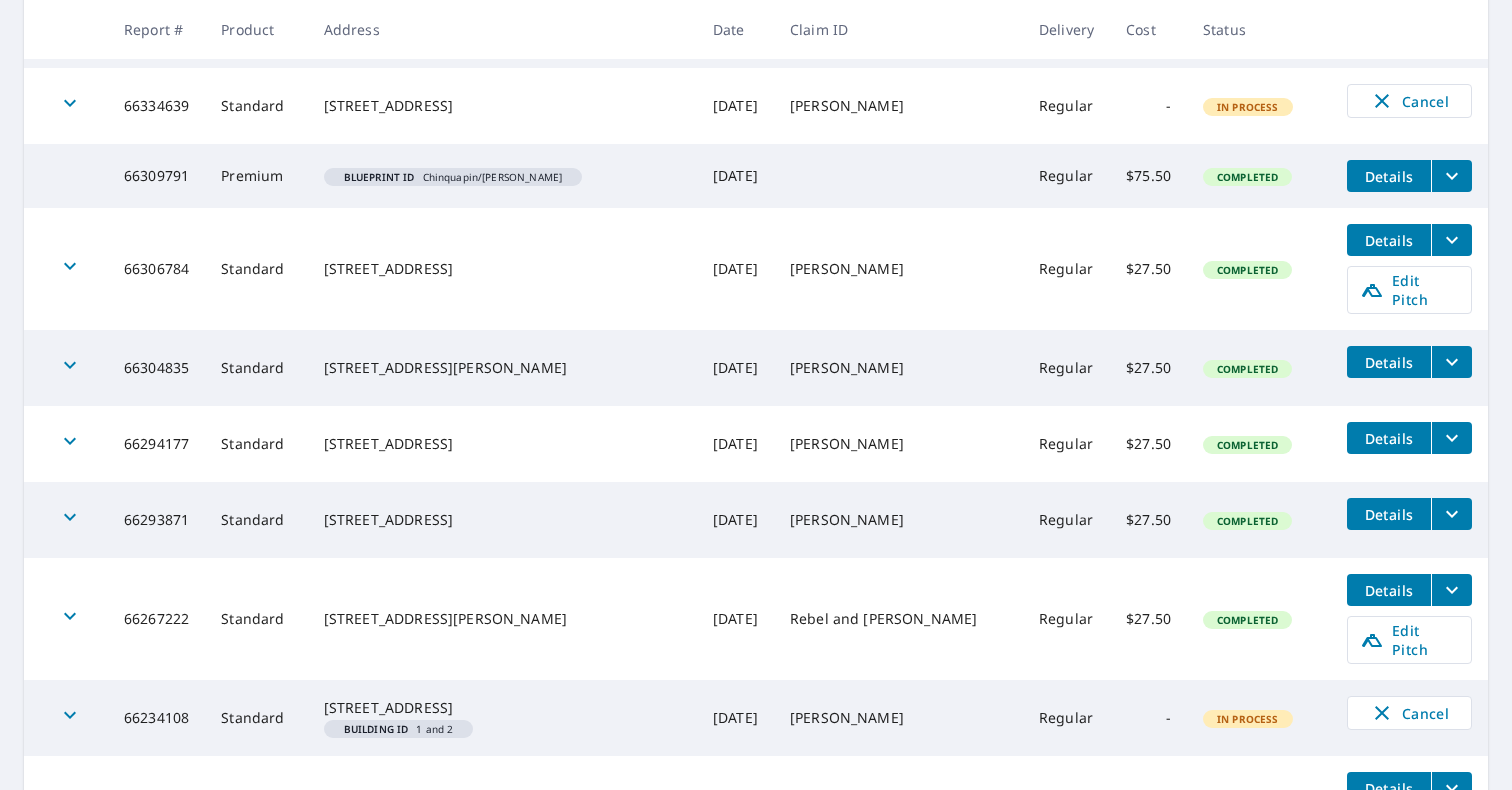 scroll, scrollTop: 420, scrollLeft: 0, axis: vertical 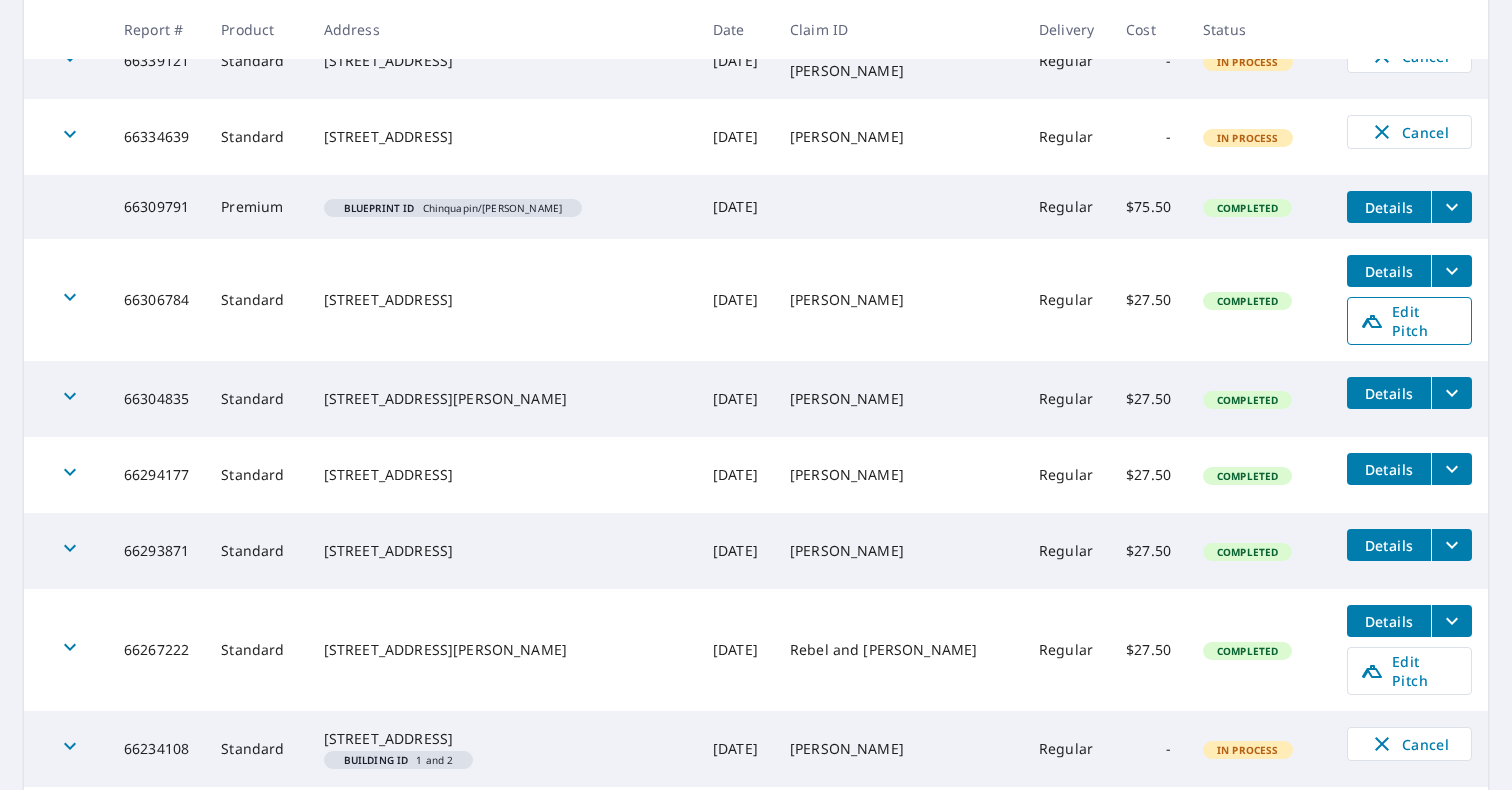 click 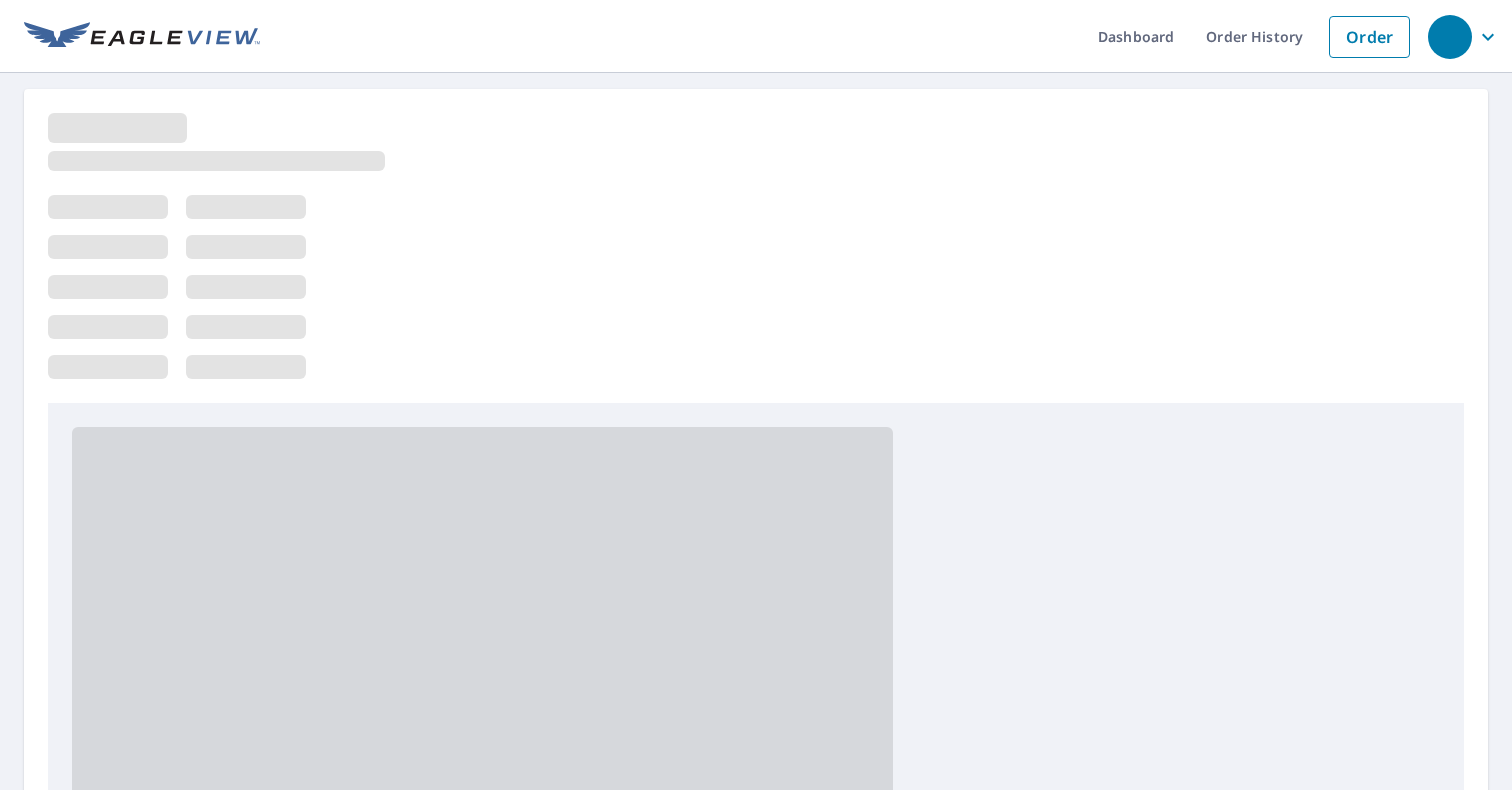 scroll, scrollTop: 0, scrollLeft: 0, axis: both 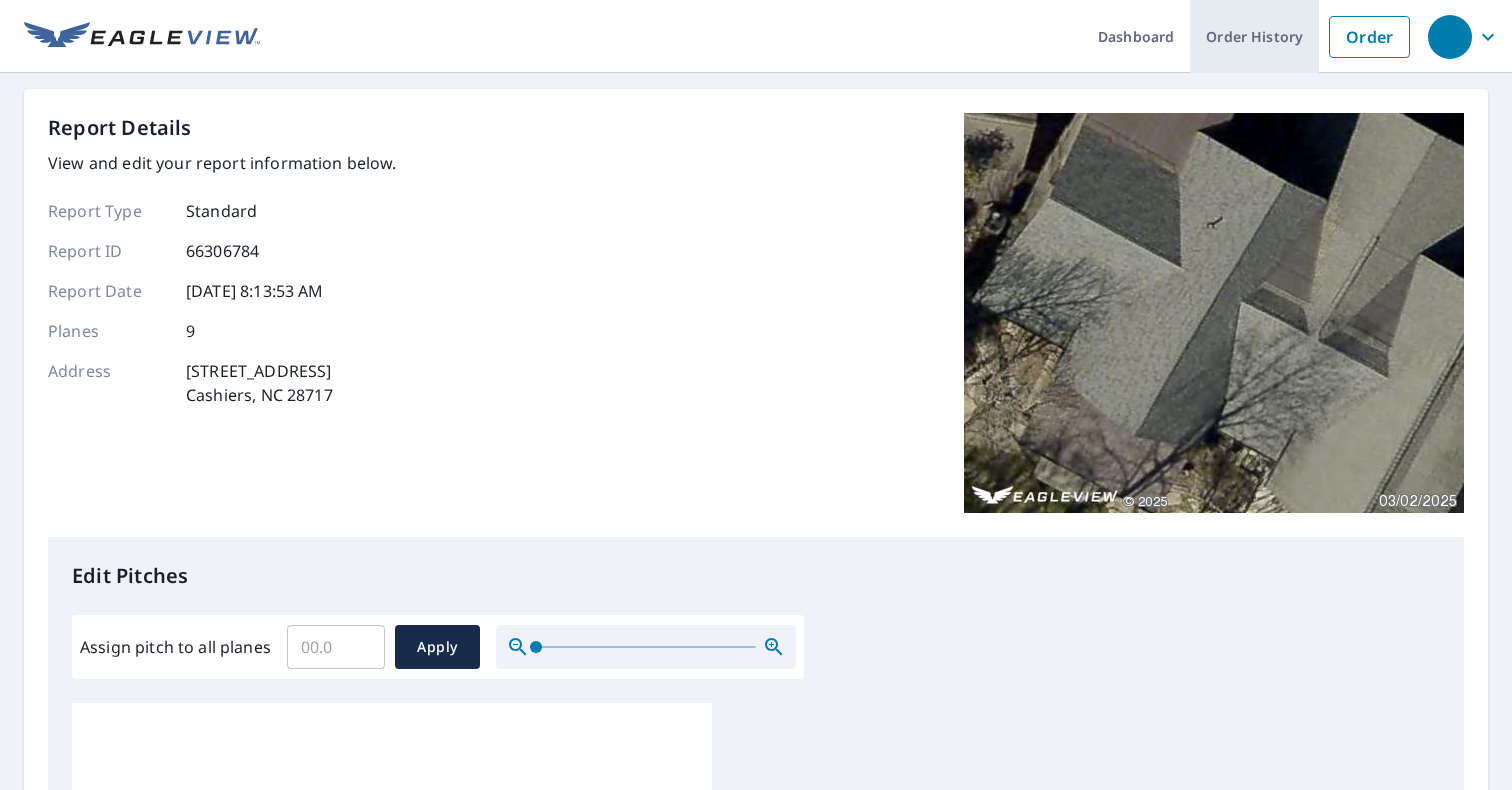 click on "Order History" at bounding box center [1254, 36] 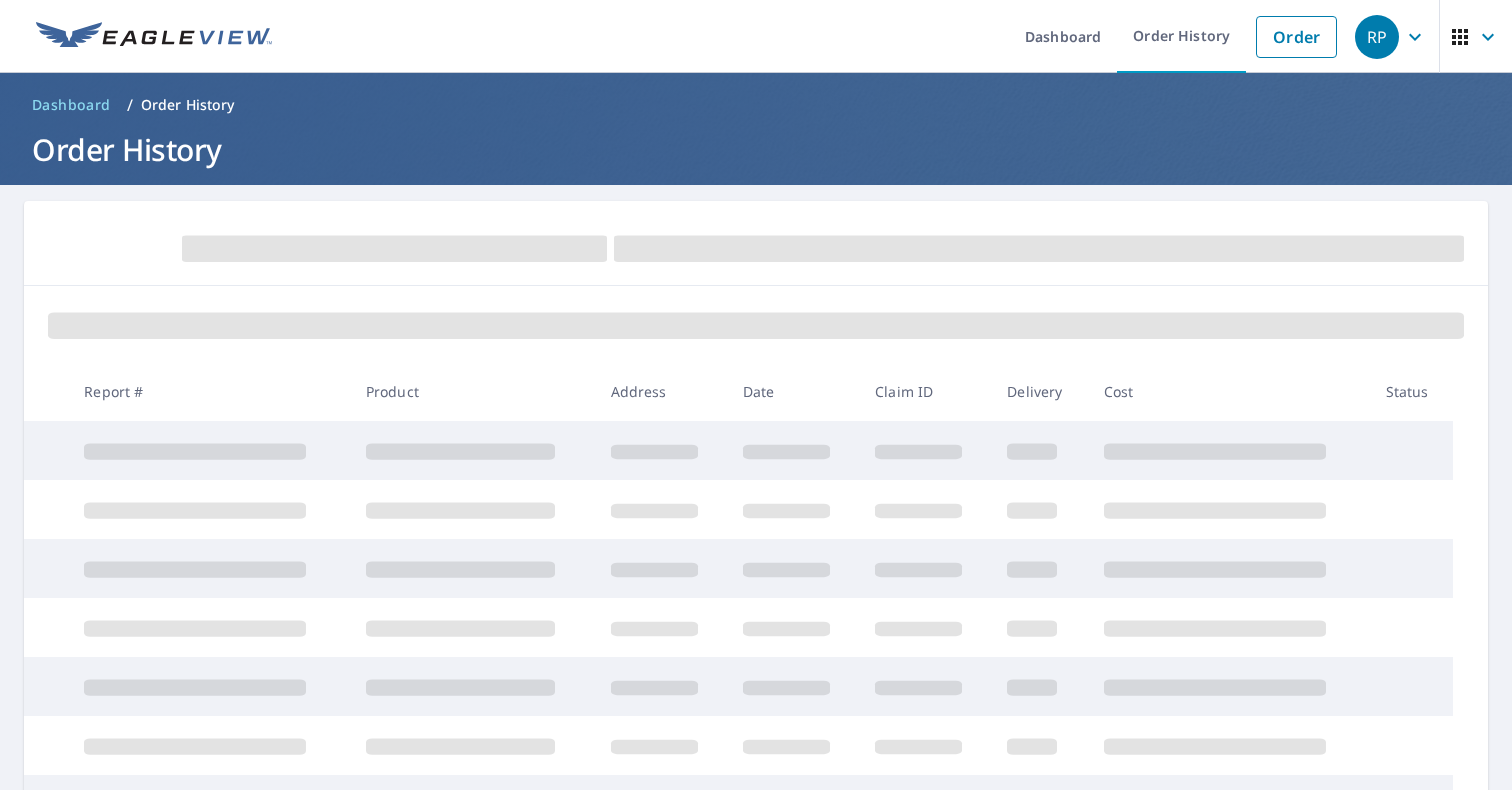 scroll, scrollTop: 0, scrollLeft: 0, axis: both 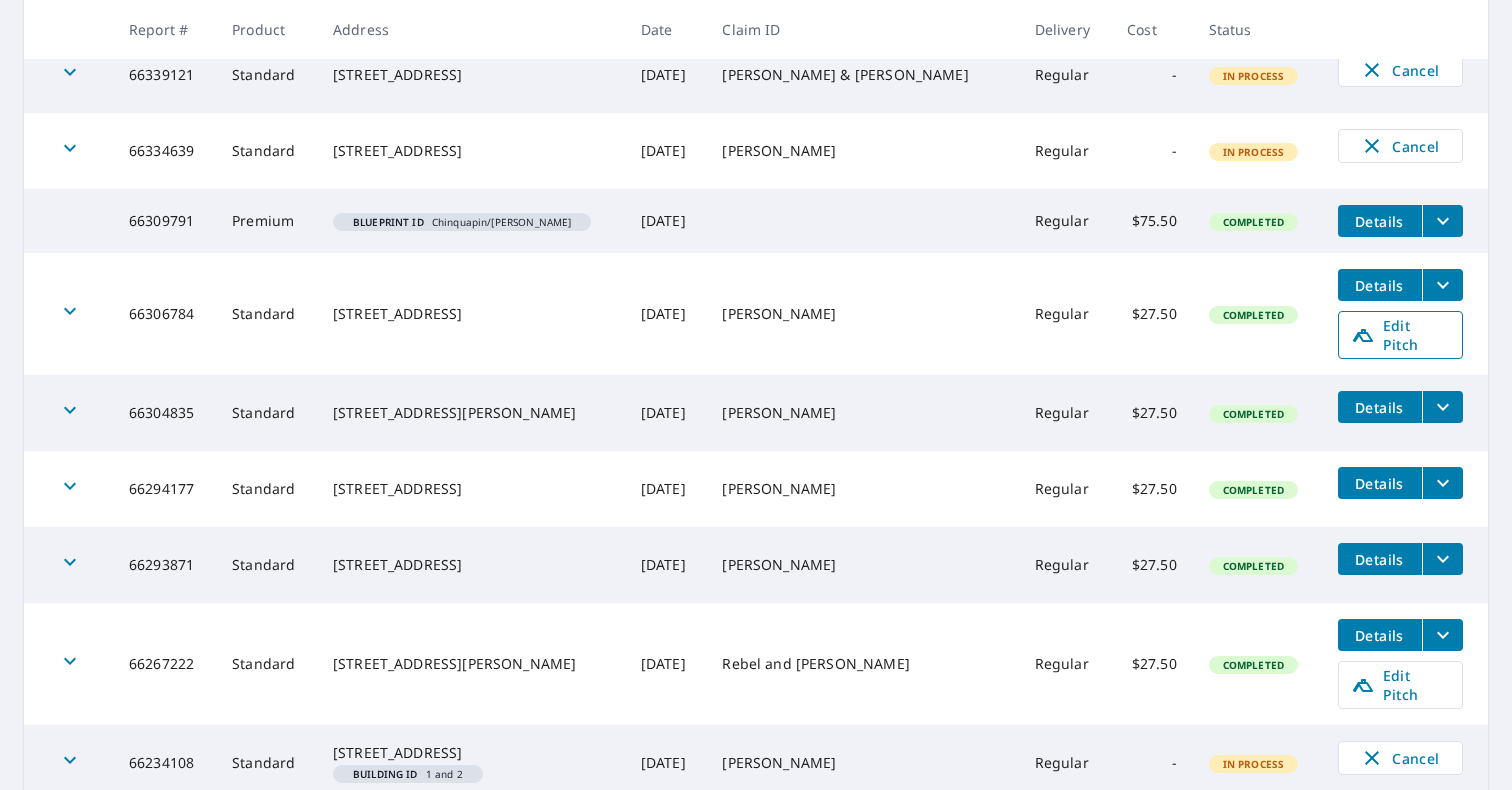 click on "Edit Pitch" at bounding box center (1400, 335) 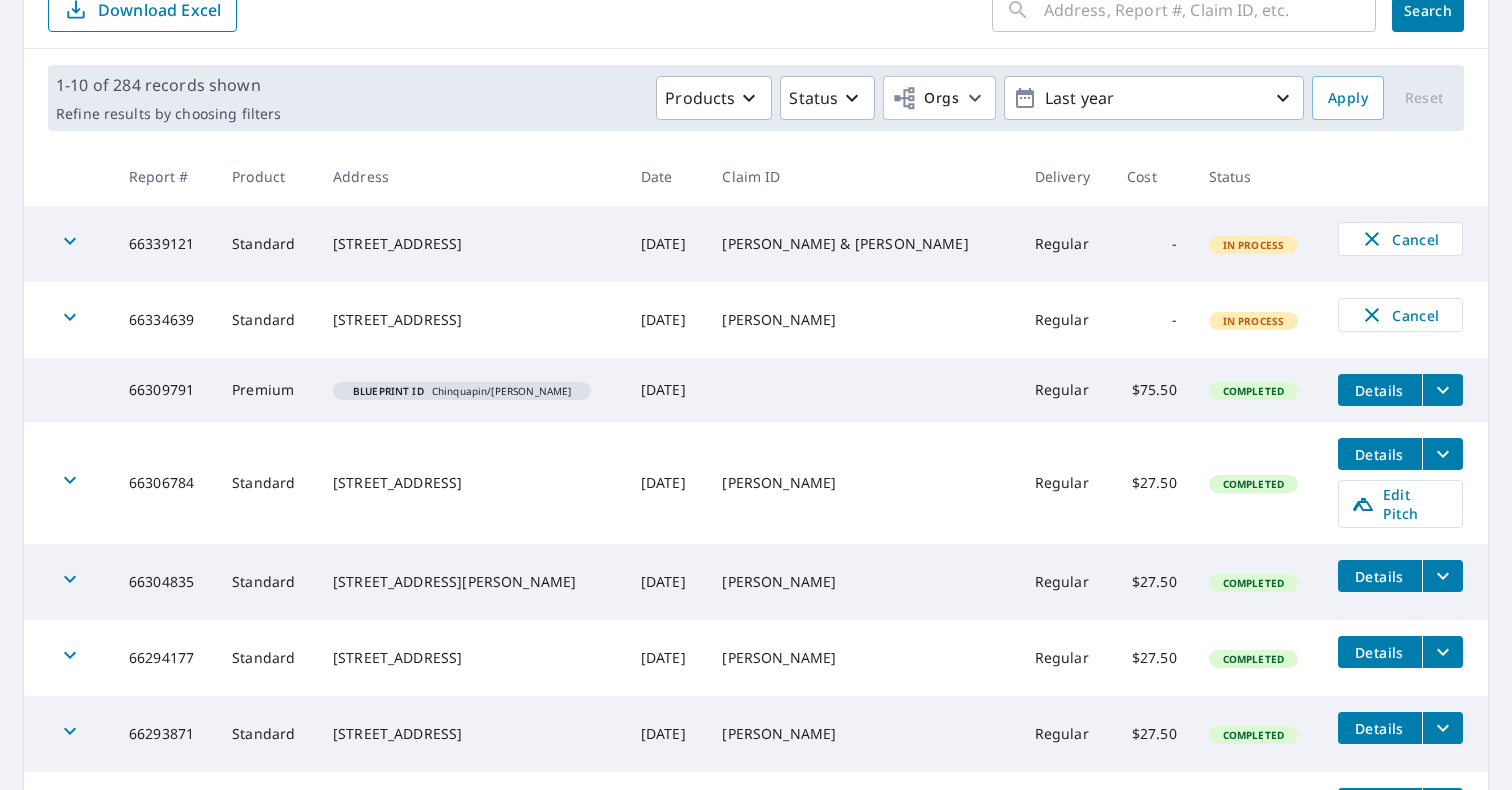 scroll, scrollTop: 243, scrollLeft: 0, axis: vertical 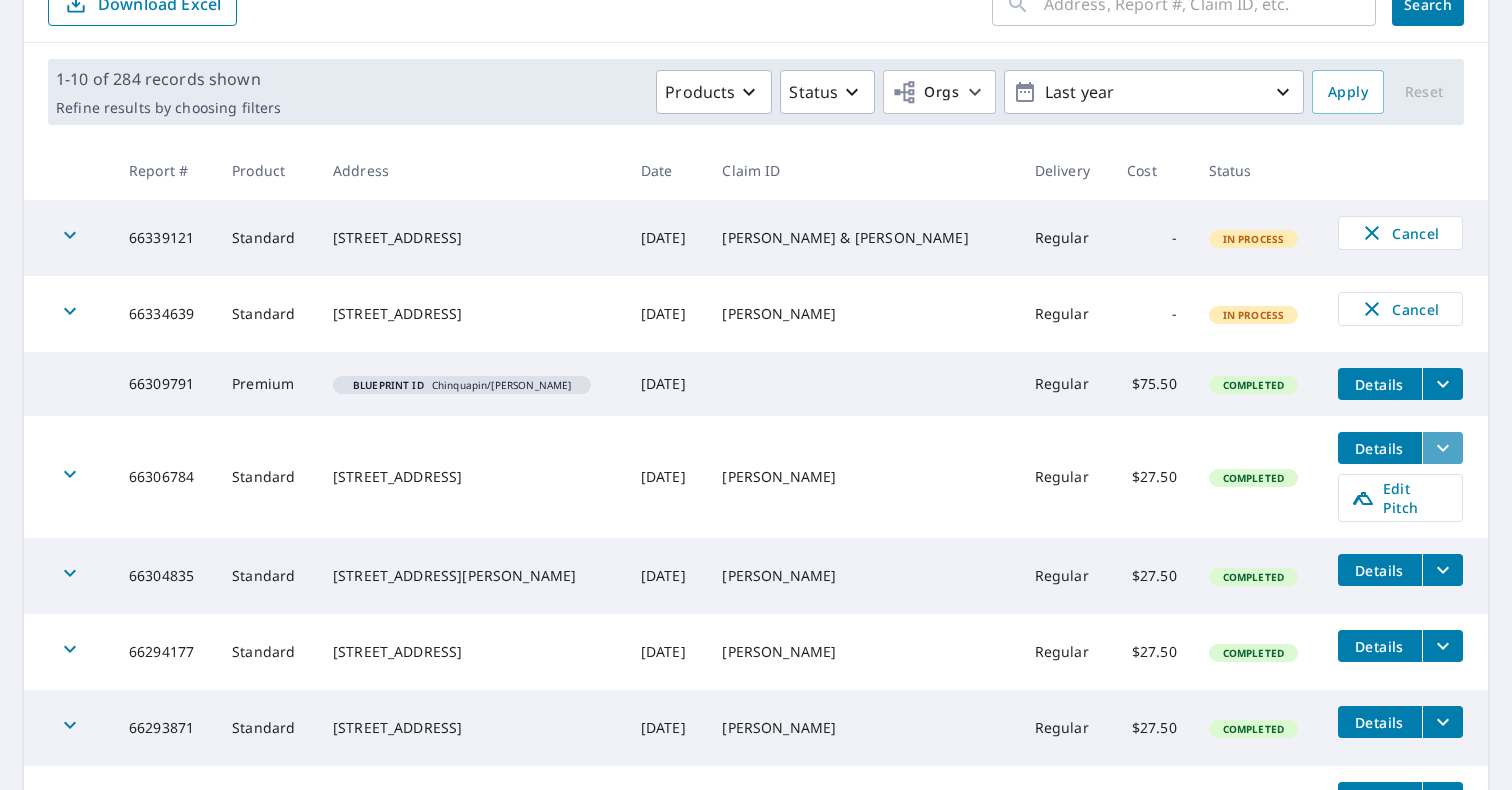 click 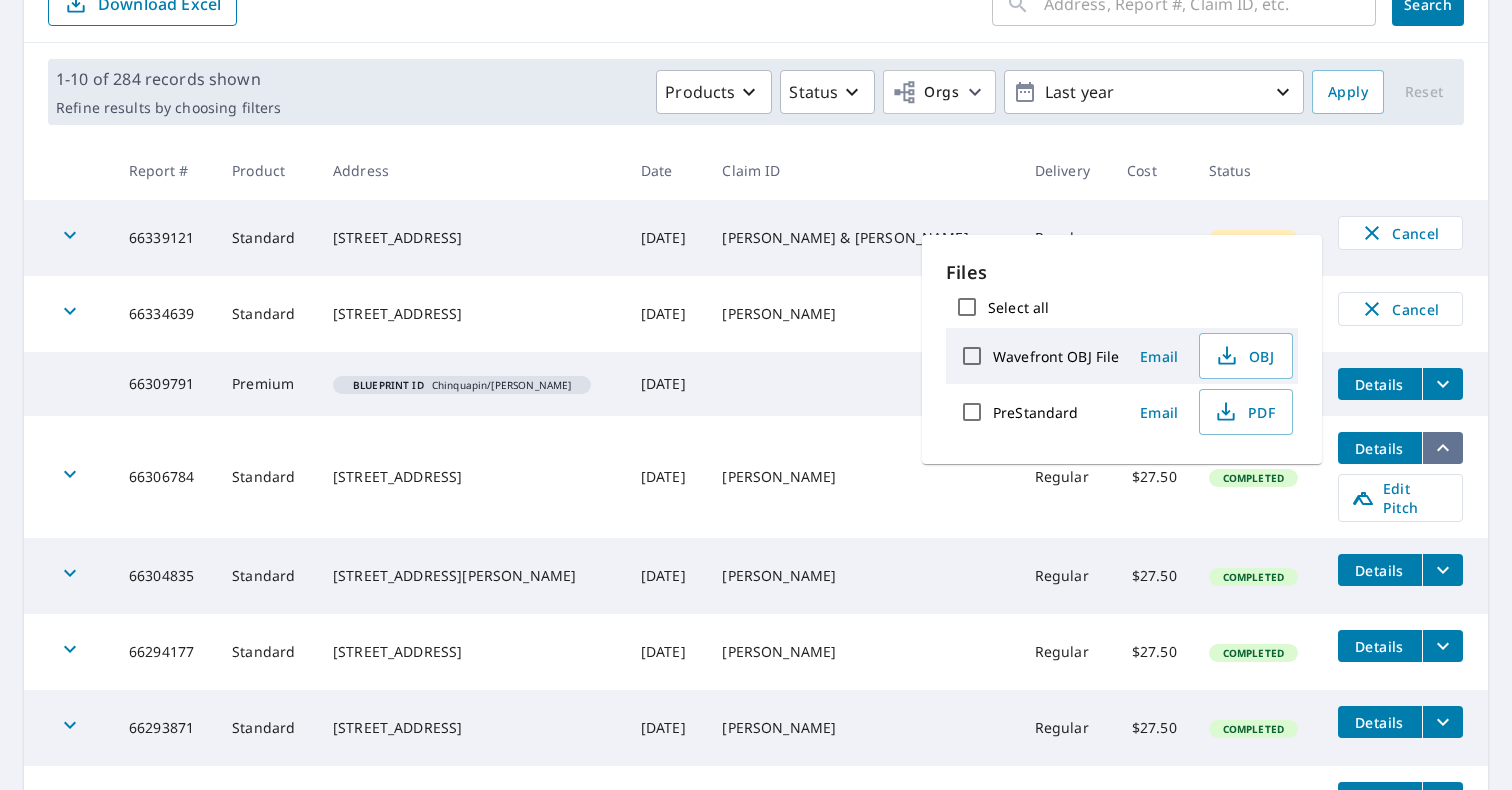 click 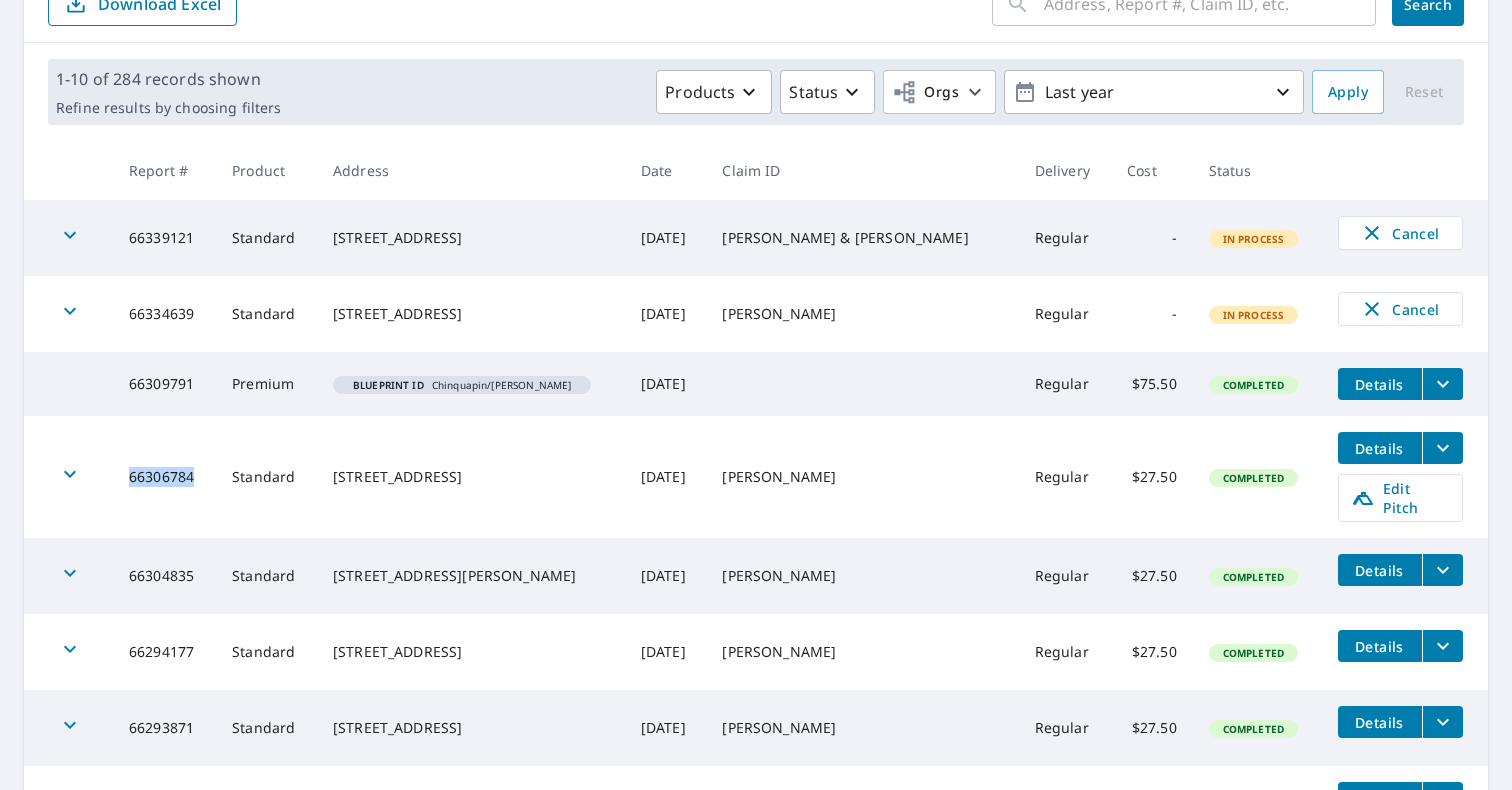 drag, startPoint x: 204, startPoint y: 473, endPoint x: 132, endPoint y: 473, distance: 72 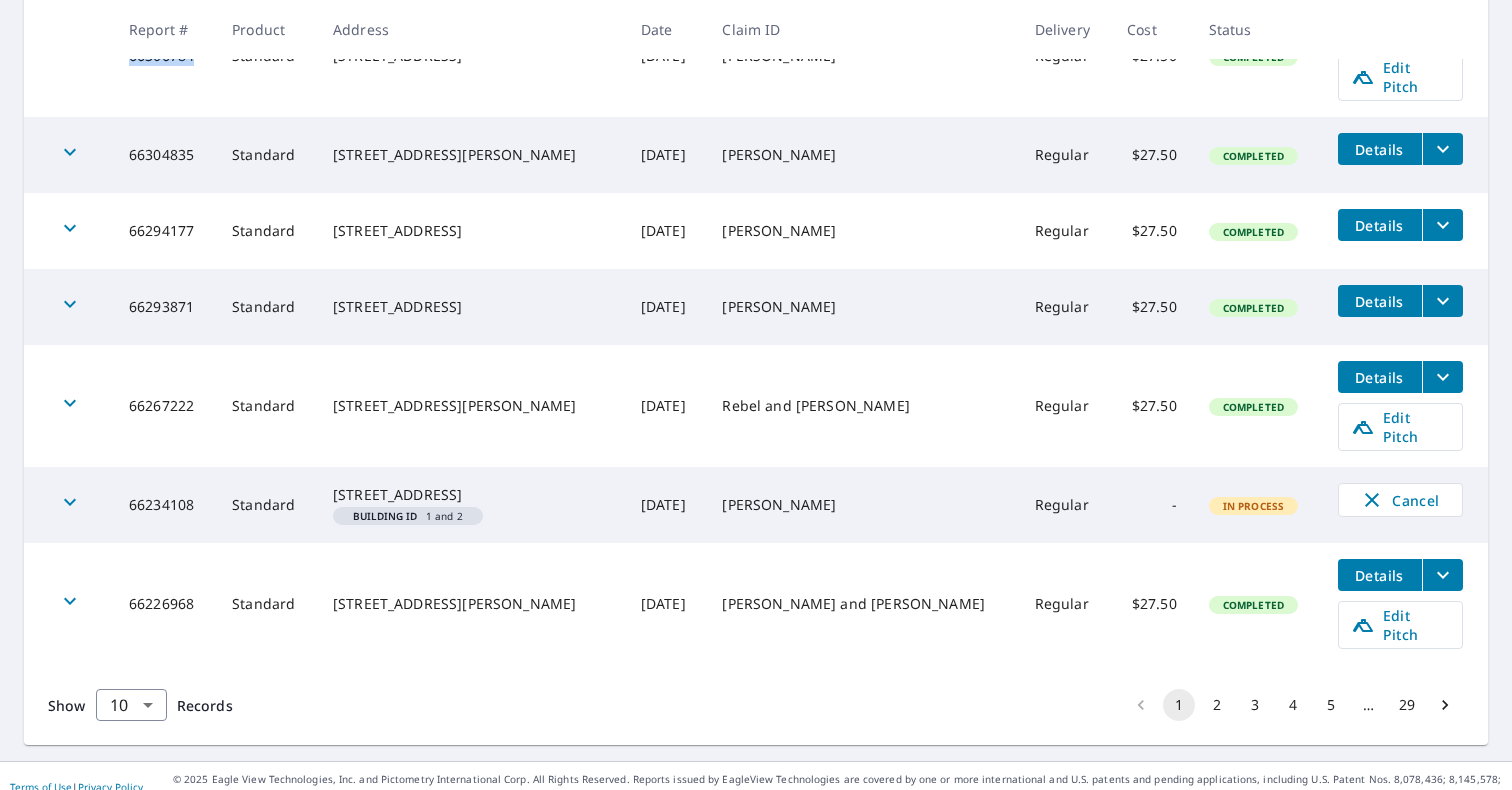 scroll, scrollTop: 665, scrollLeft: 0, axis: vertical 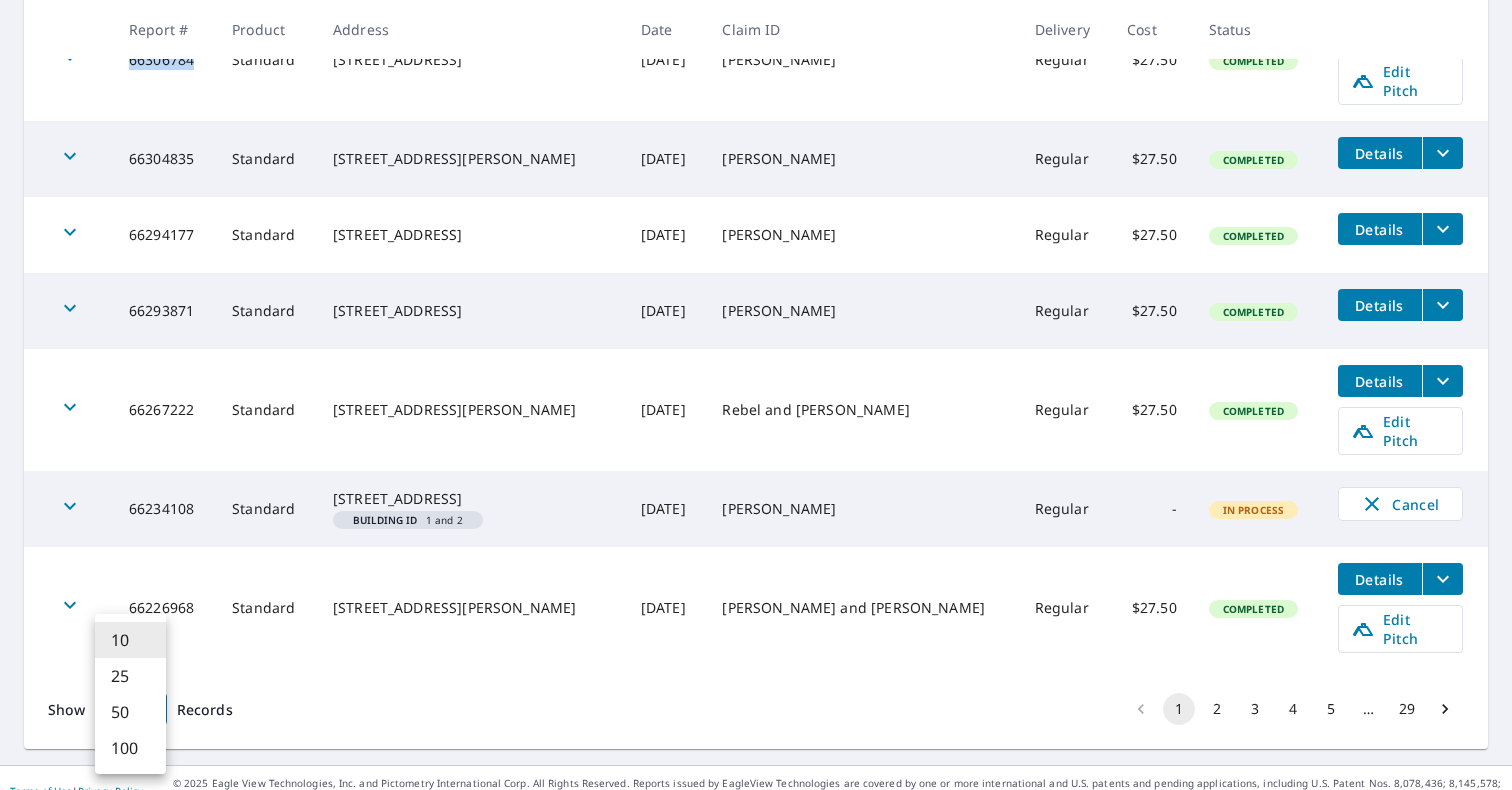 click on "RP RP
Dashboard Order History Order RP Dashboard / Order History Order History ​ Search Download Excel 1-10 of 284 records shown Refine results by choosing filters Products Status Orgs Last year Apply Reset Report # Product Address Date Claim ID Delivery Cost Status 66339121 Standard 511 Panther Mountain Rd
Highlands, NC 28741 Jul 10, 2025 Pam & Lance Smith Regular - In Process Cancel 66334639 Standard 256 Mountain Ash Ln
Highlands, NC 28741 Jul 10, 2025 William Bliss Regular - In Process Cancel 66309791 Premium Blueprint ID Chinquapin/Baker Jul 09, 2025 Regular $75.50 Completed Details 66306784 Standard 144 Pilgrim Rd
Cashiers, NC 28717 Jul 09, 2025 Jay Regular $27.50 Completed Details Edit Pitch 66304835 Standard 320 Cowee Ridge Rd
Highlands, NC 28741 Jul 09, 2025 Steve Wolchansky Regular $27.50 Completed Details 66294177 Standard 3484 Upper Whitewater Rd
Sapphire, NC 28774 Jul 08, 2025 Jeff Sachs Regular $27.50 Completed Details 66293871 Standard 125 Stone Cliffs Ln
Cashiers, NC 28717 Jul 08, 2025" at bounding box center (756, 395) 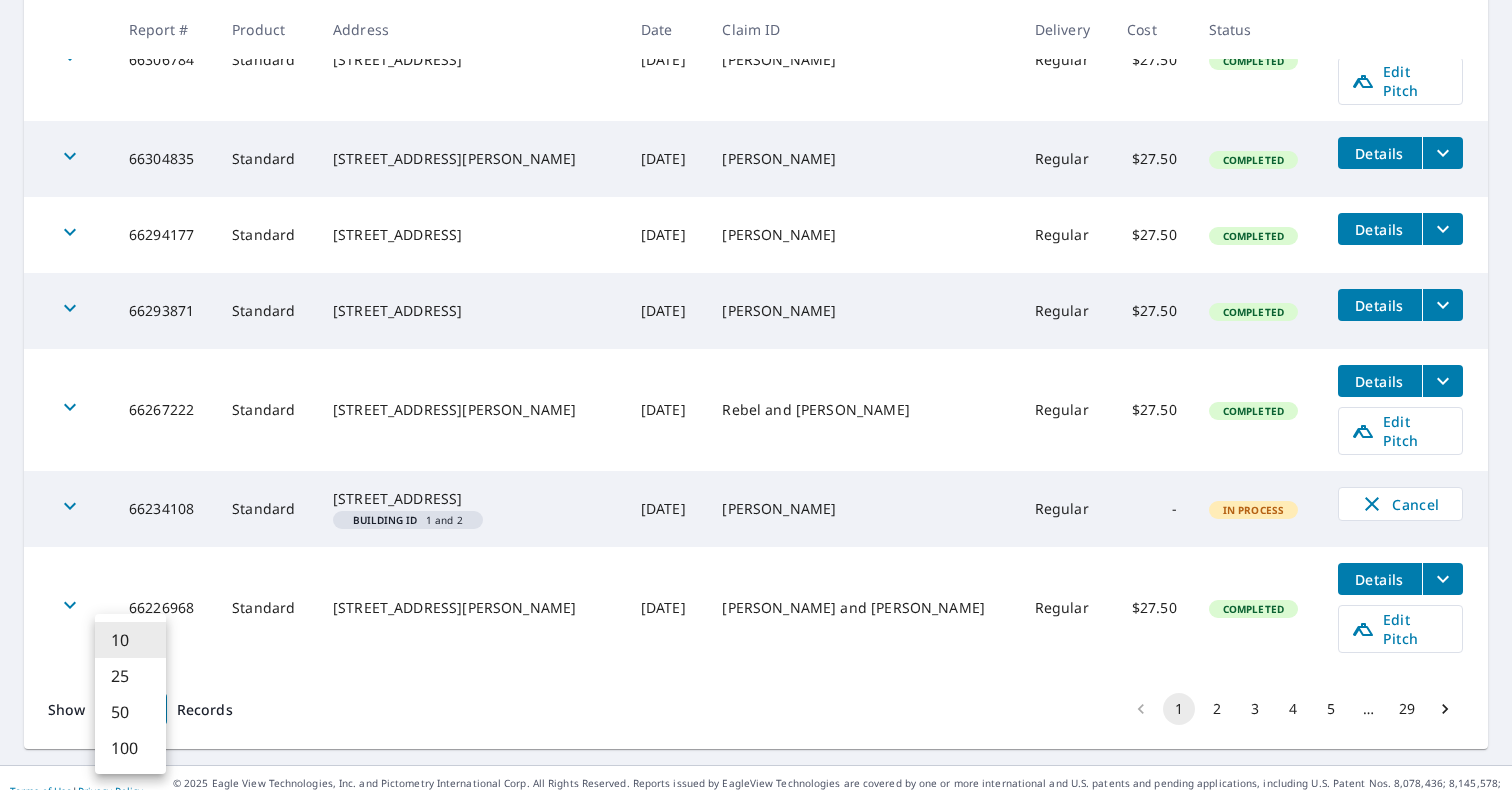 click on "100" at bounding box center [130, 748] 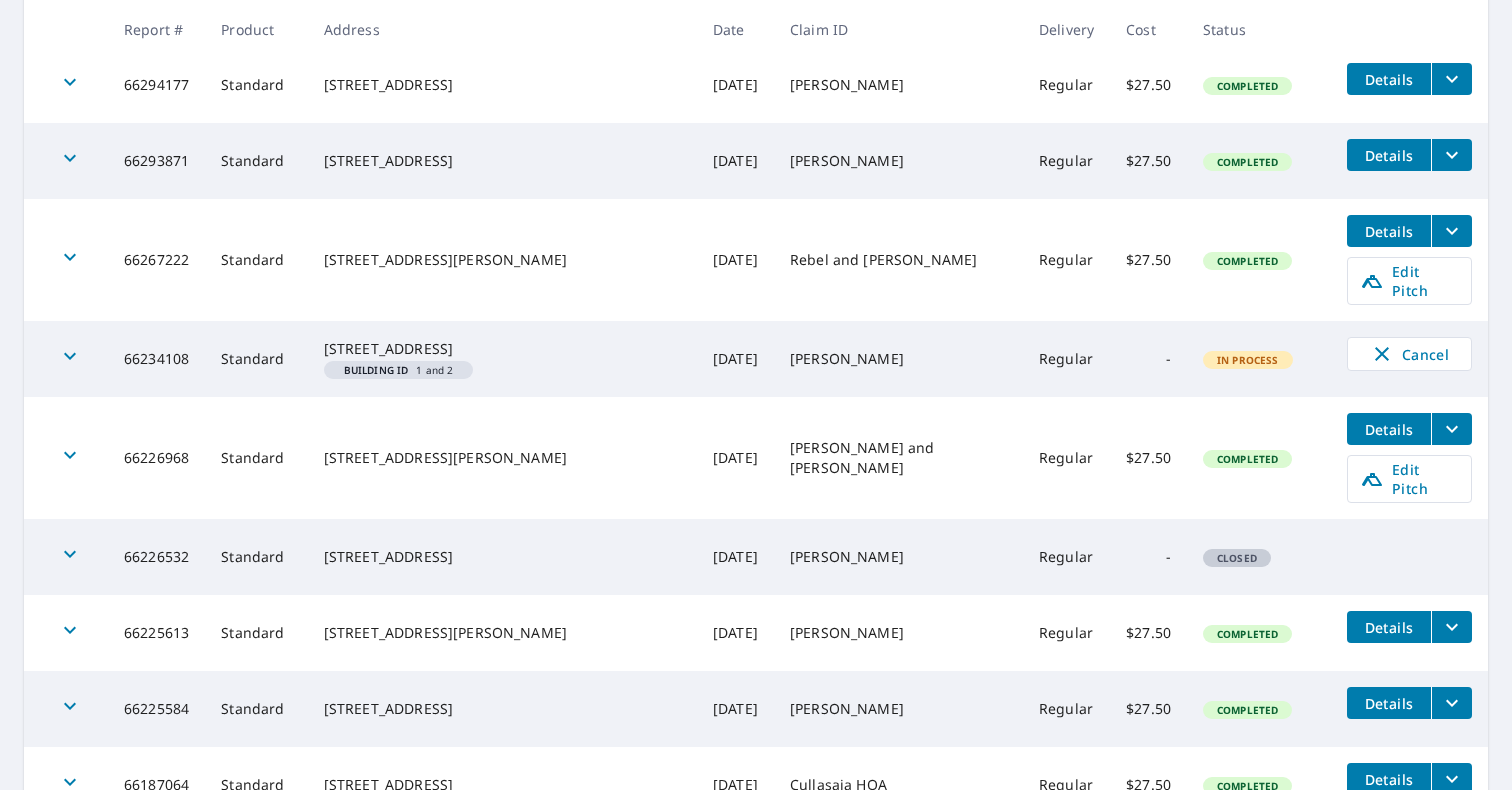 scroll, scrollTop: 850, scrollLeft: 0, axis: vertical 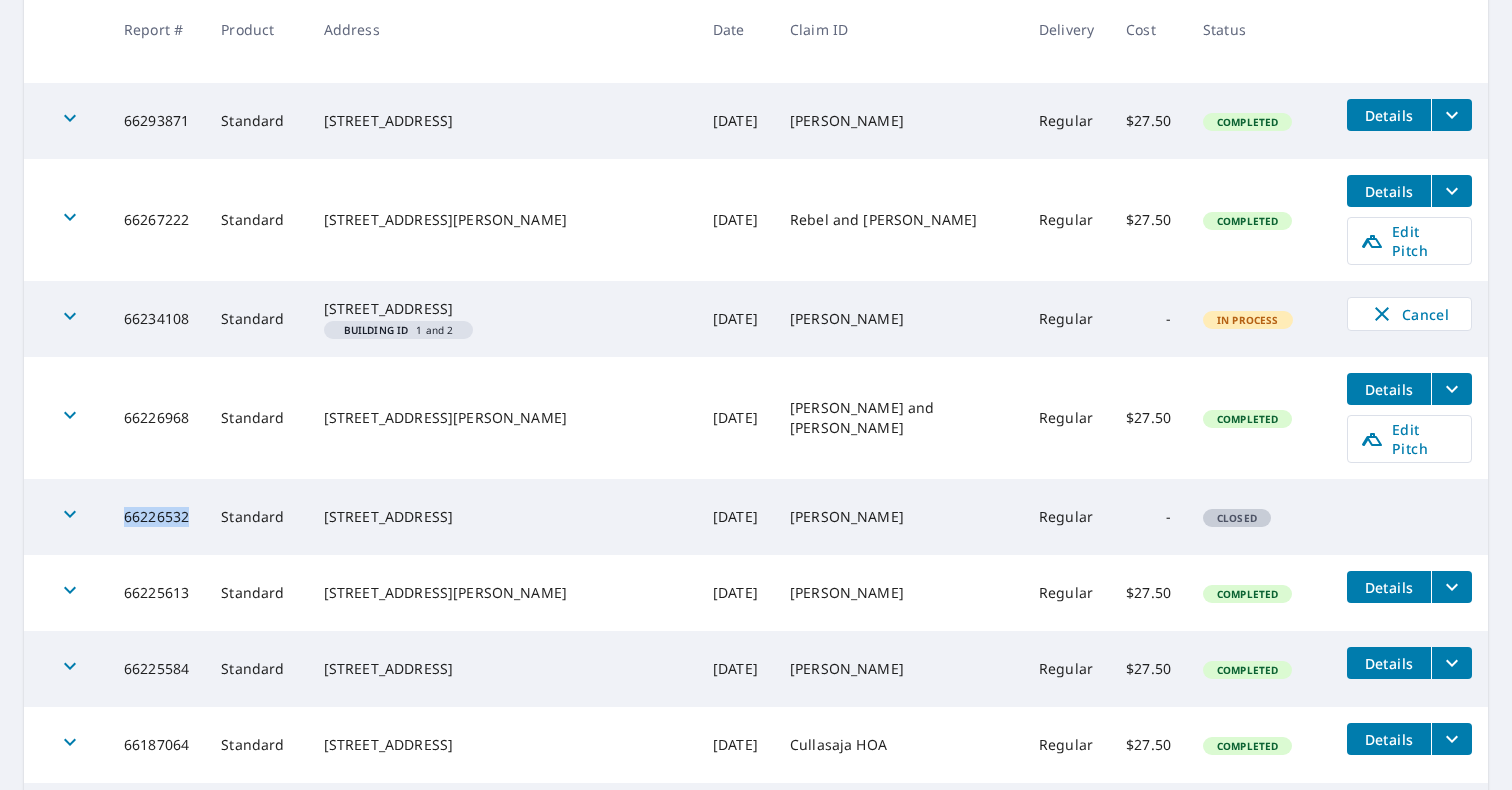 drag, startPoint x: 193, startPoint y: 499, endPoint x: 121, endPoint y: 500, distance: 72.00694 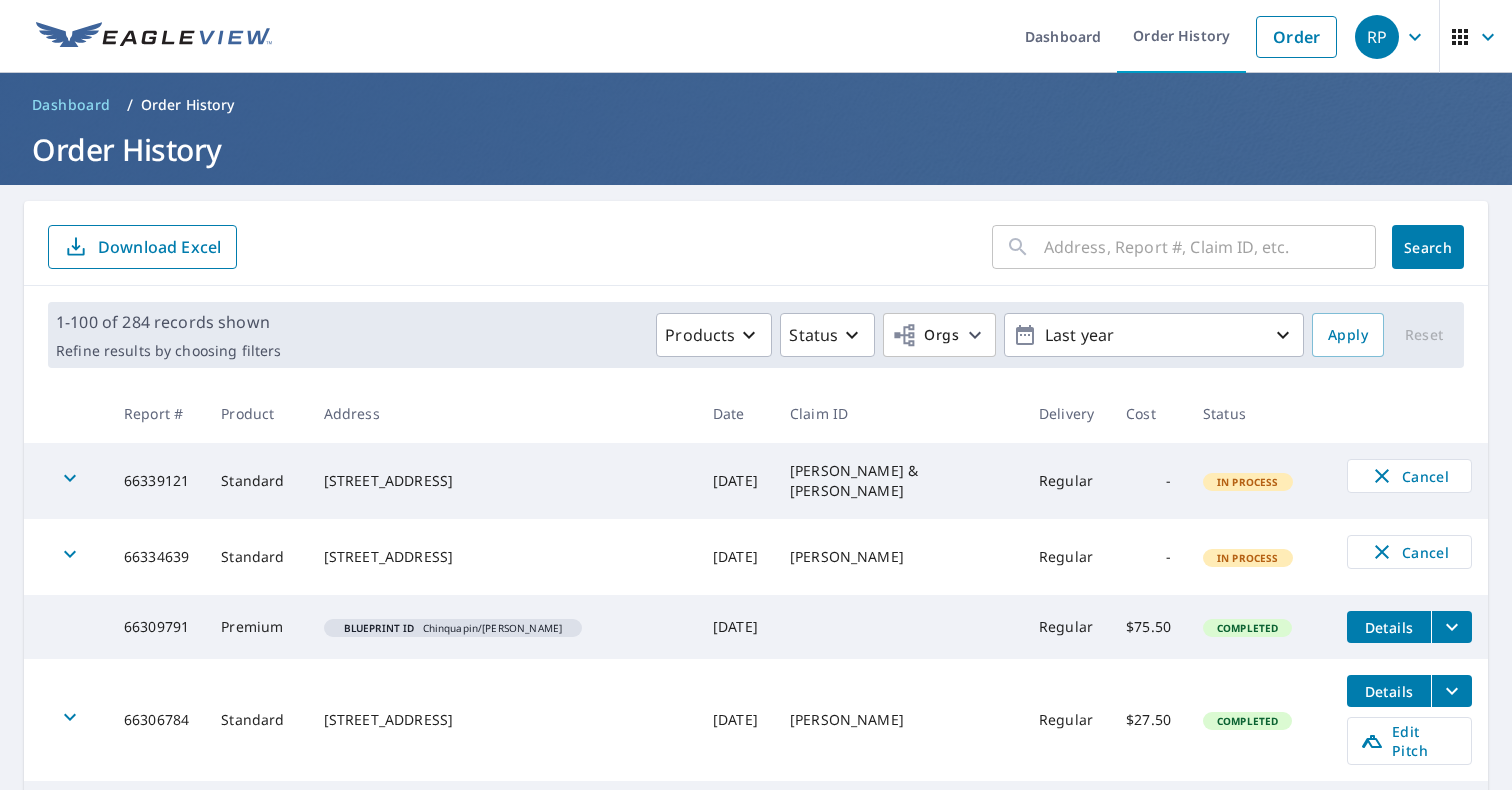 scroll, scrollTop: 0, scrollLeft: 0, axis: both 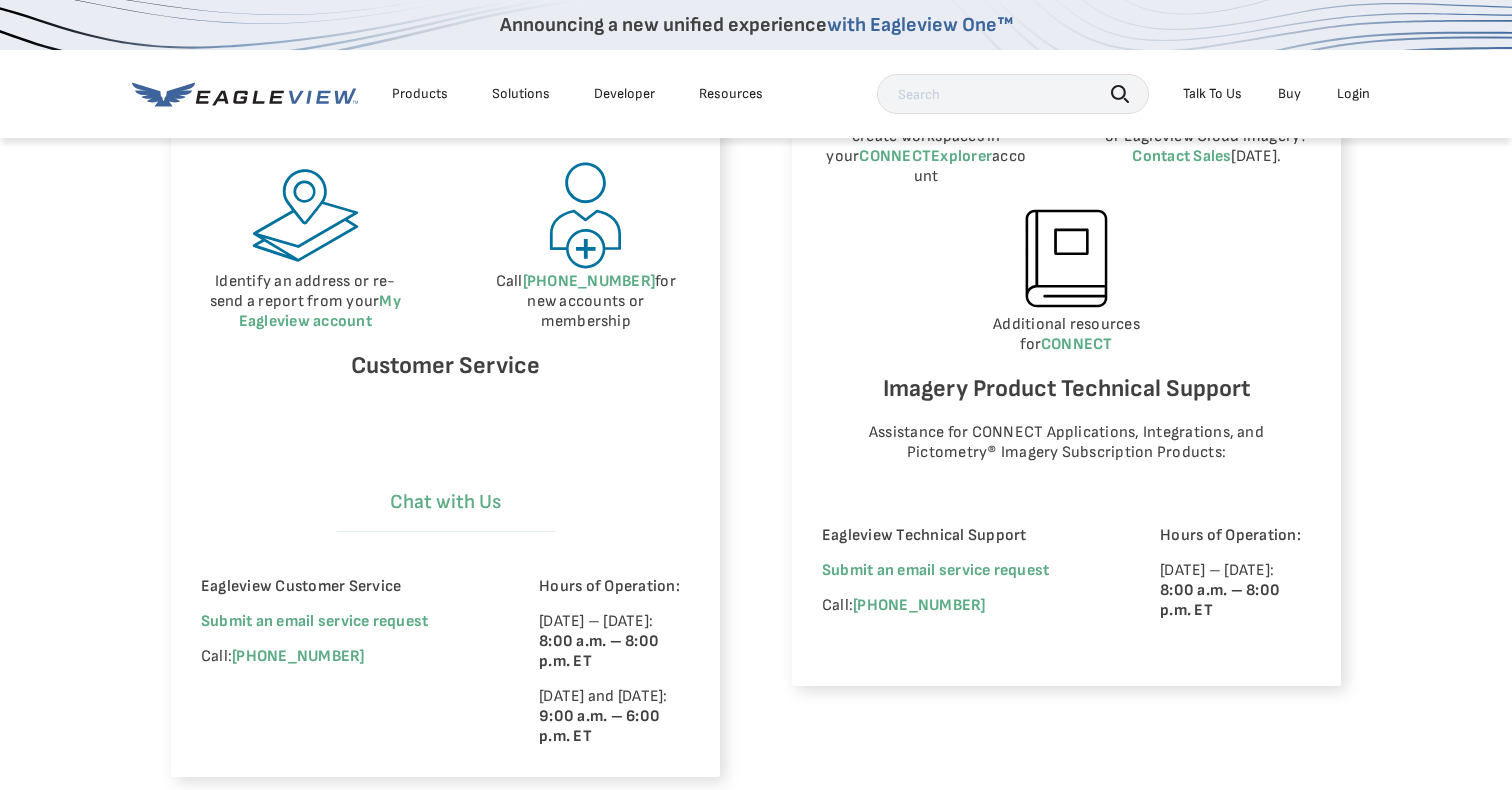 click on "Chat with Us" at bounding box center (446, 502) 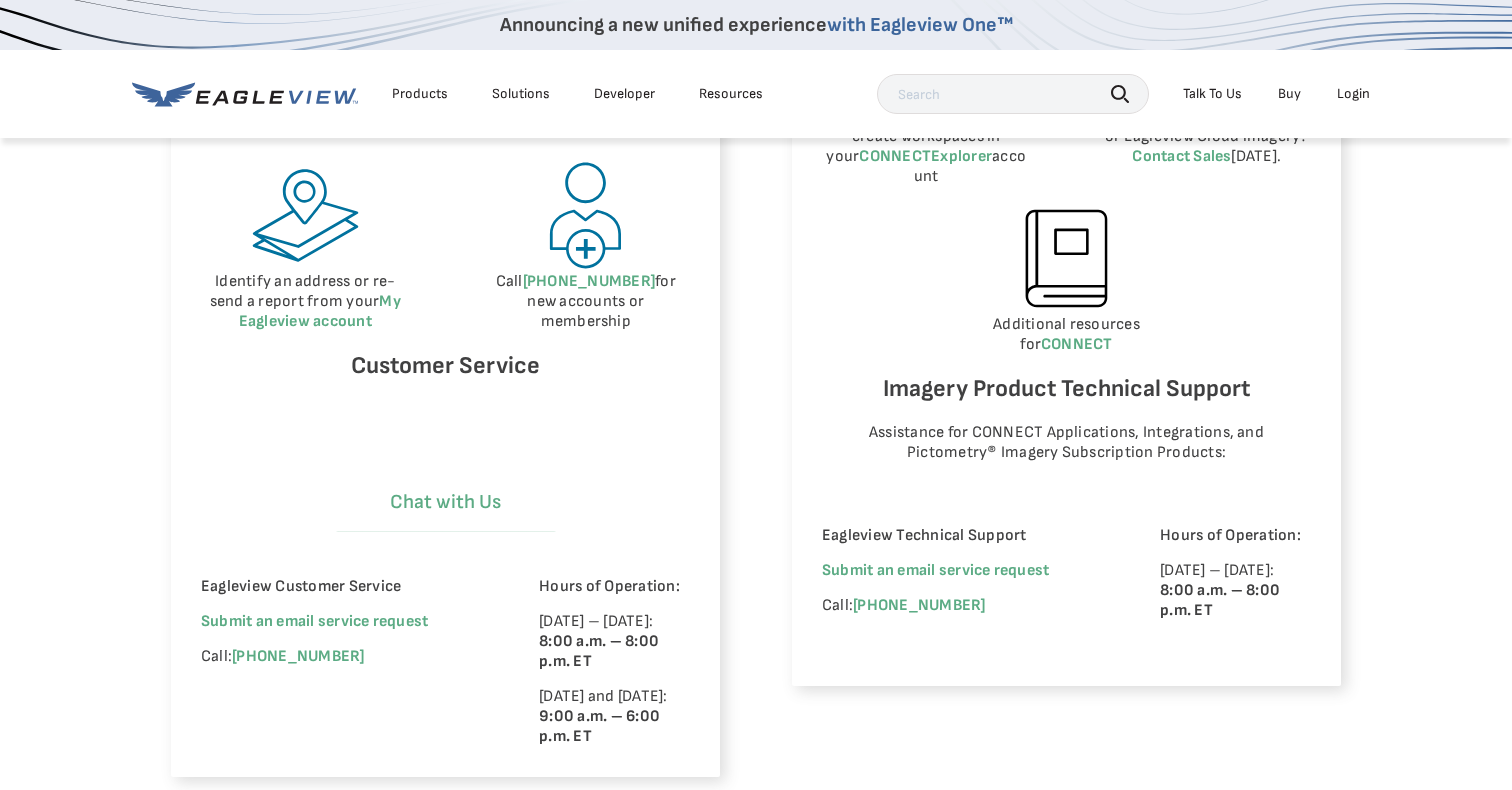 select on "Cancel_Roof_Wall_Report" 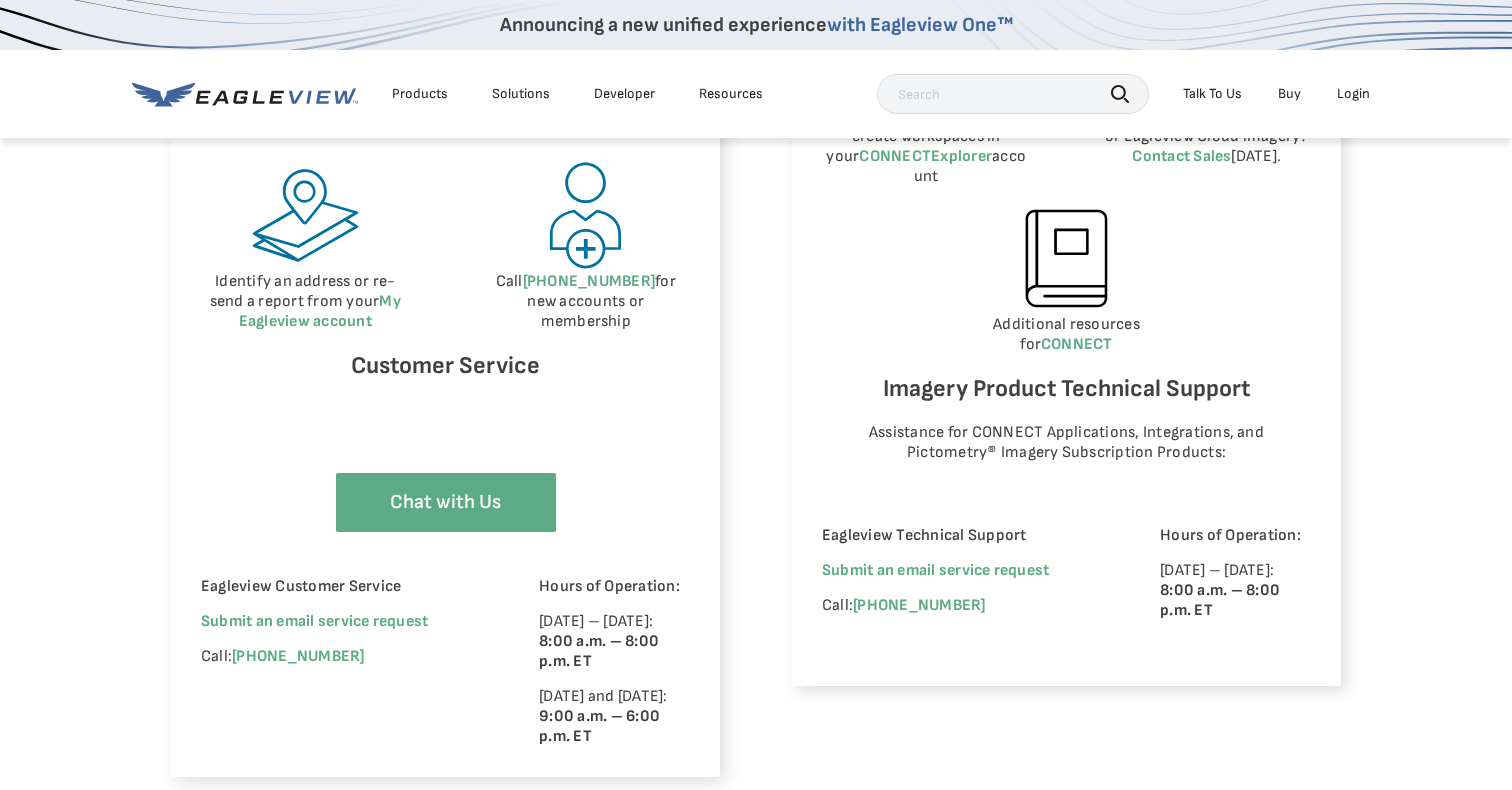 type on "[PERSON_NAME]" 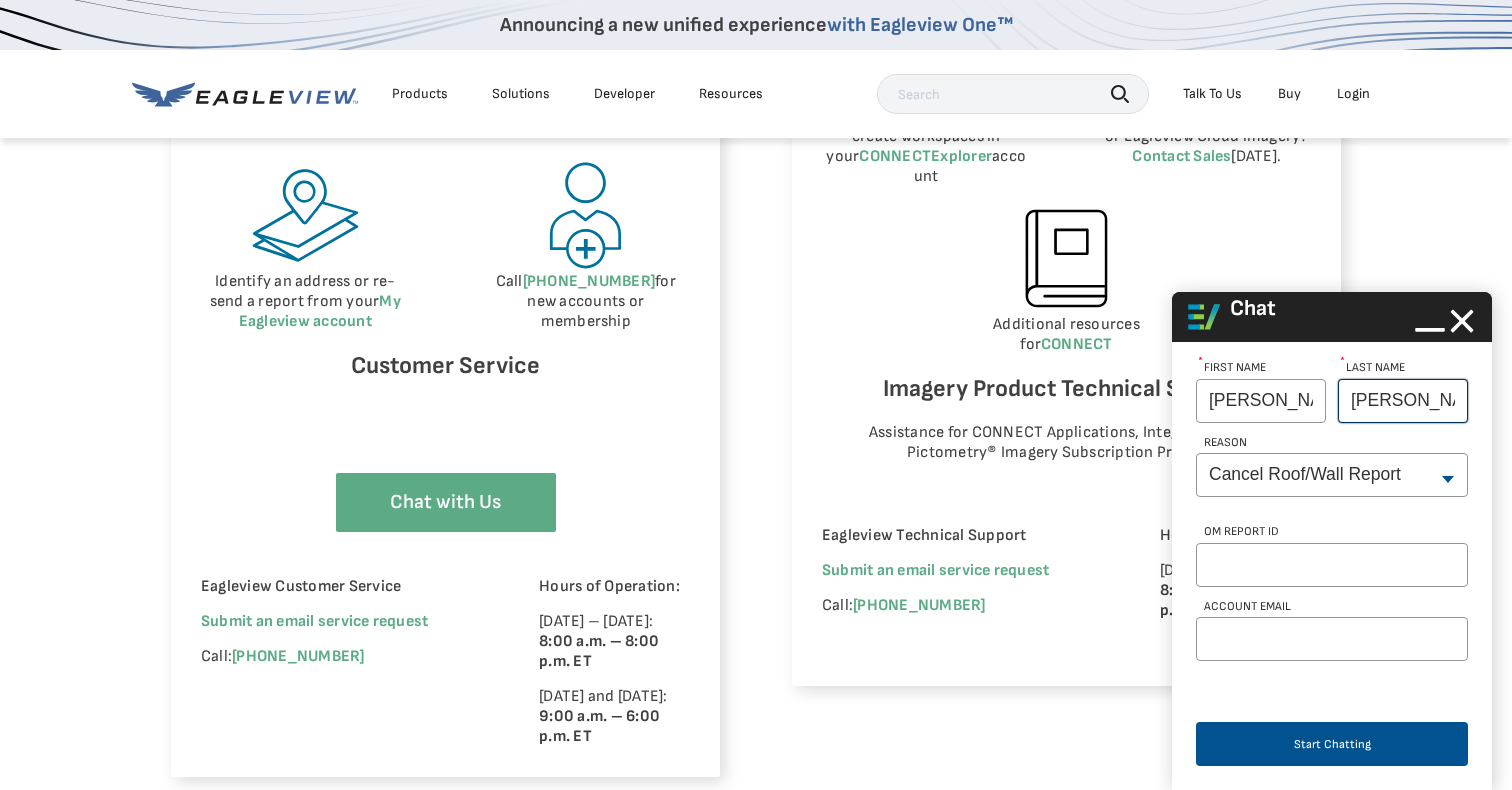 type on "[PERSON_NAME]" 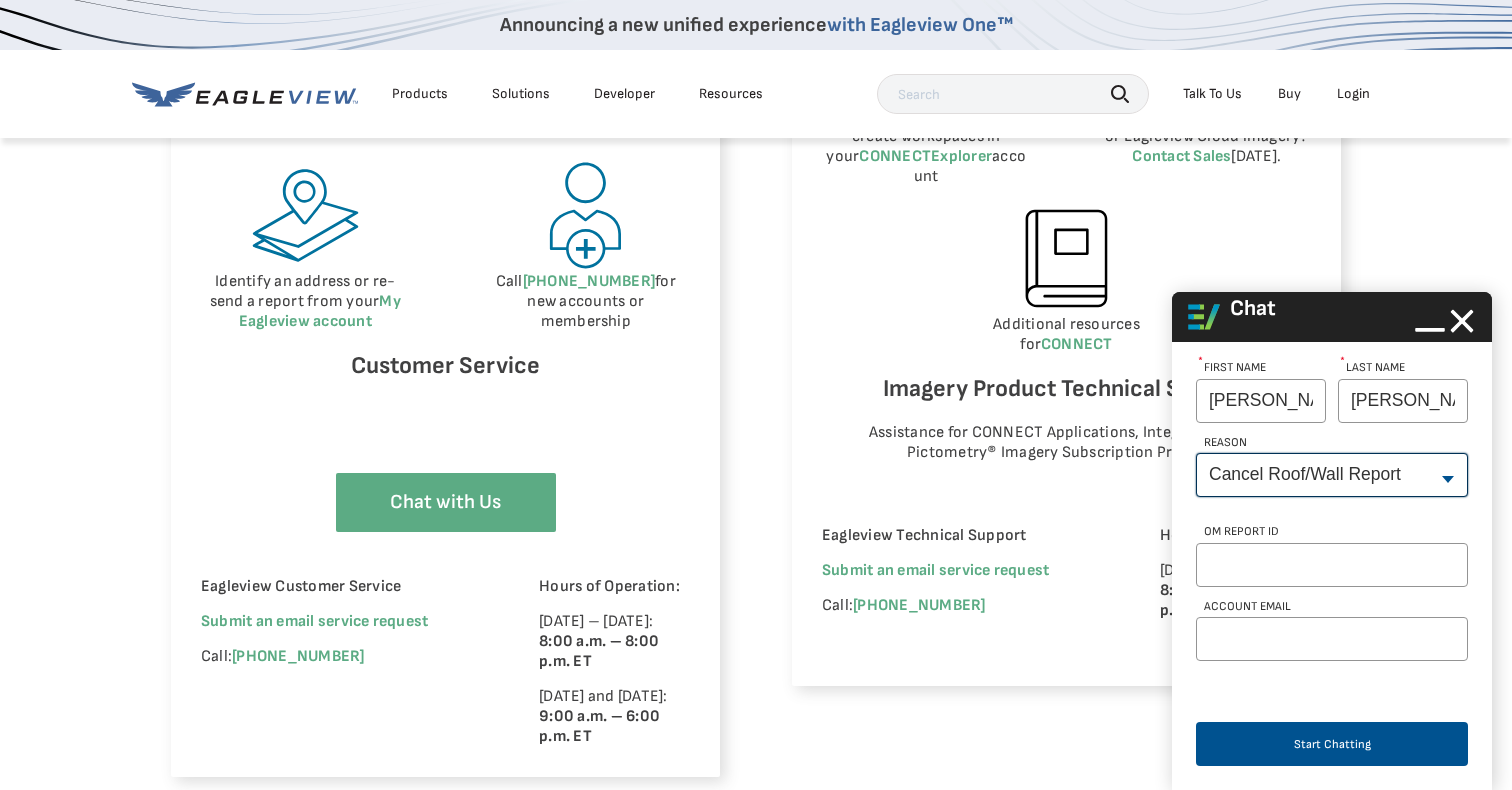 select on "Roof_Wall_Report_Status" 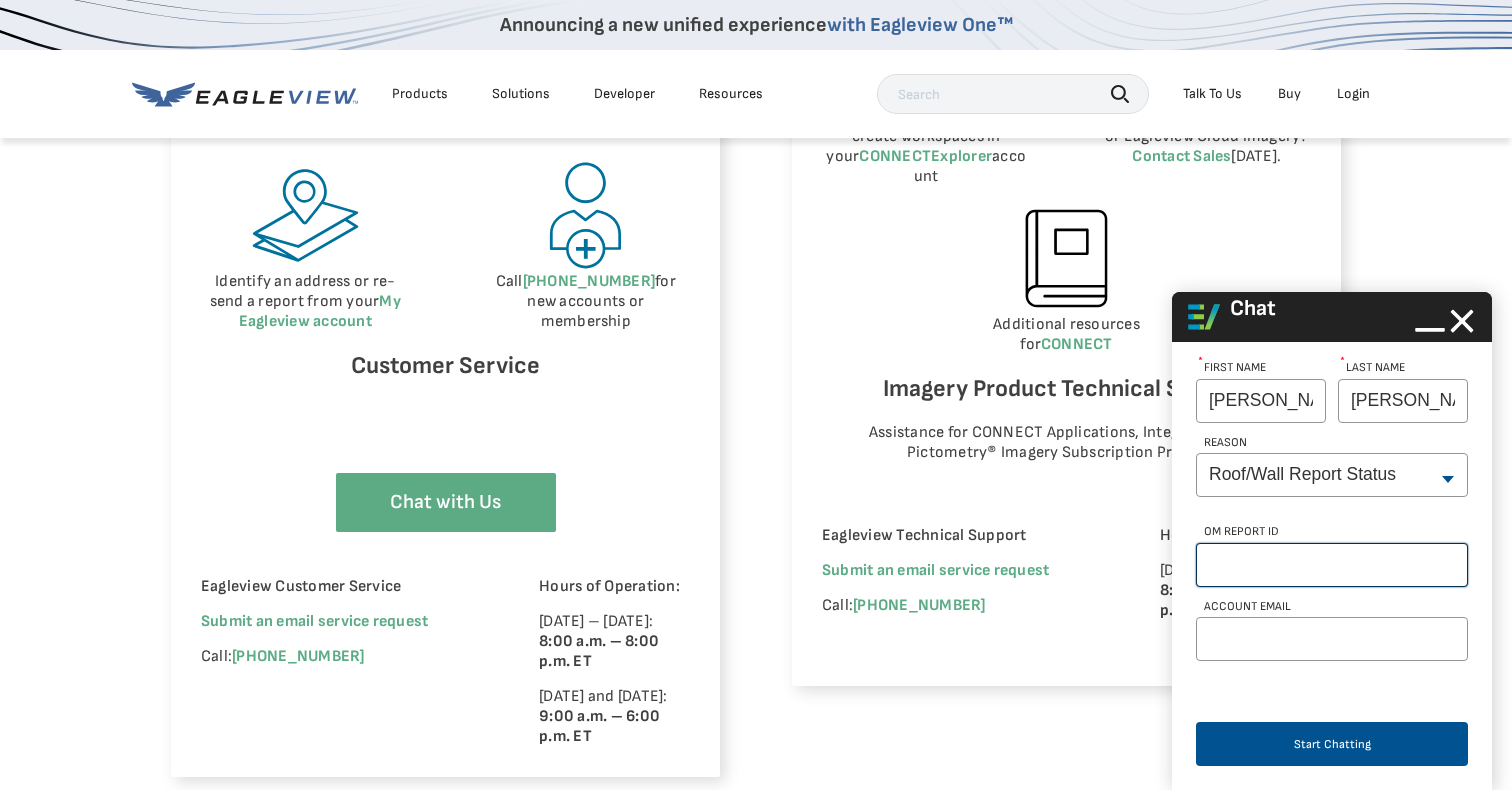 click on "OM Report Id" at bounding box center [1332, 565] 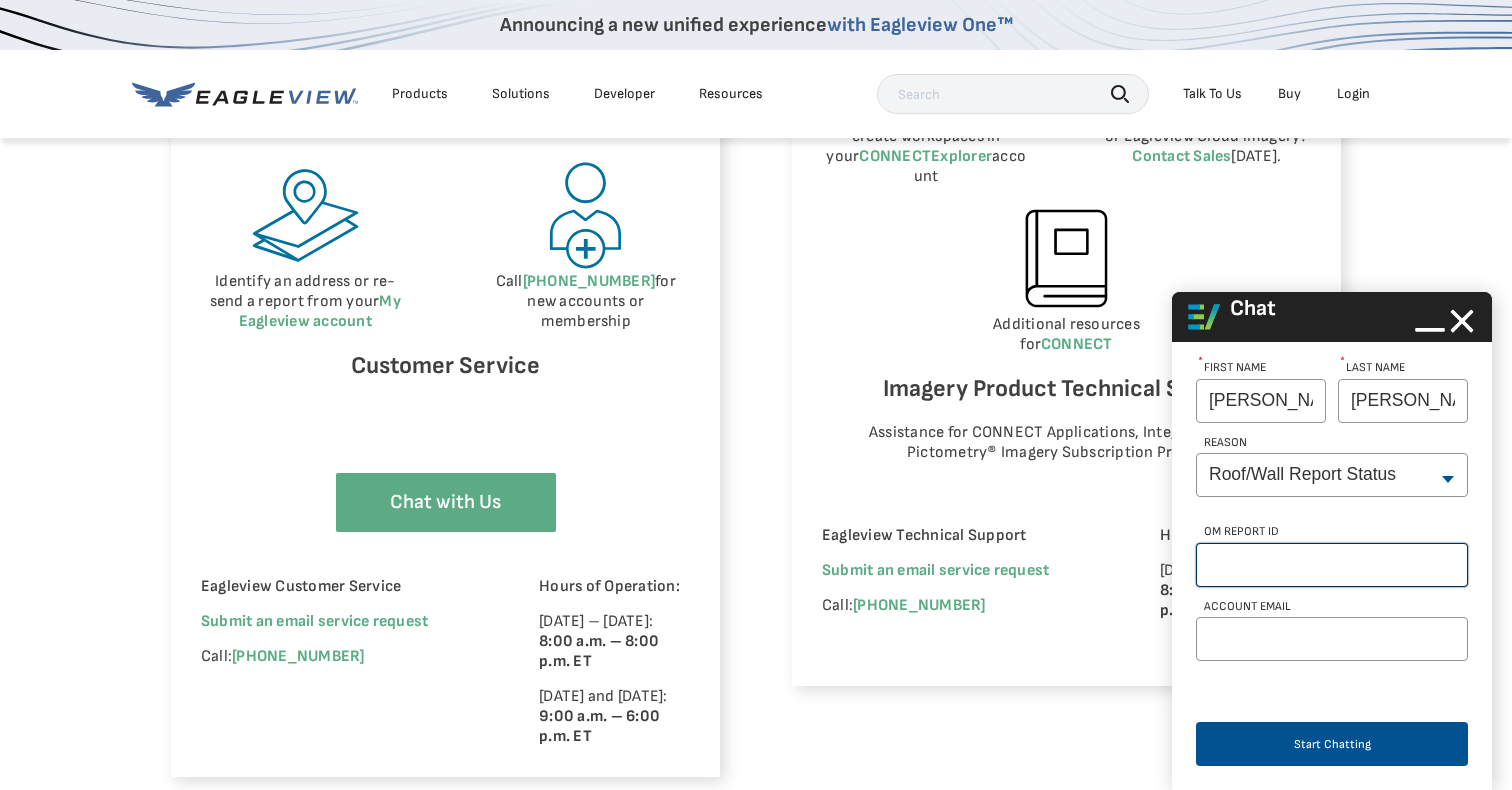 paste on "66306784" 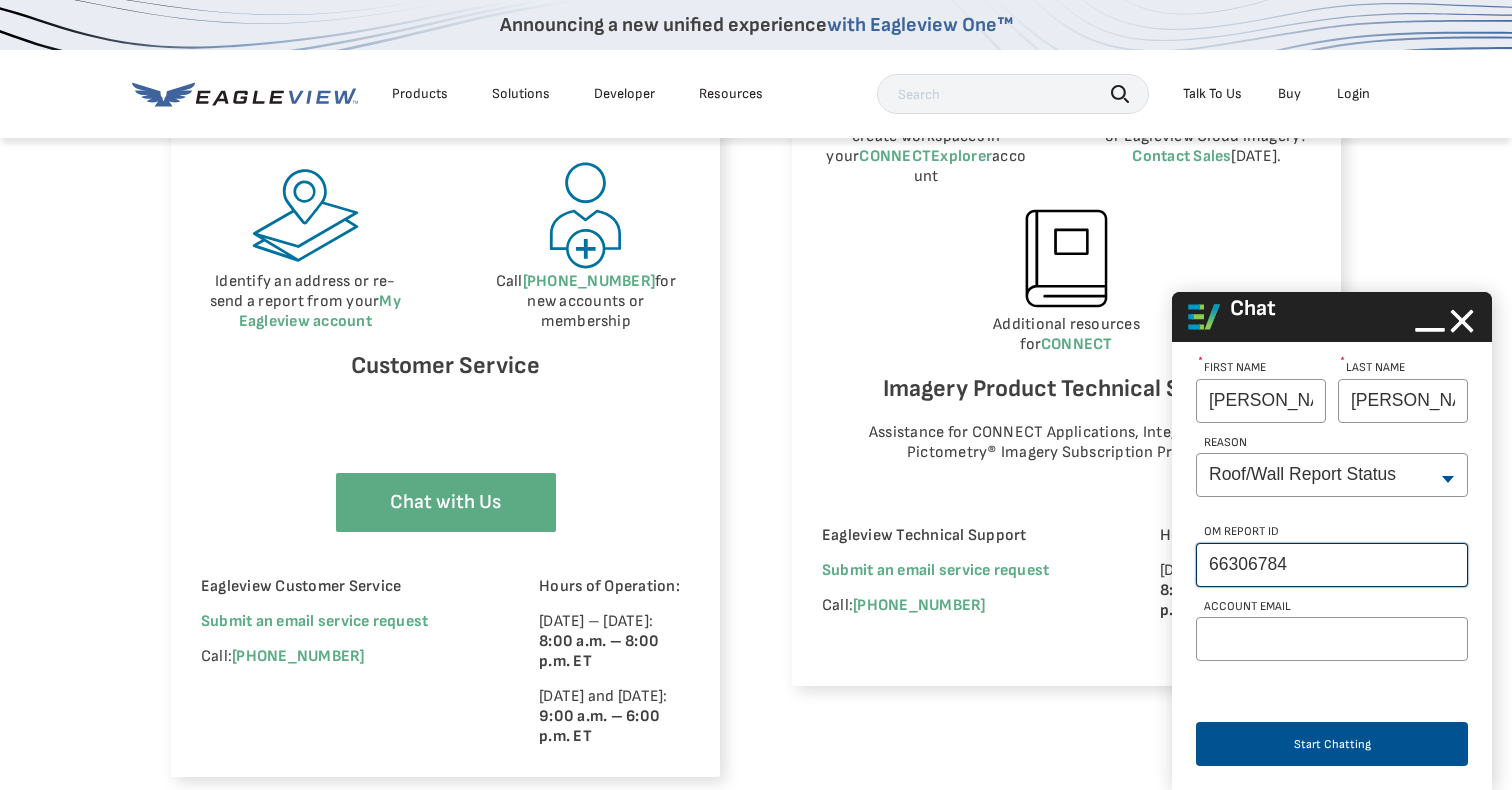 type on "66306784" 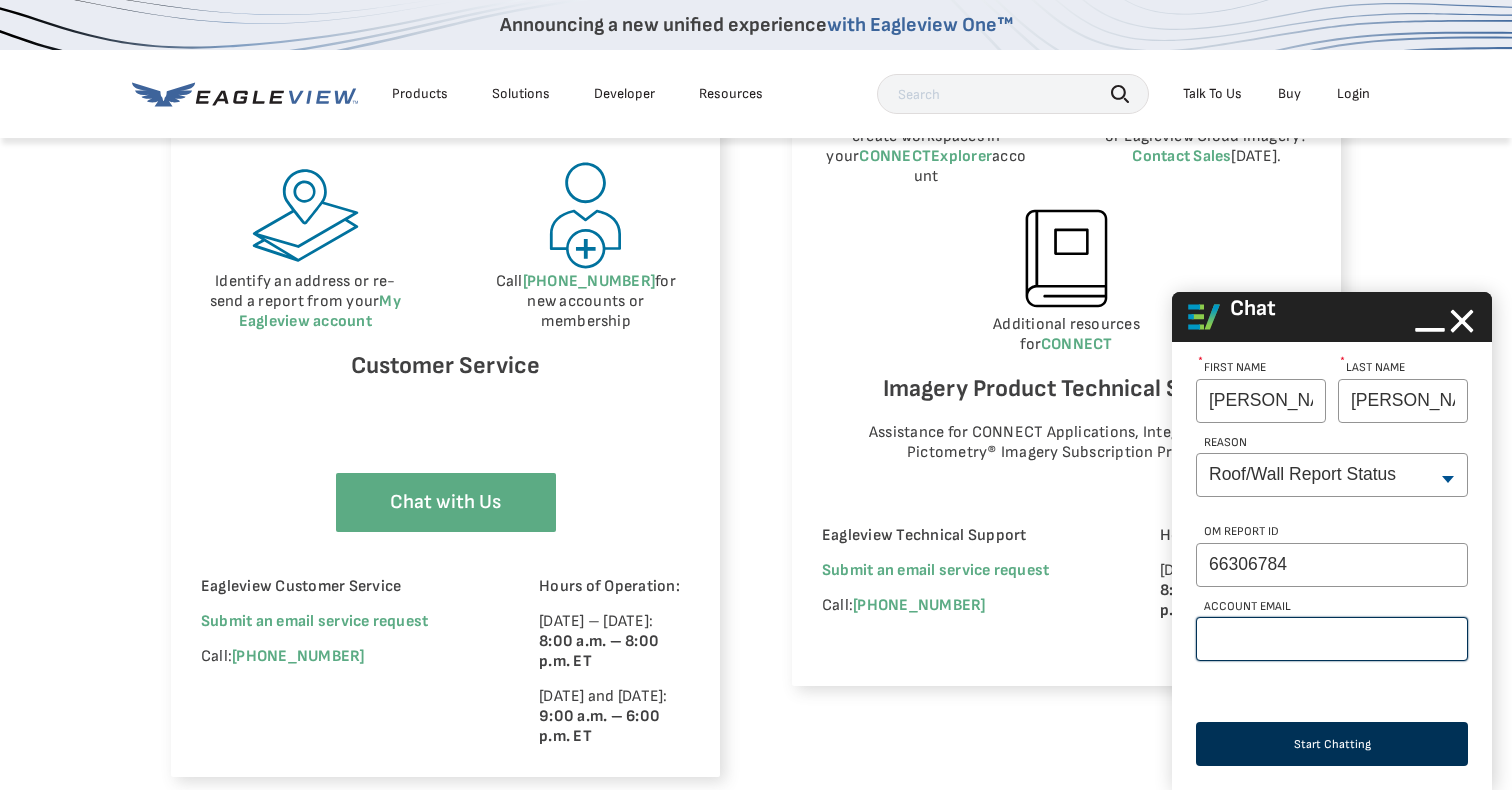 type on "[EMAIL_ADDRESS][DOMAIN_NAME]" 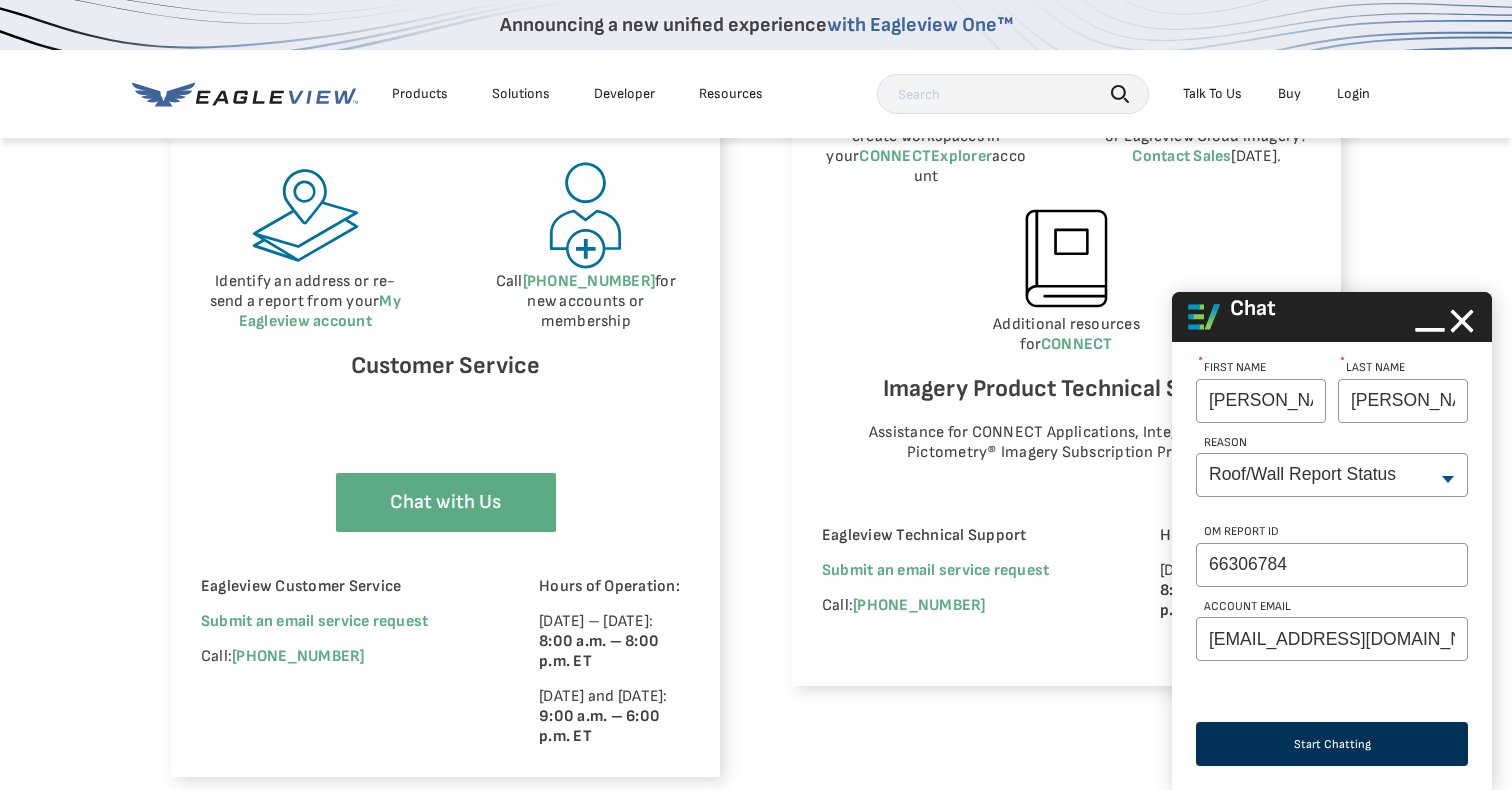 click on "Start Chatting" at bounding box center [1332, 744] 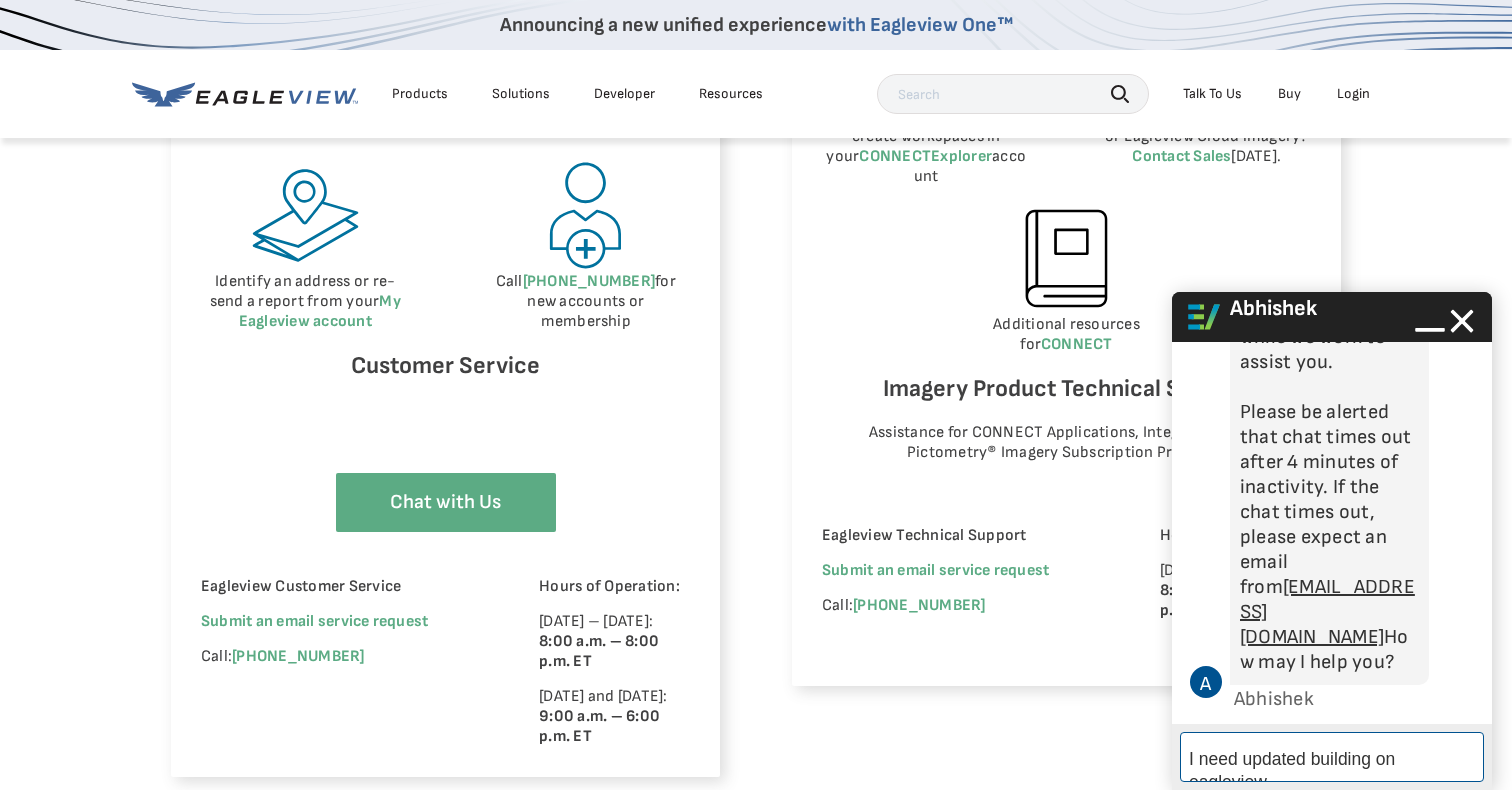 scroll, scrollTop: 316, scrollLeft: 0, axis: vertical 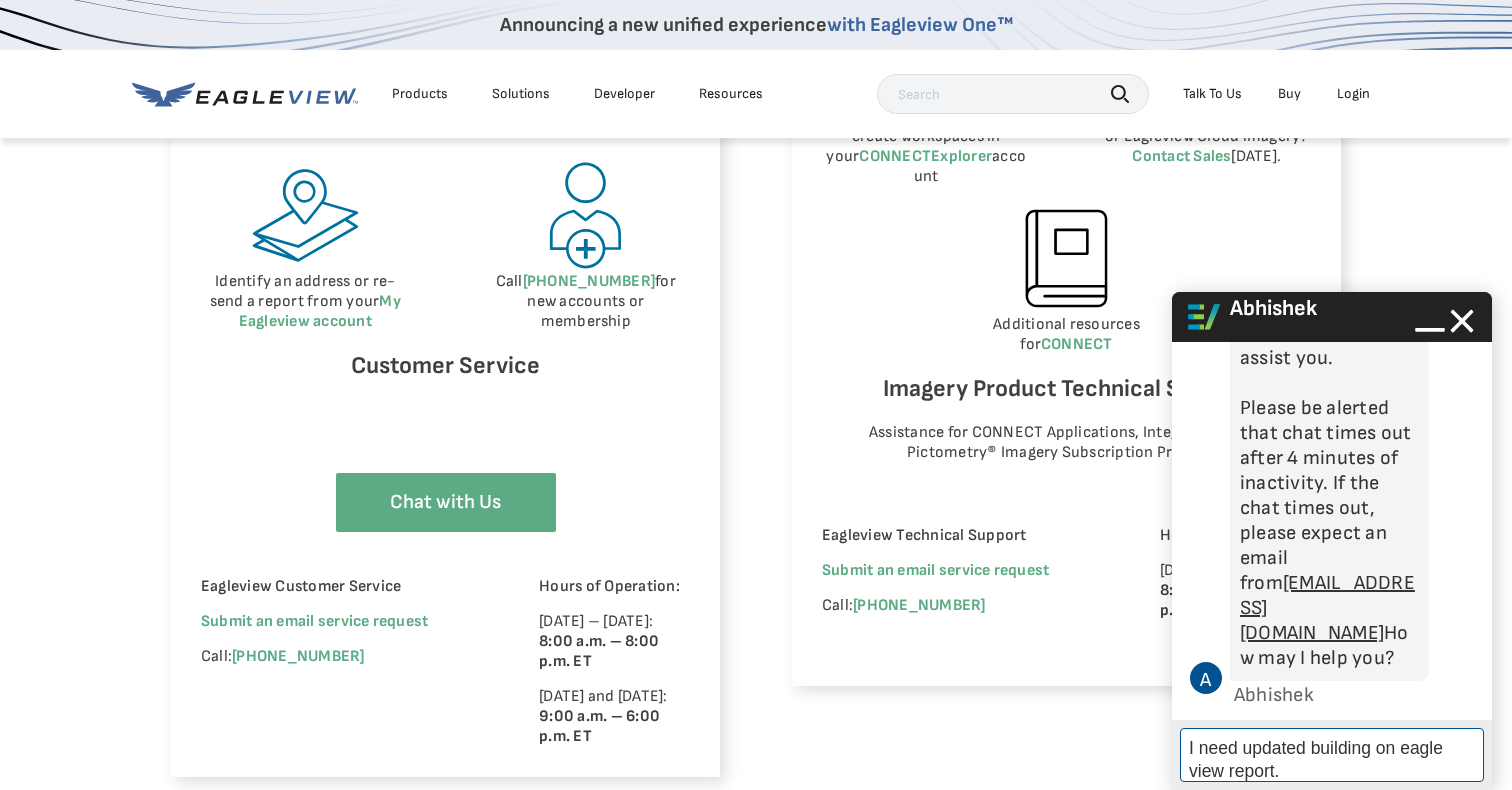type on "I need updated building on eagle view report." 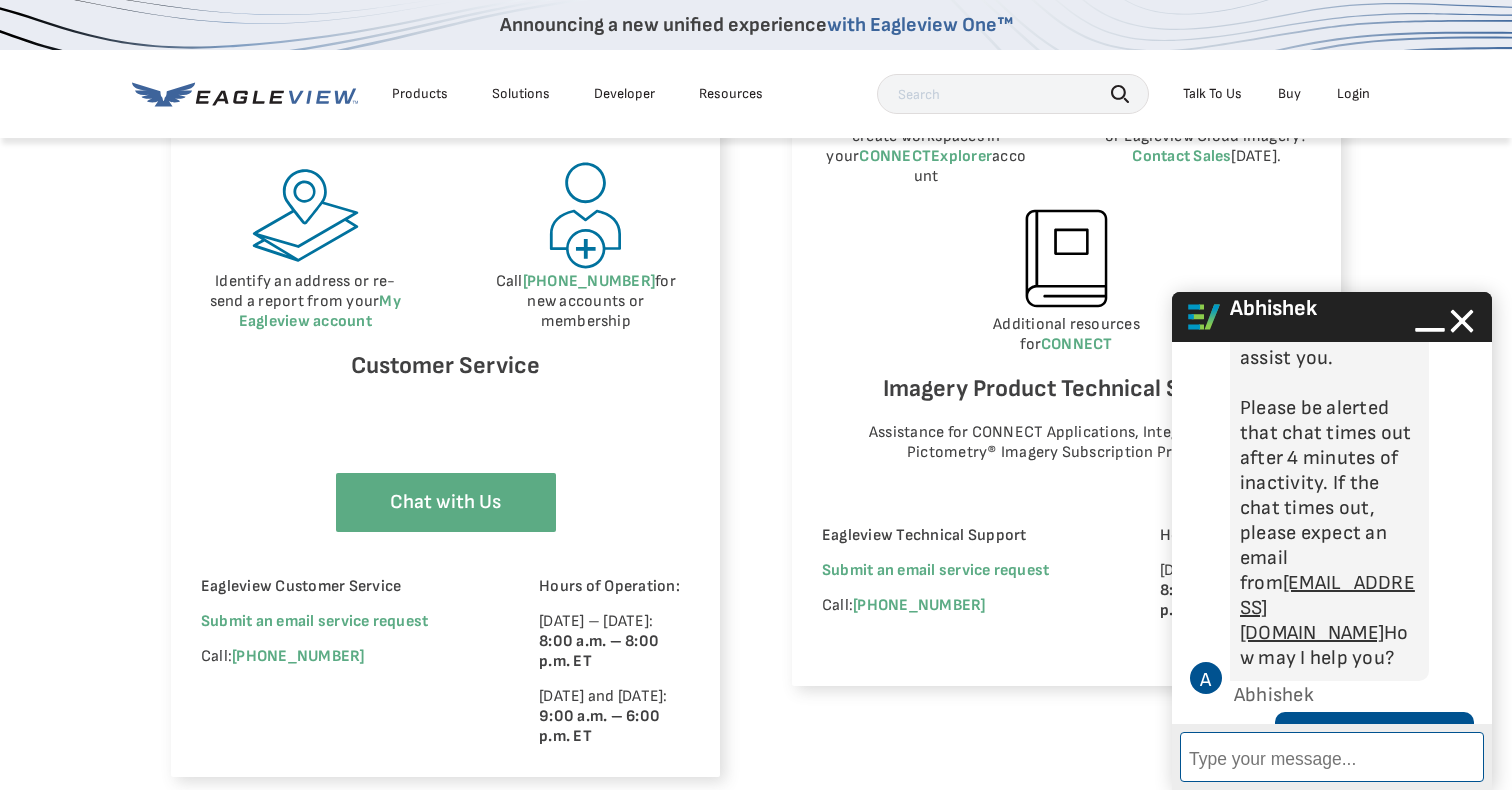 scroll, scrollTop: 413, scrollLeft: 0, axis: vertical 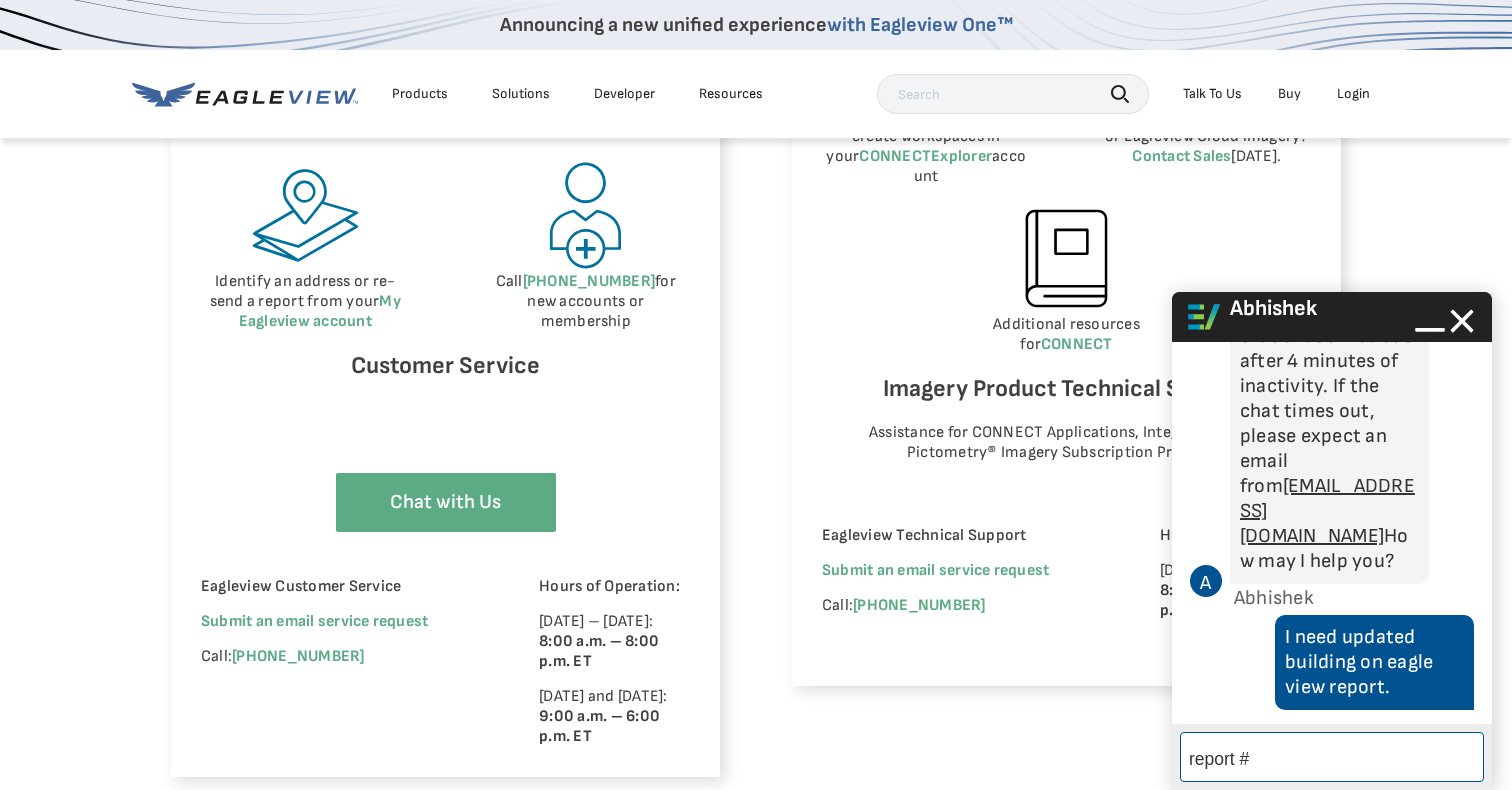 paste on "66306784" 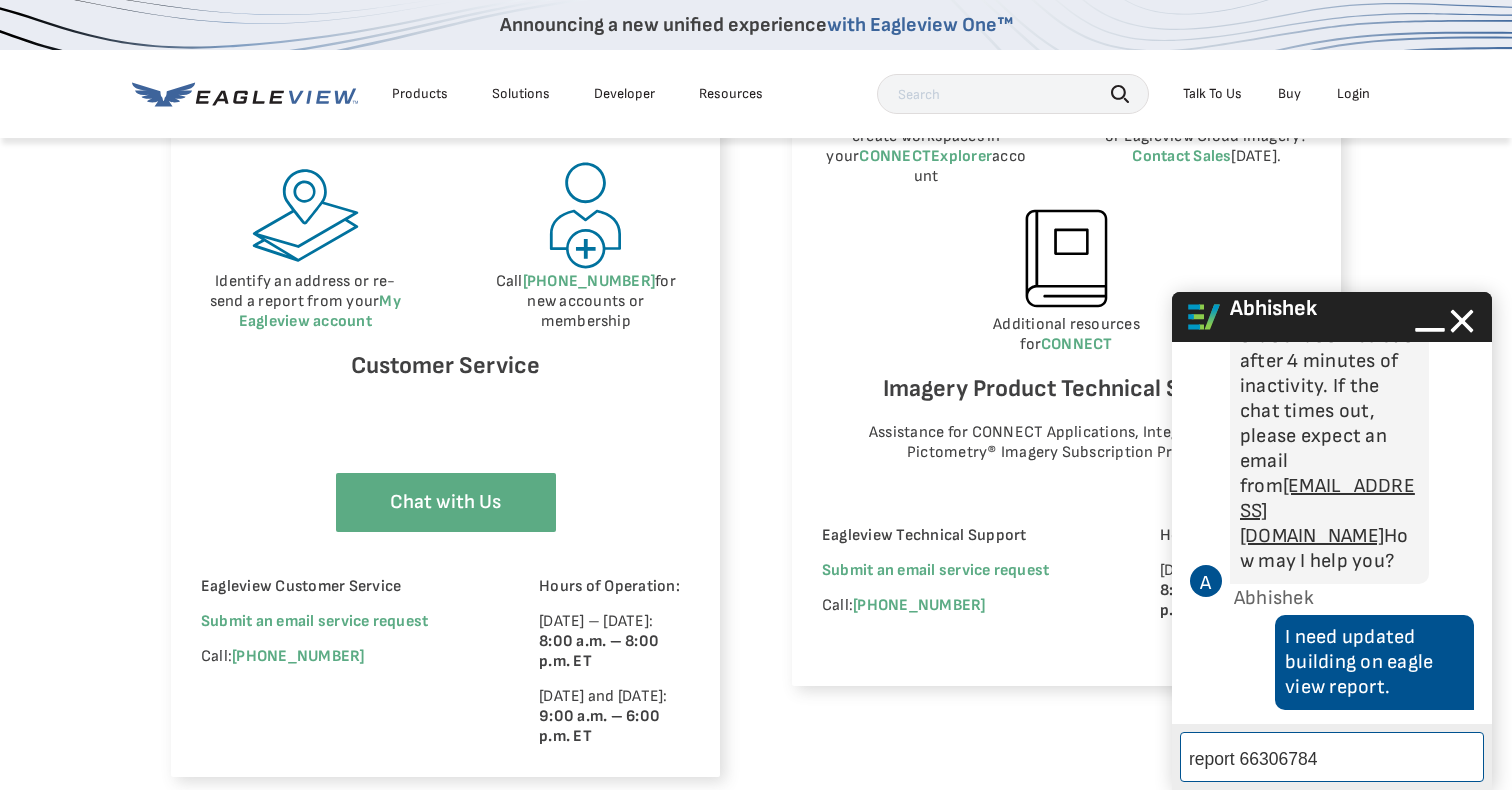 click on "report 66306784" at bounding box center (1332, 757) 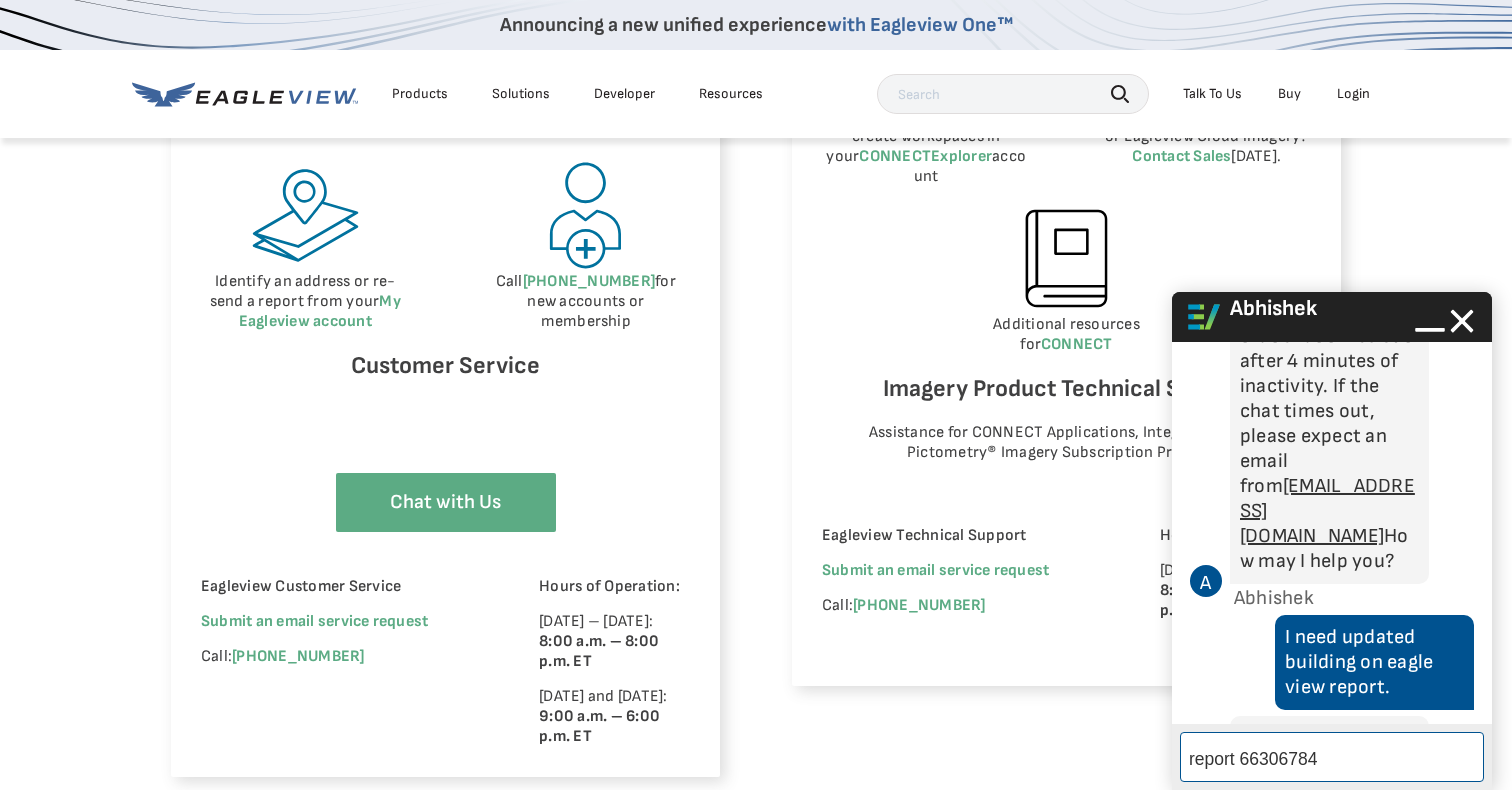 scroll, scrollTop: 539, scrollLeft: 0, axis: vertical 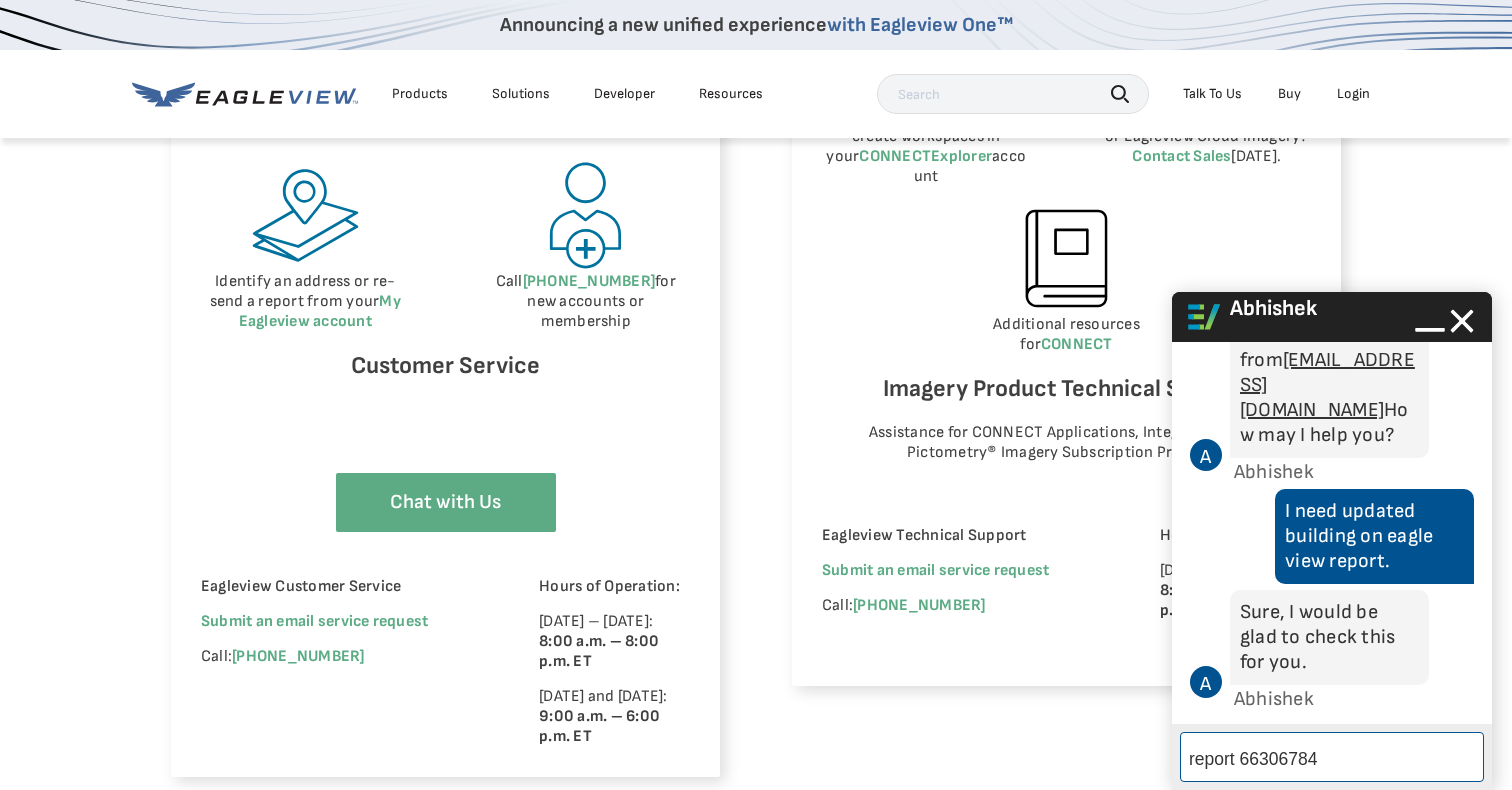 type on "report #66306784" 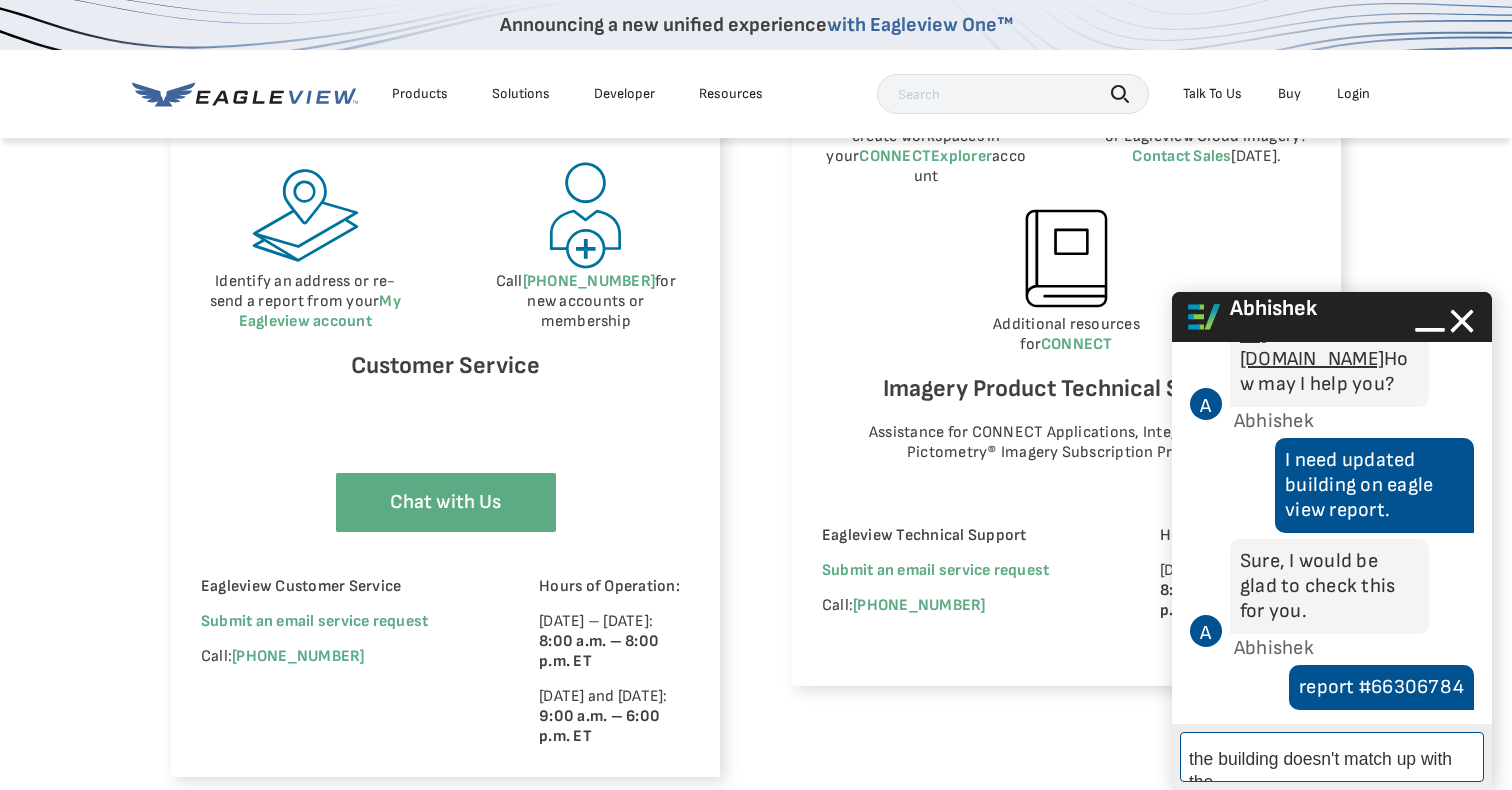 scroll, scrollTop: 594, scrollLeft: 0, axis: vertical 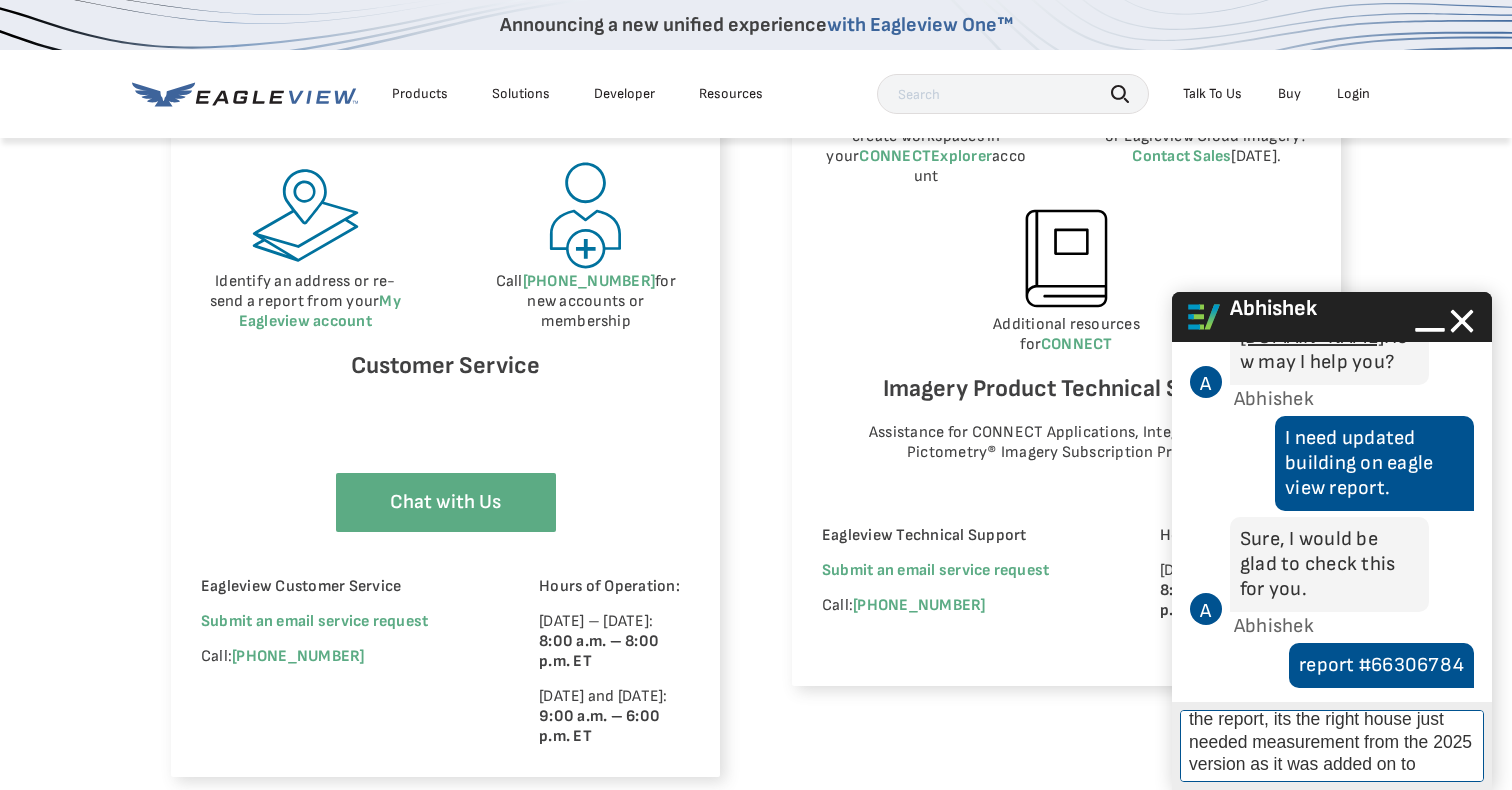 type on "the building doesn't match up with the report, its the right house just needed measurement from the 2025 version as it was added on to" 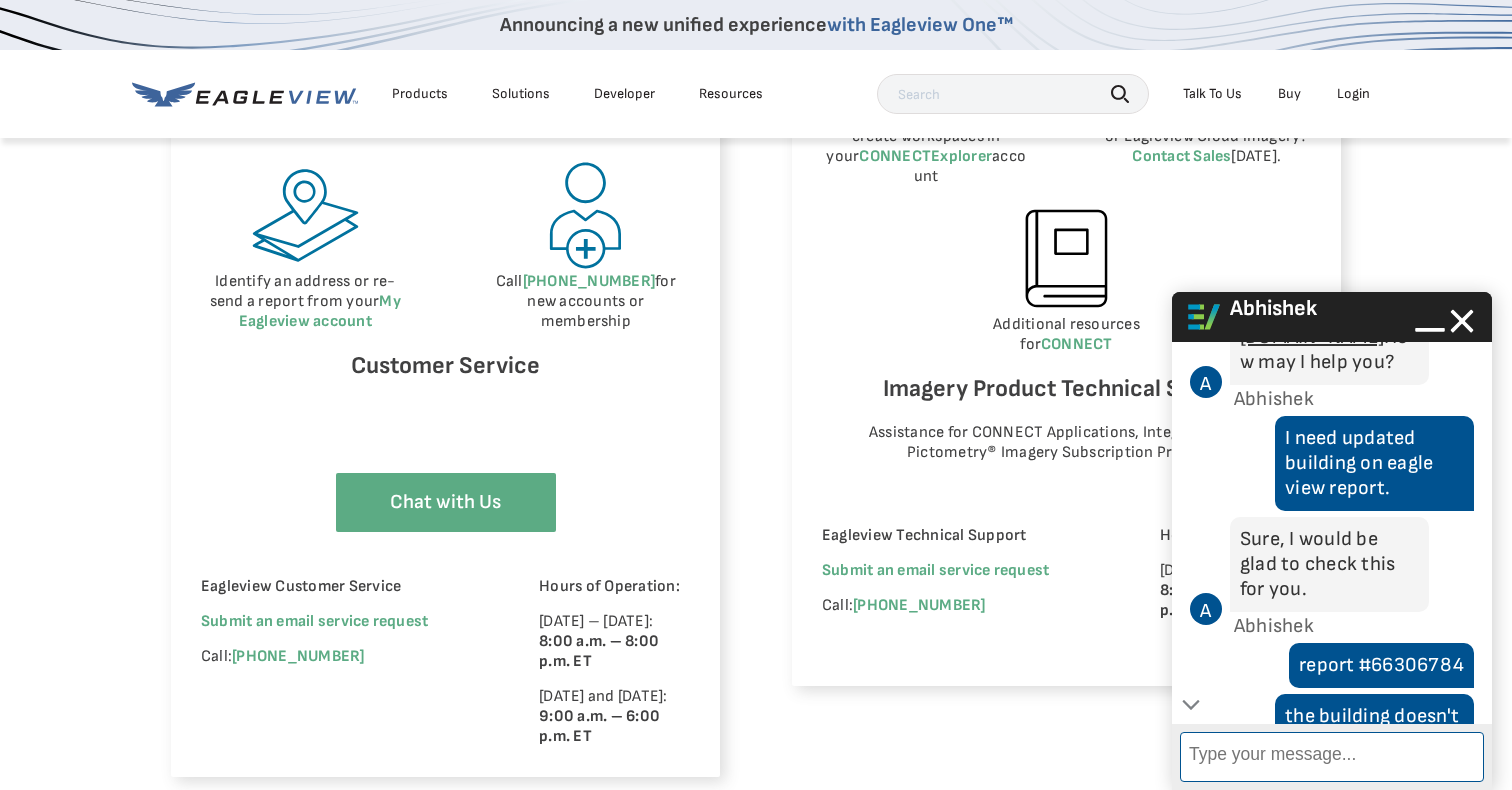 scroll, scrollTop: 5, scrollLeft: 0, axis: vertical 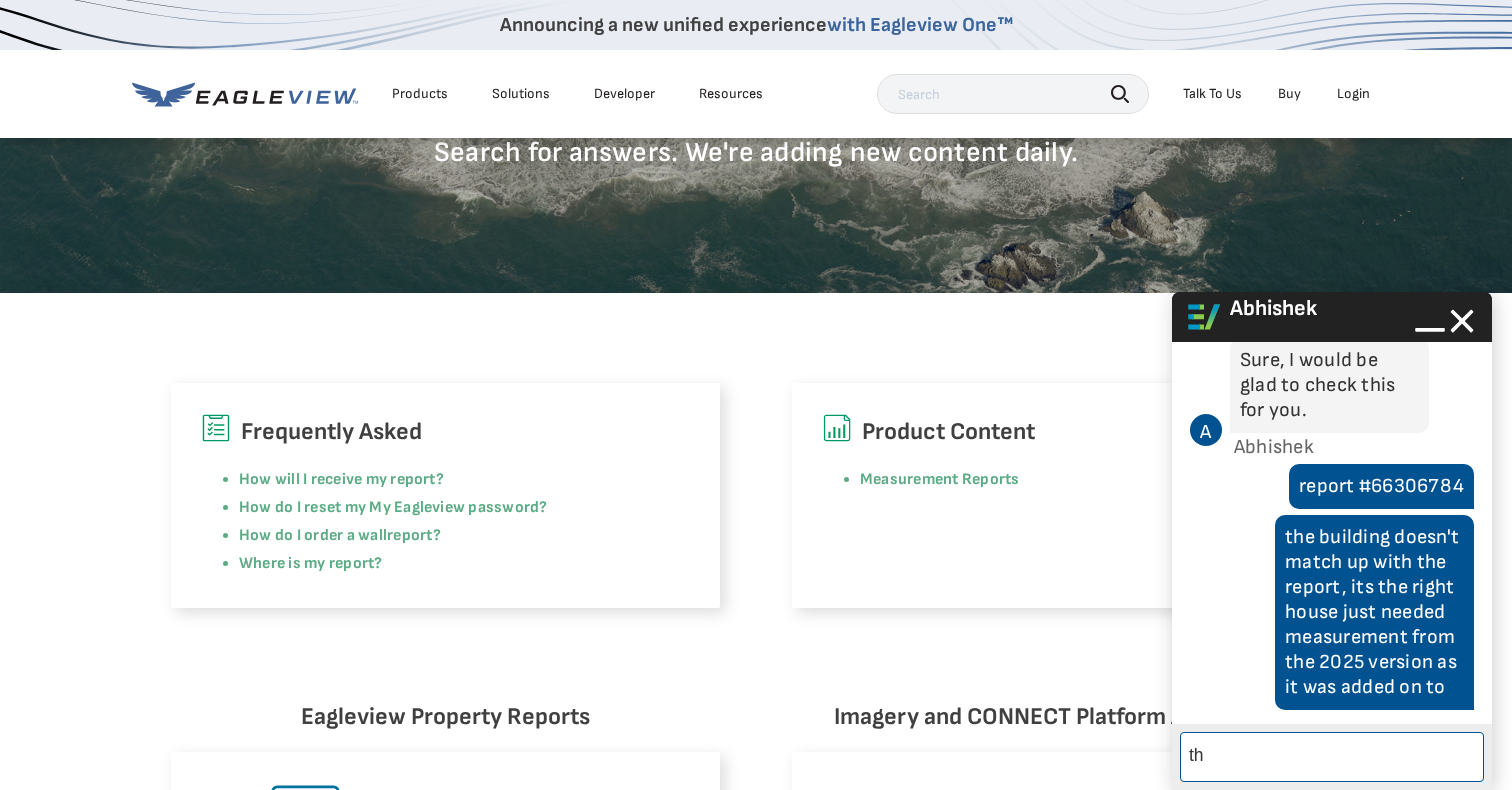 type on "t" 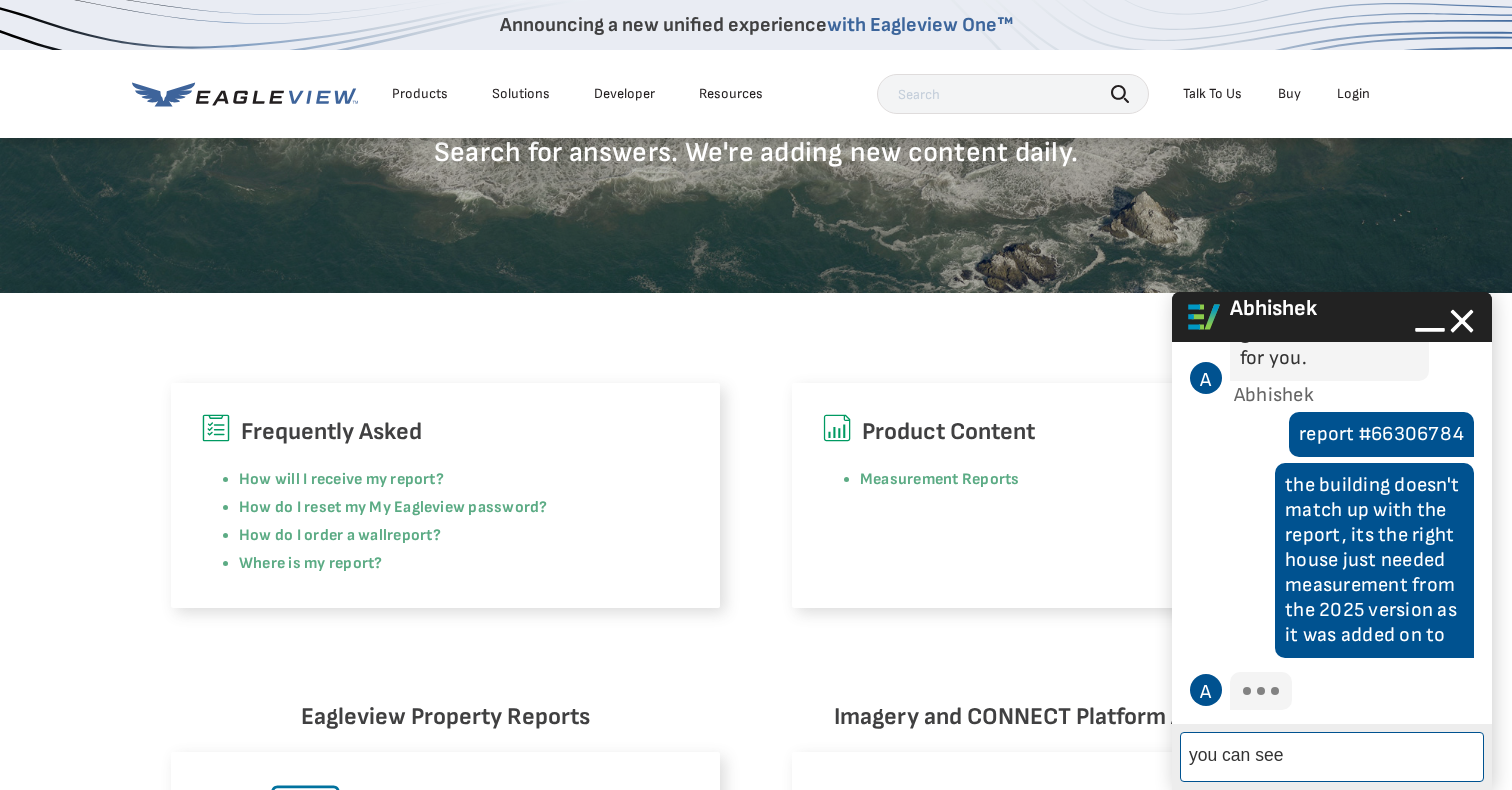 scroll, scrollTop: 1017, scrollLeft: 0, axis: vertical 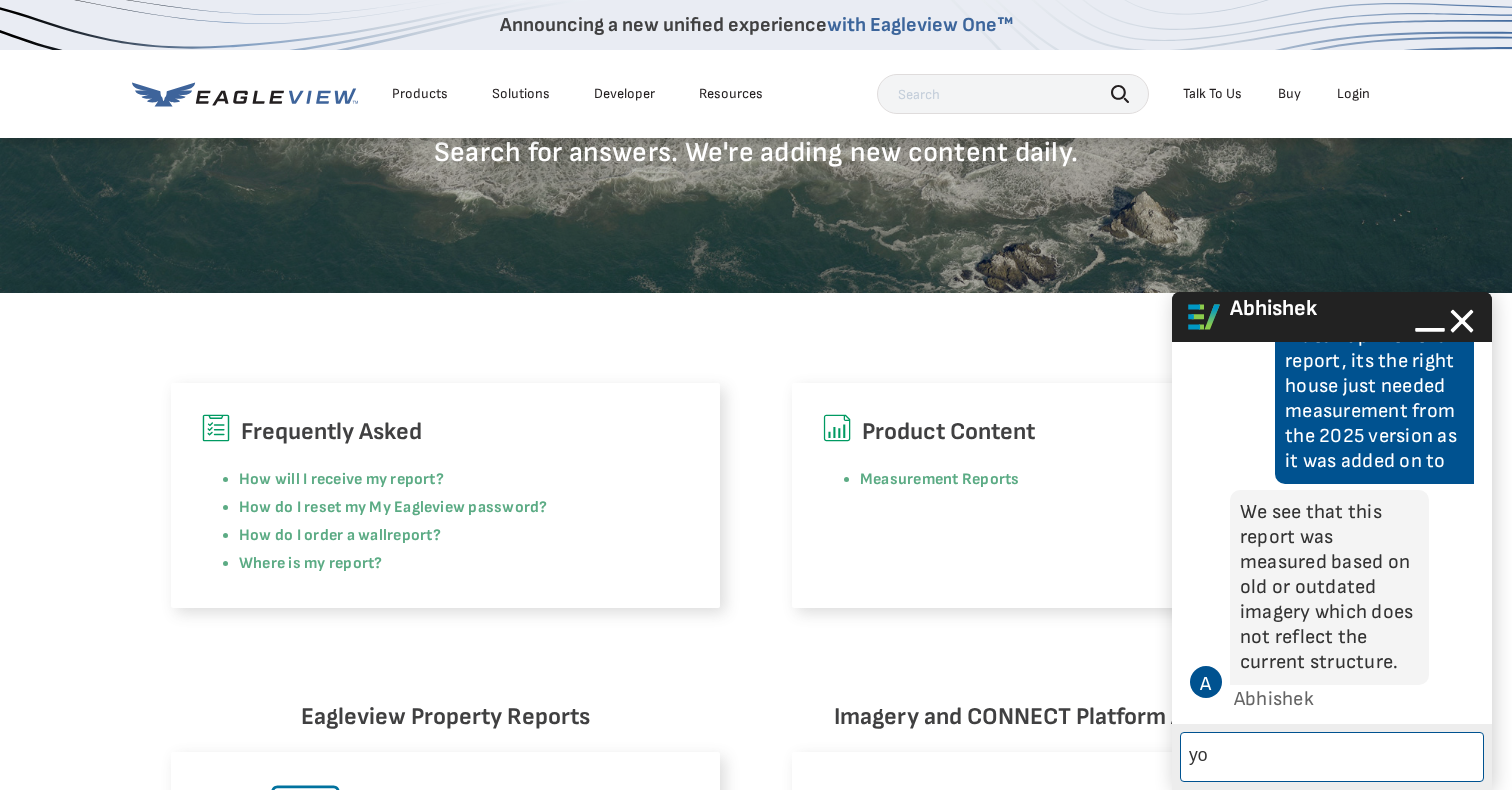 type on "y" 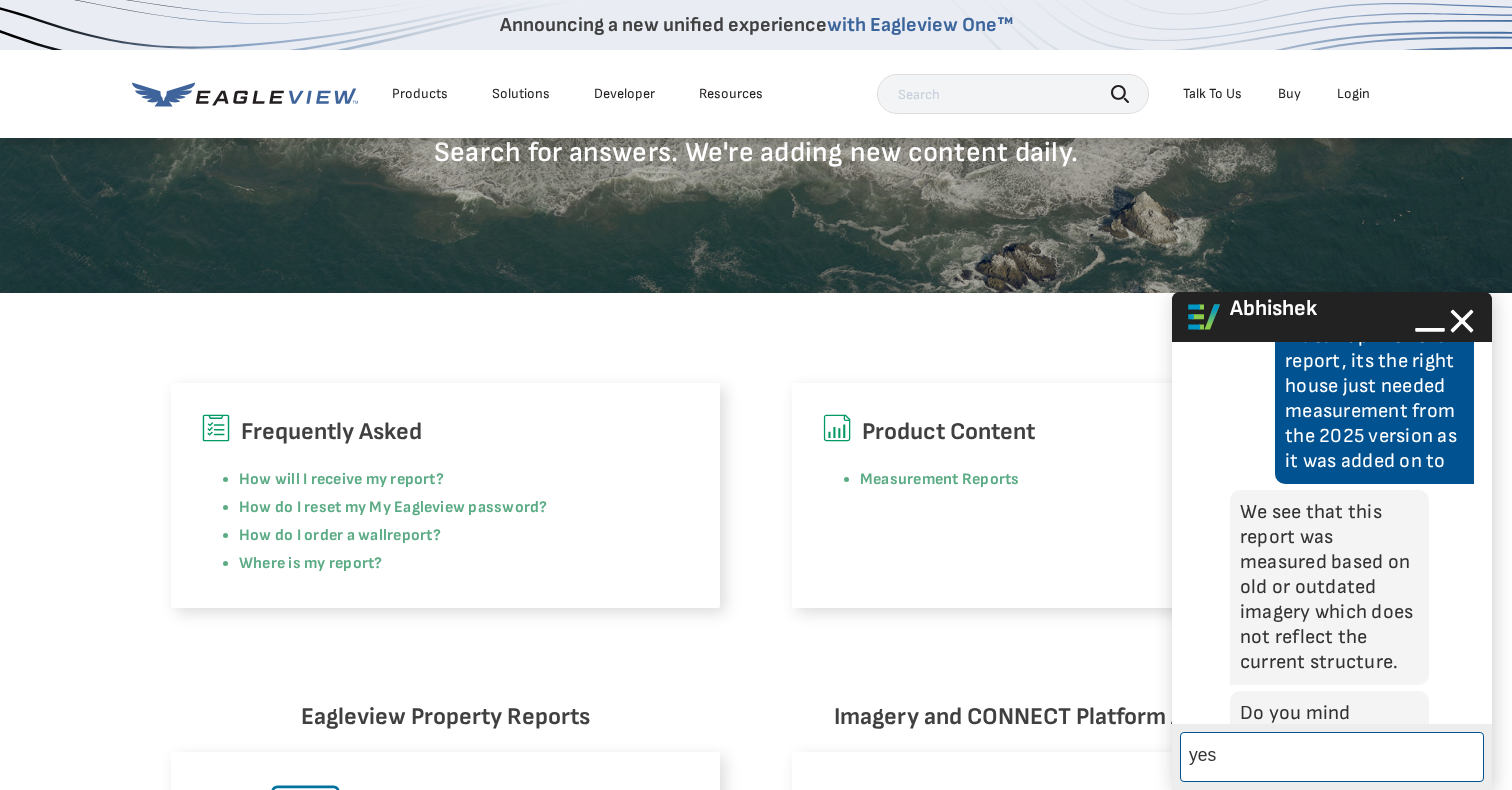 scroll, scrollTop: 1143, scrollLeft: 0, axis: vertical 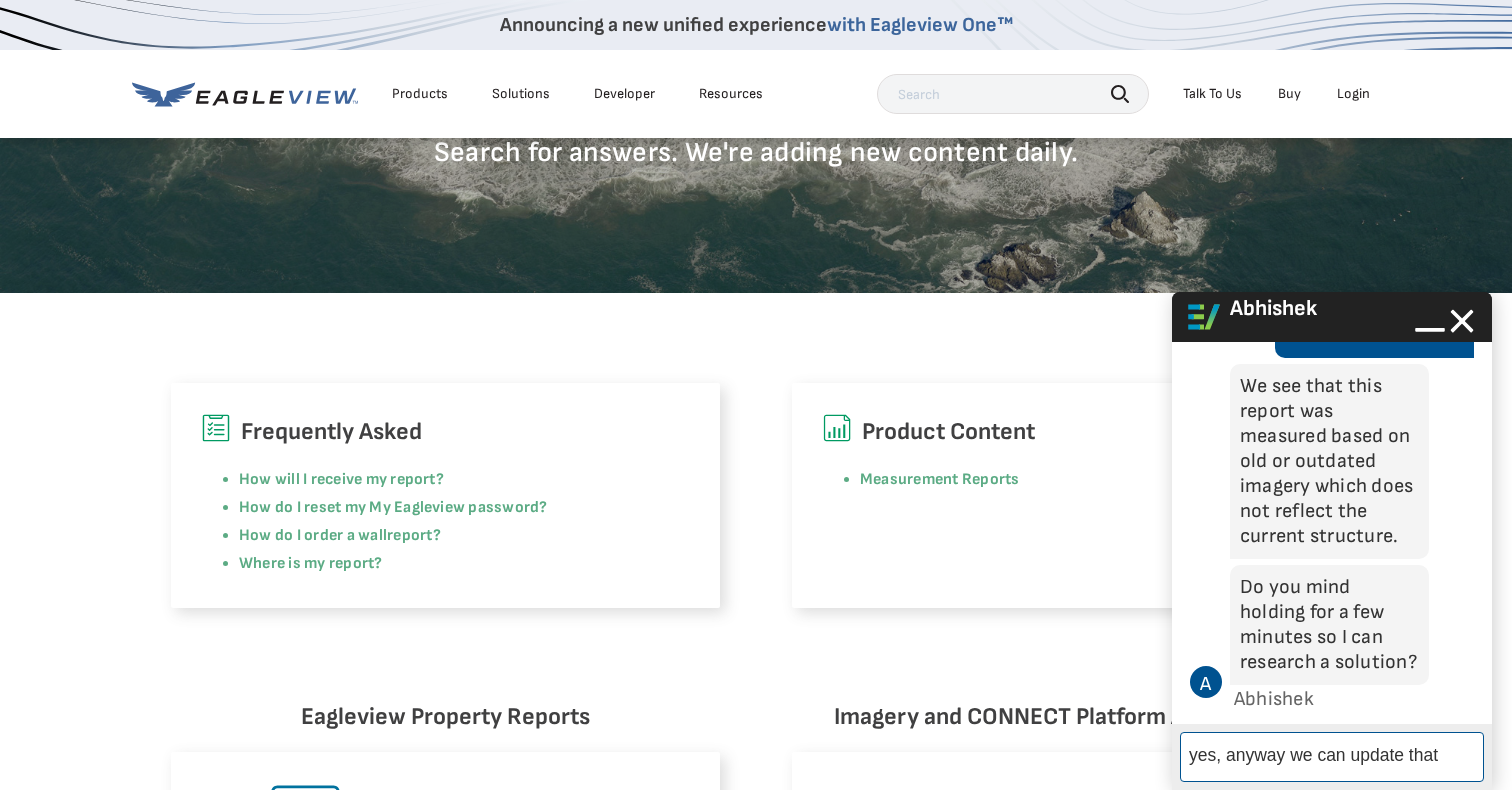 type on "yes, anyway we can update that?" 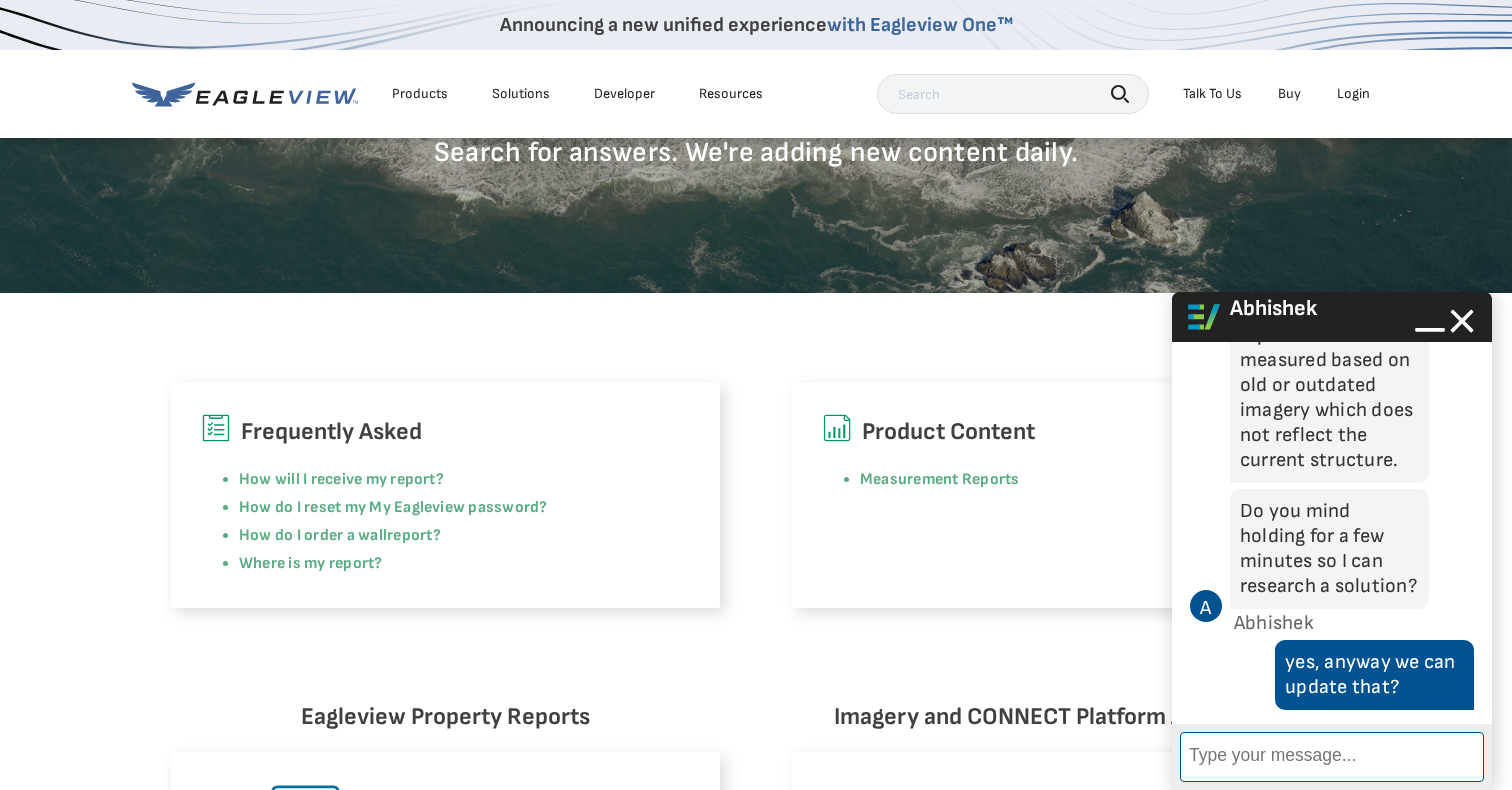 scroll, scrollTop: 1244, scrollLeft: 0, axis: vertical 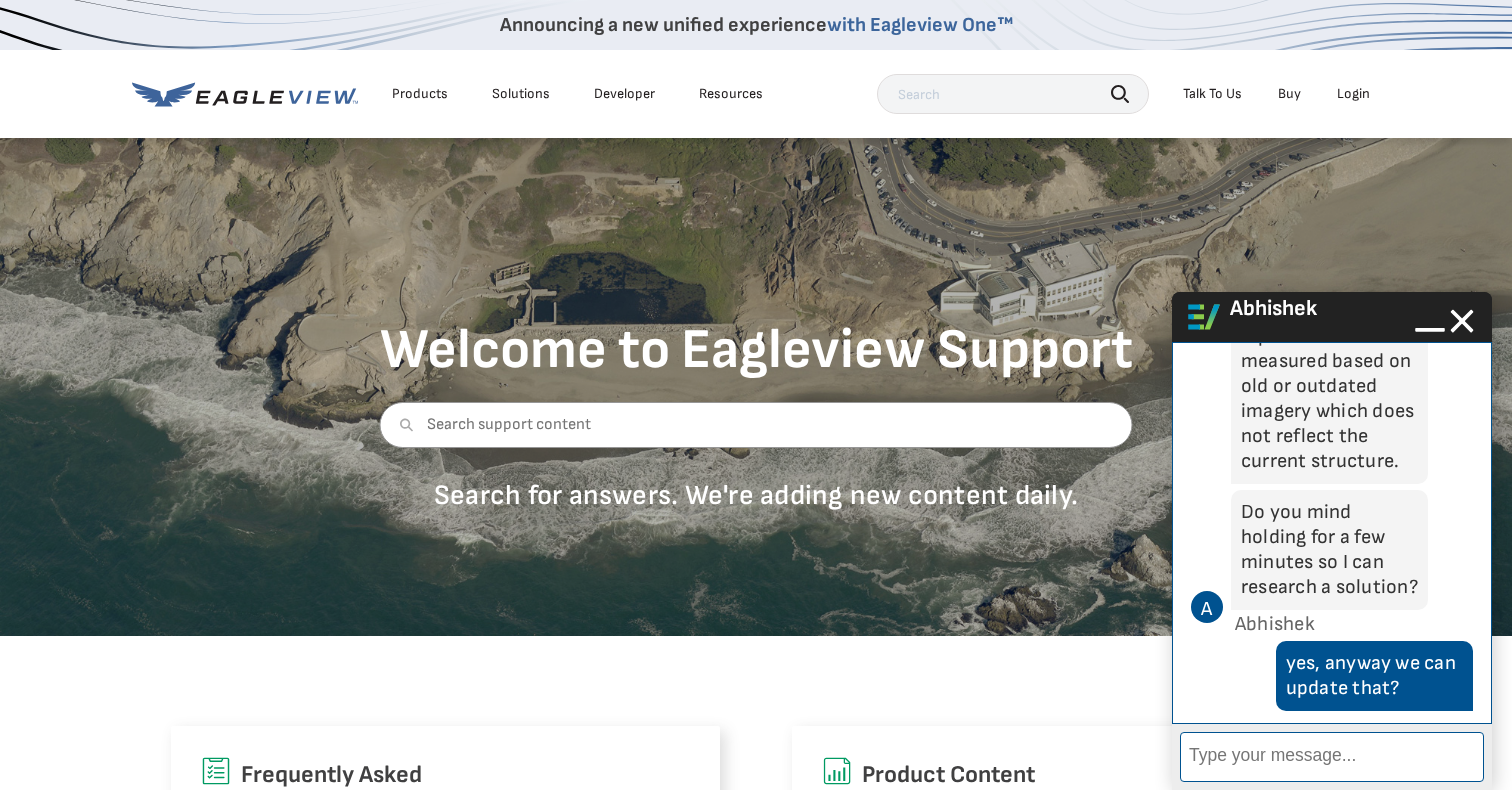 click on "We see that this report was measured based on old or outdated imagery which does not reflect the current structure." at bounding box center [1329, 386] 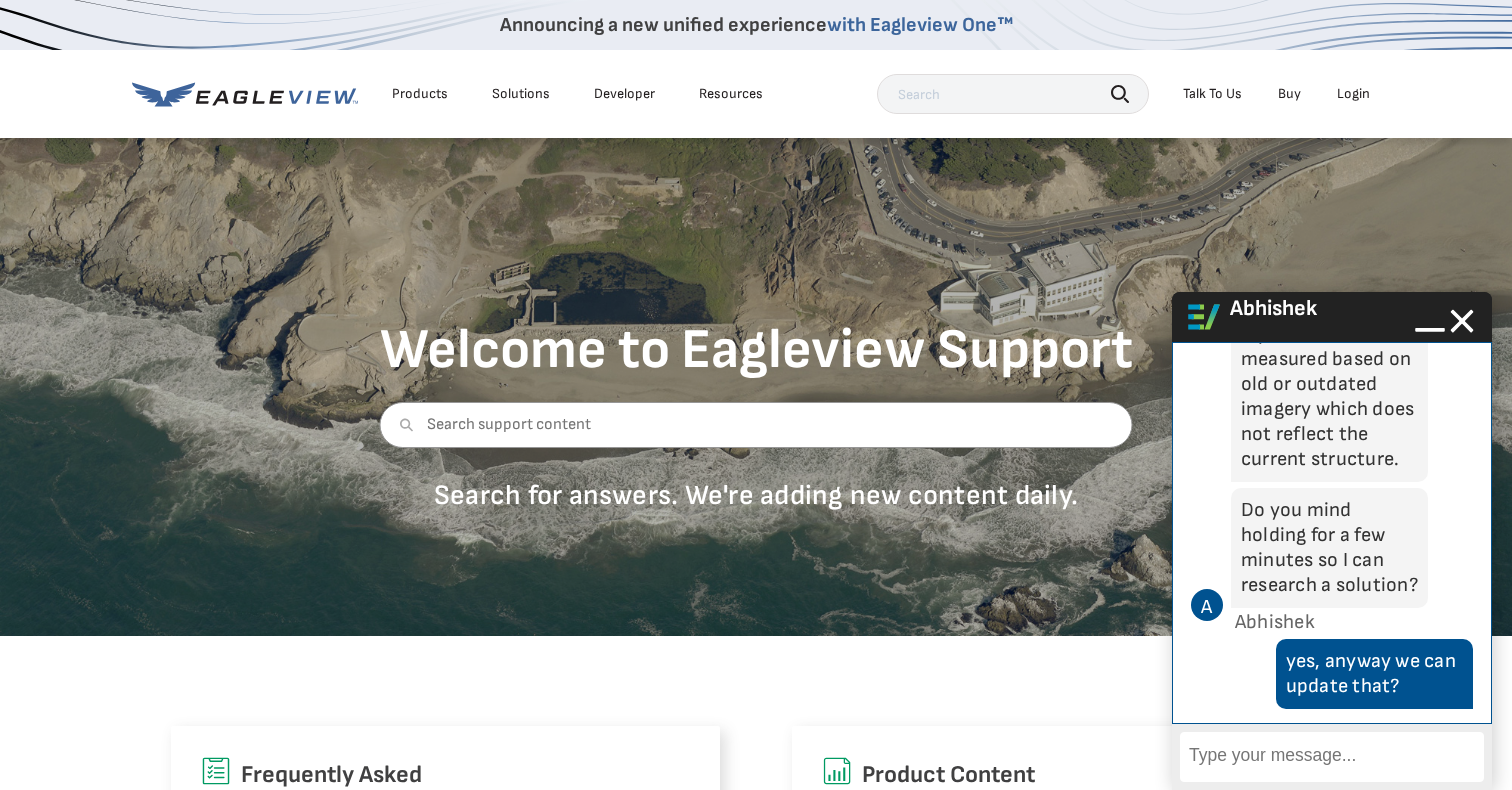 scroll, scrollTop: 1296, scrollLeft: 0, axis: vertical 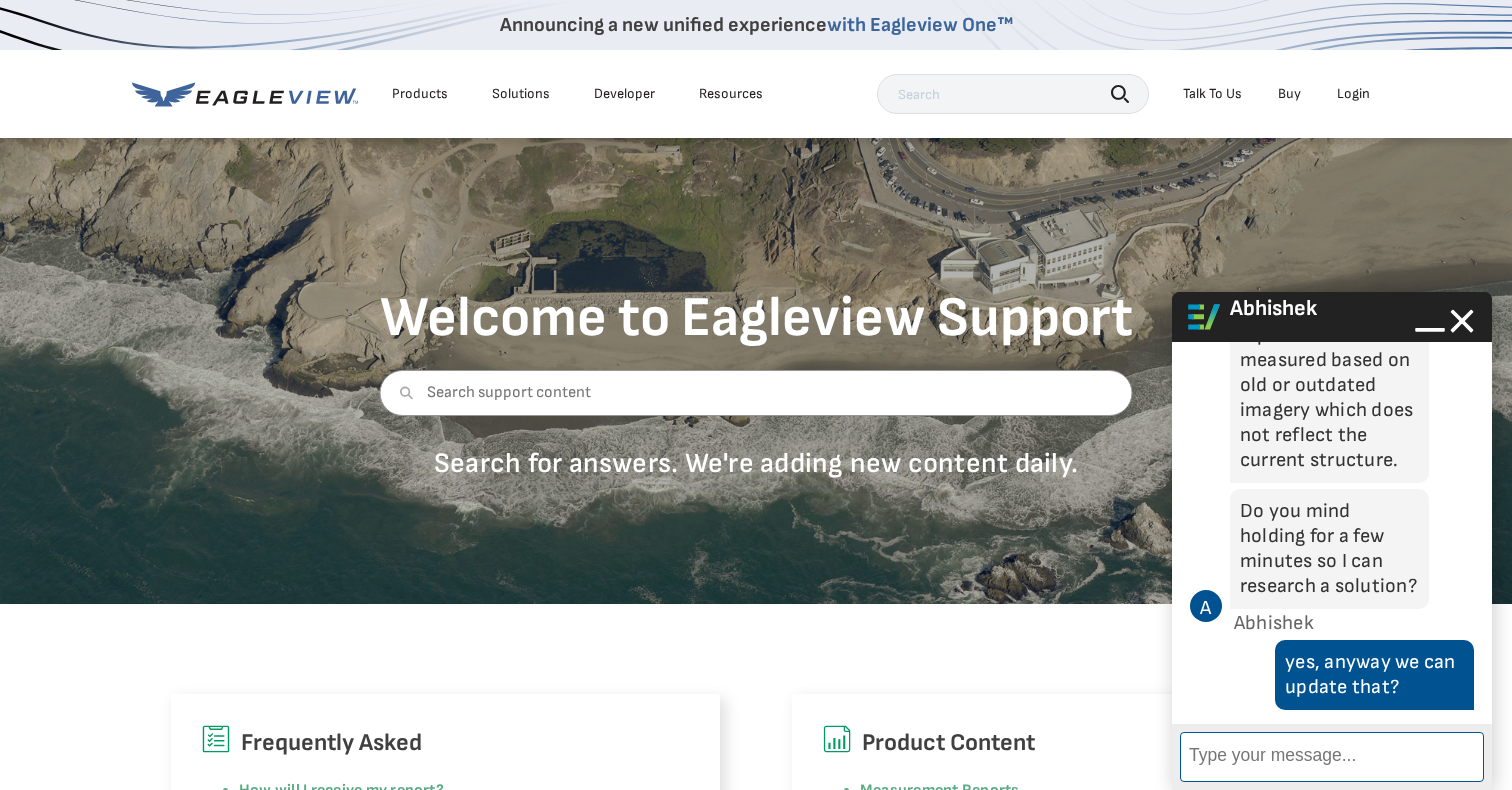 click on "Enter Message" at bounding box center (1332, 757) 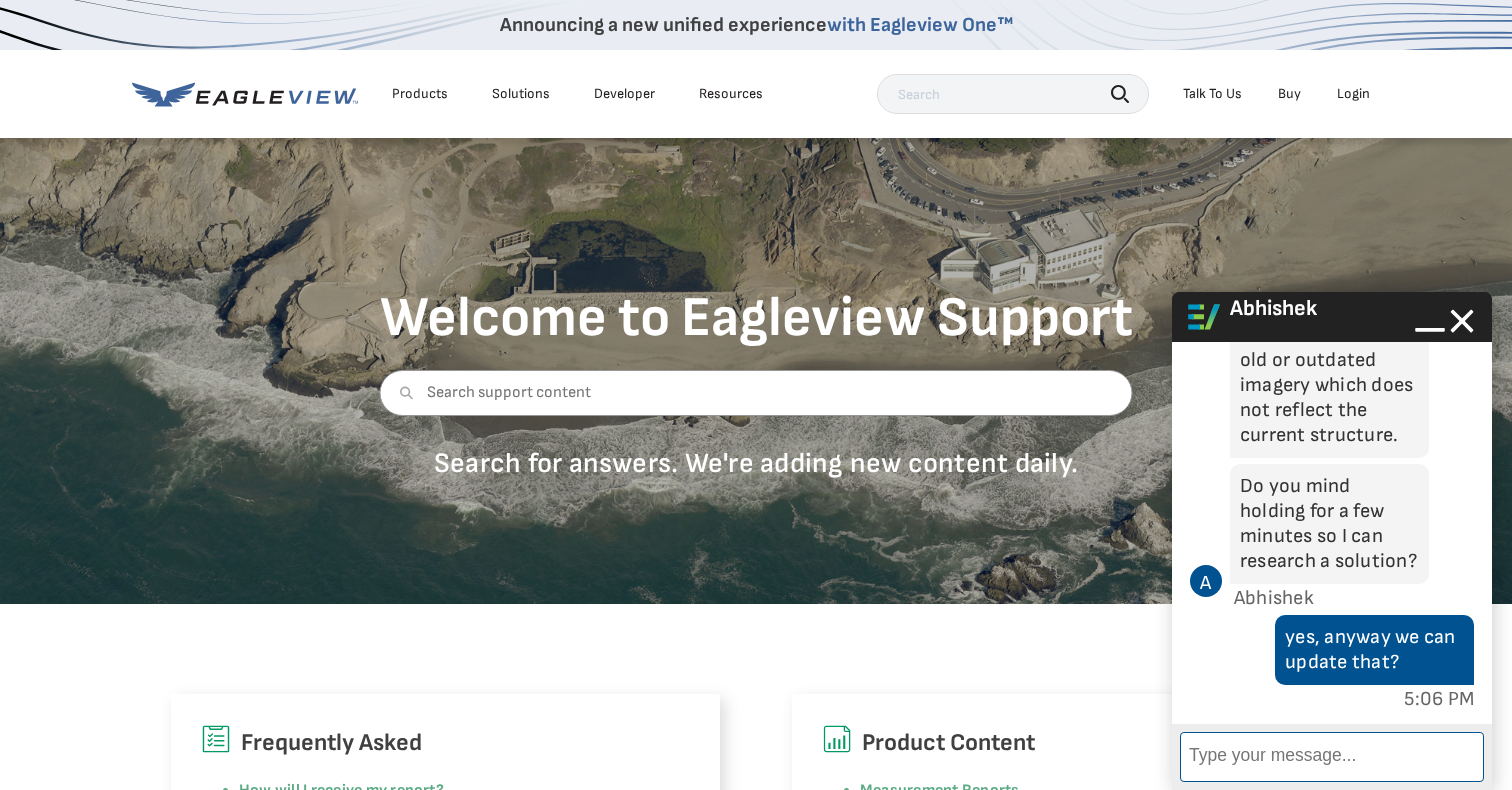 click on "Enter Message" at bounding box center [1332, 757] 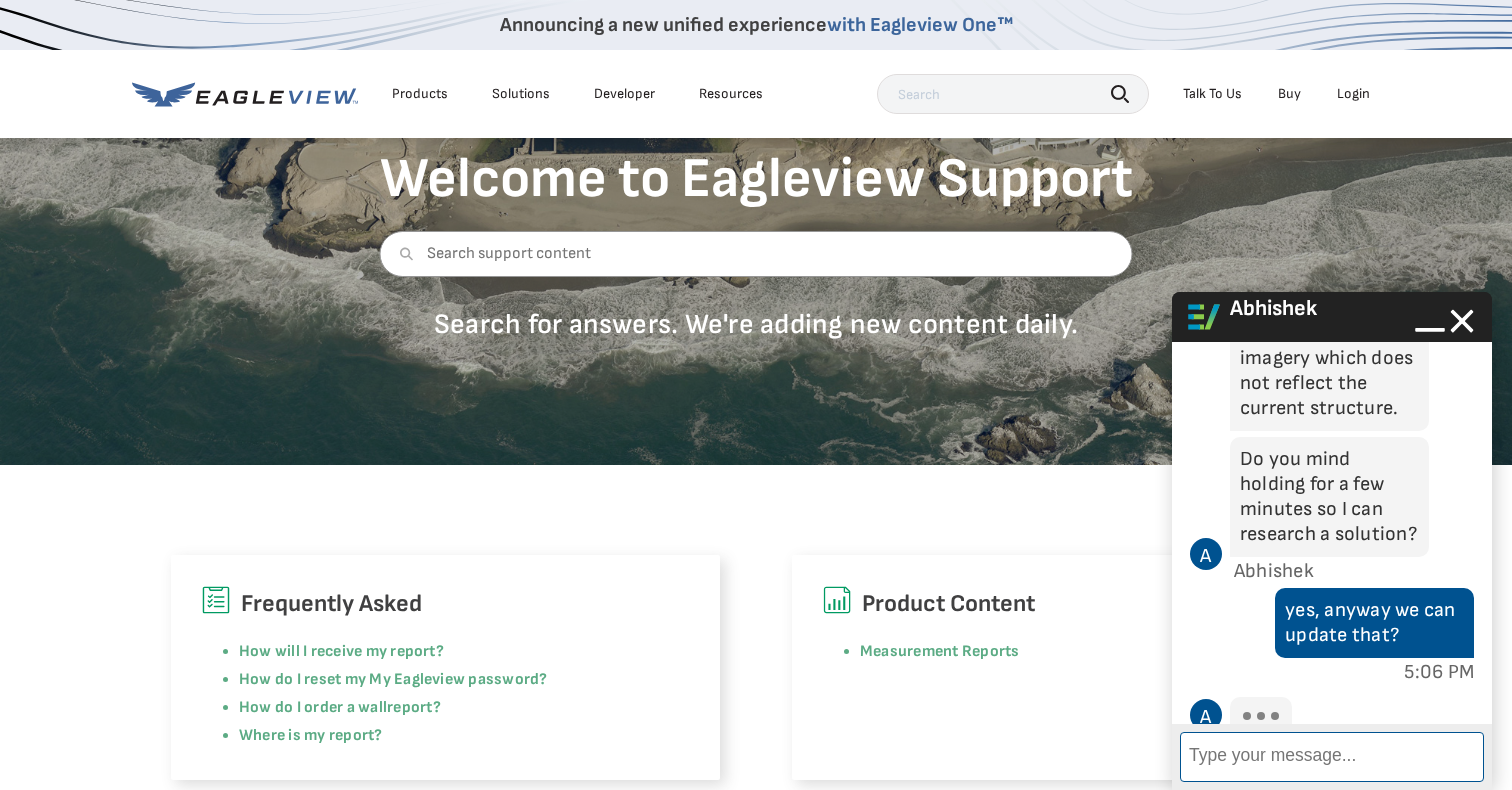 scroll, scrollTop: 172, scrollLeft: 0, axis: vertical 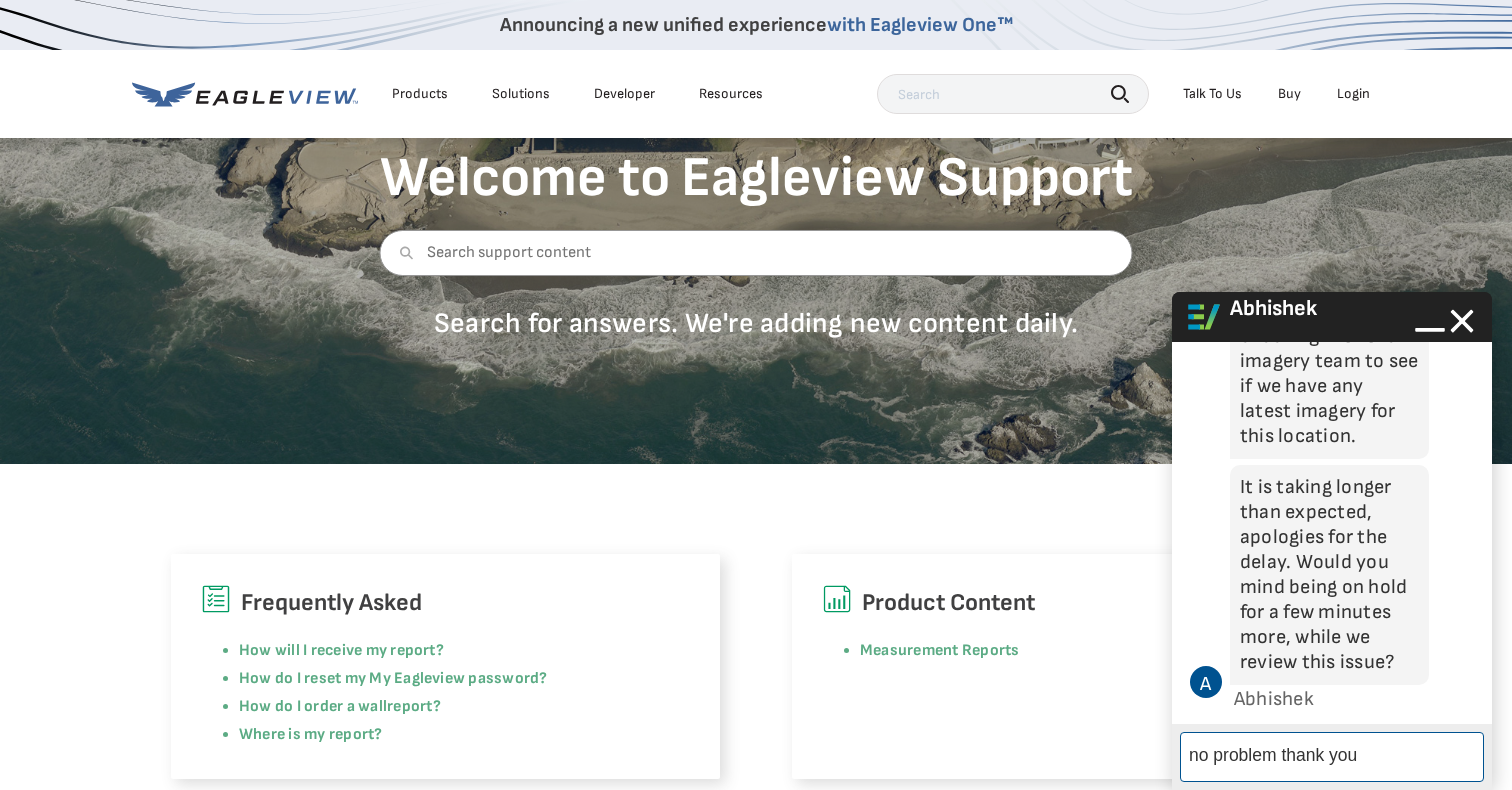 type on "no problem thank you." 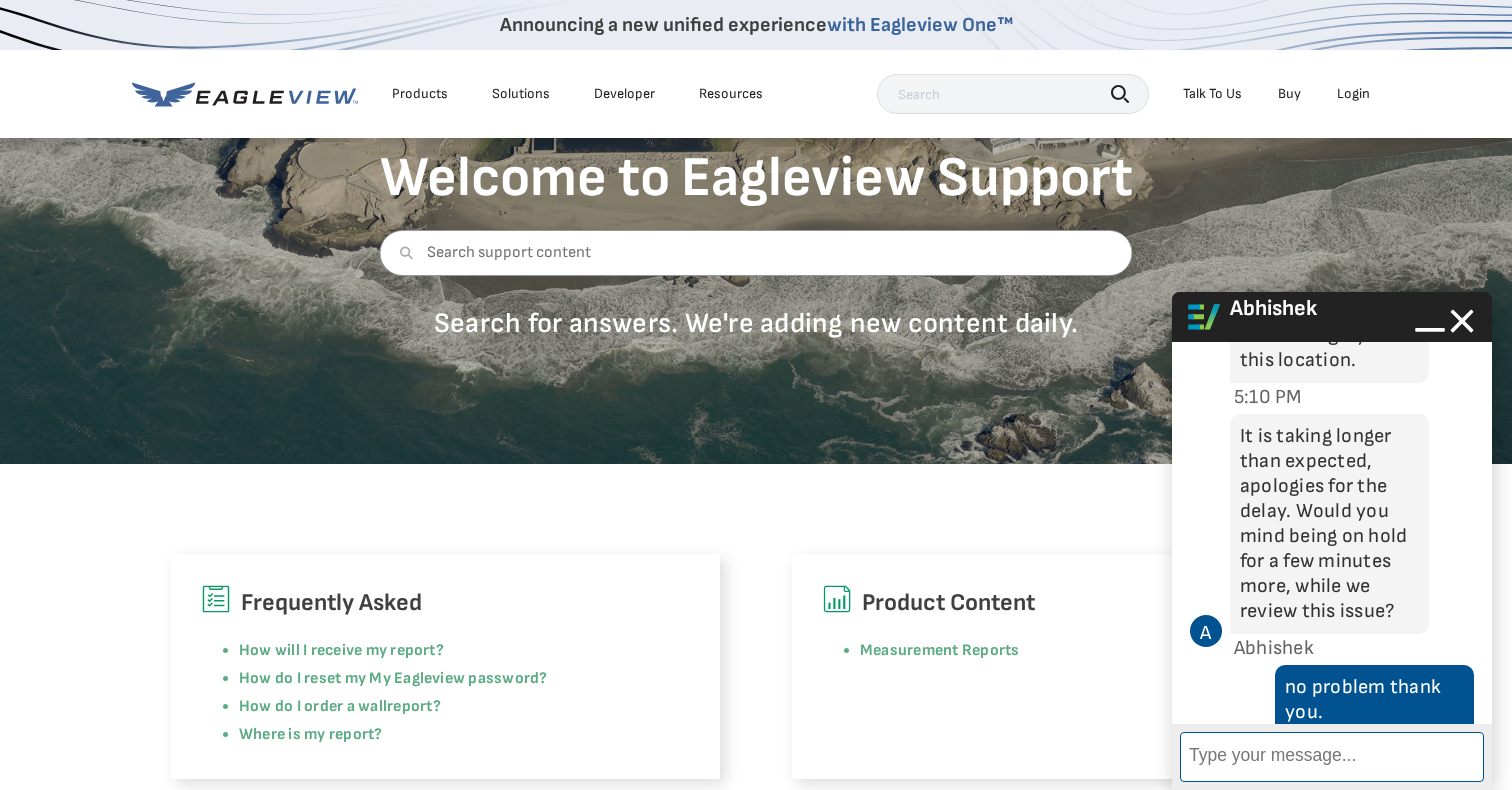 scroll, scrollTop: 1822, scrollLeft: 0, axis: vertical 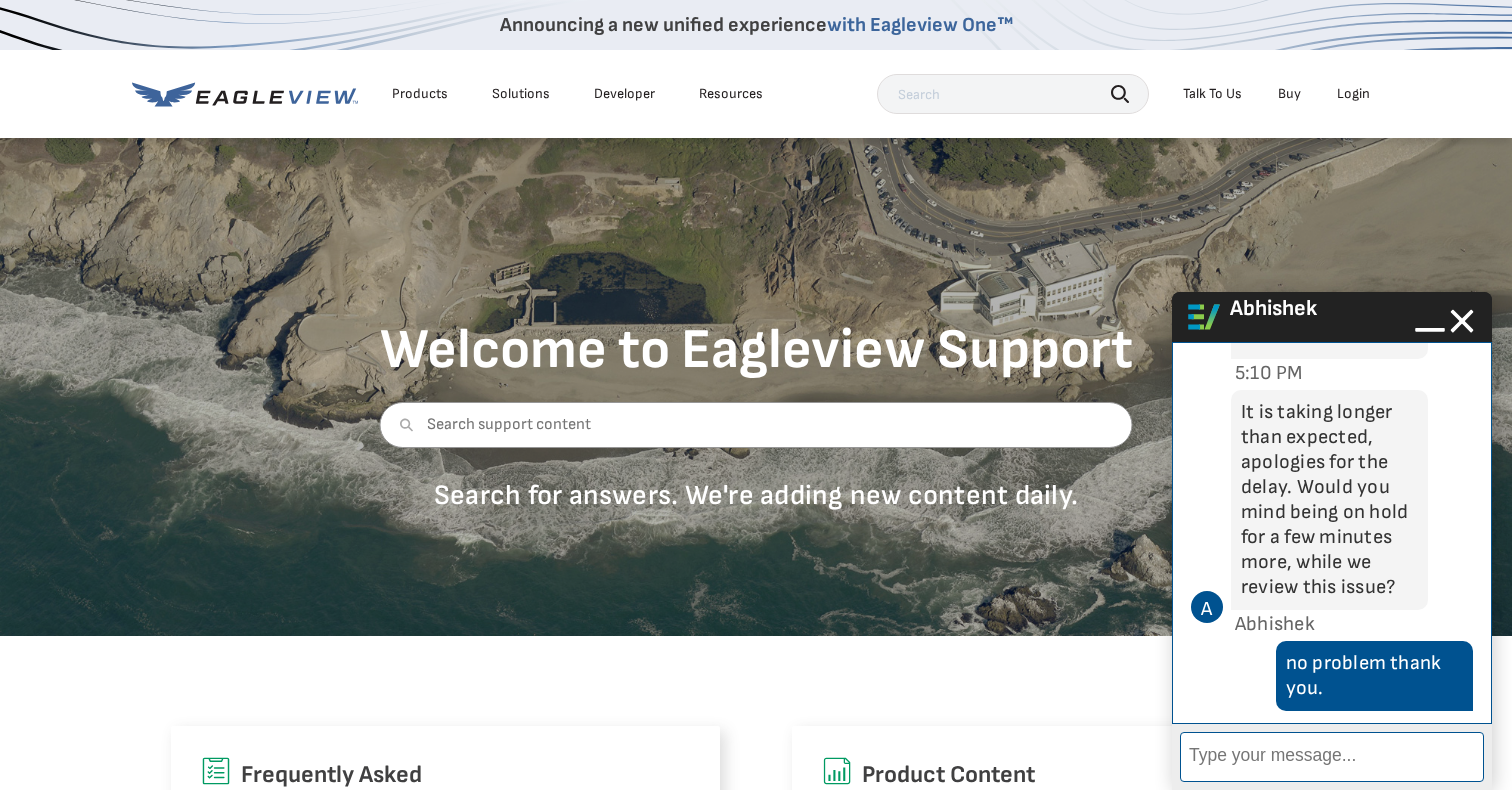 click on "It is taking longer than expected, apologies for the delay. Would you mind being on hold for a few minutes more, while we review this issue?" at bounding box center [1329, 500] 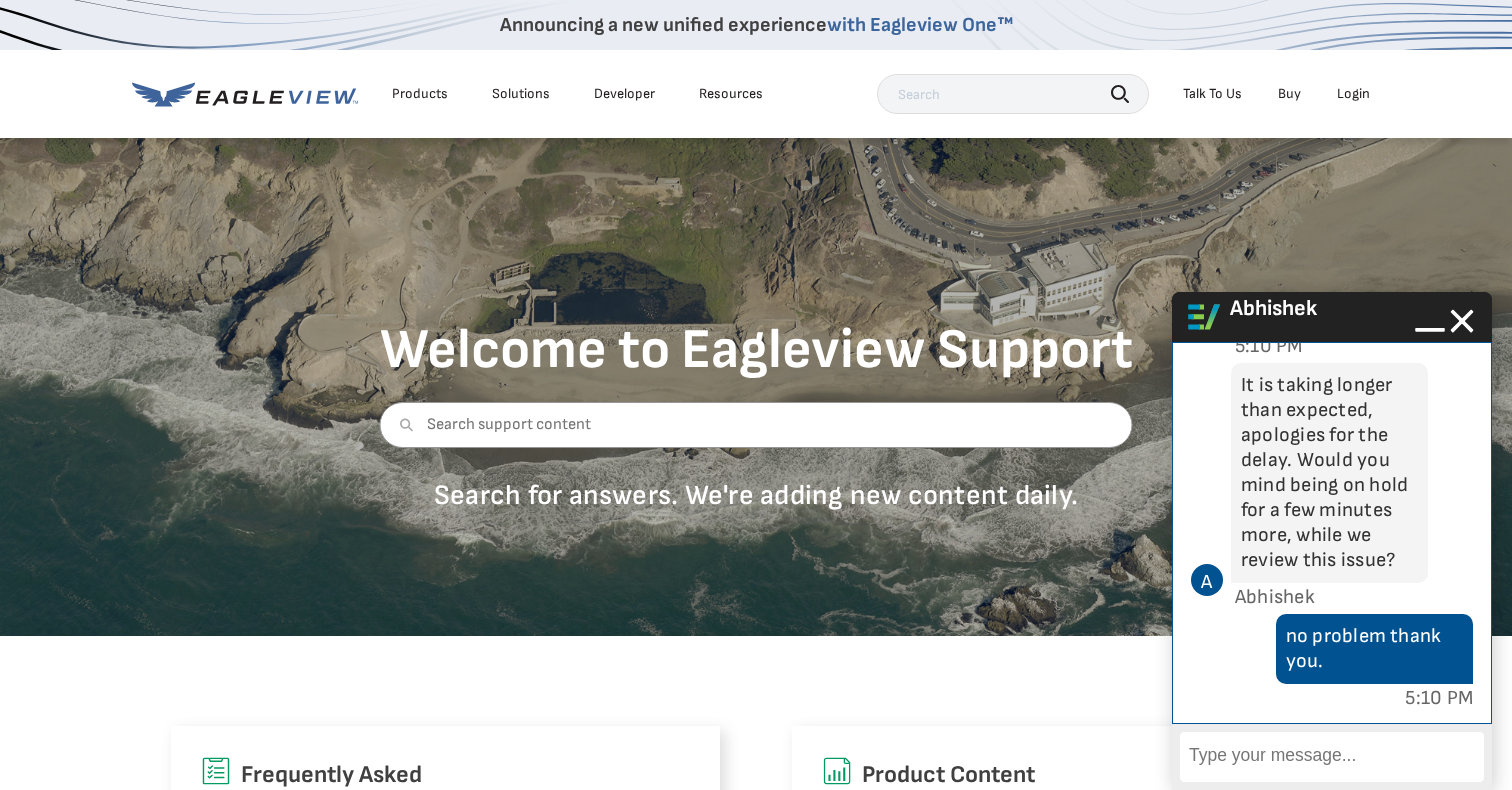 scroll, scrollTop: 1899, scrollLeft: 0, axis: vertical 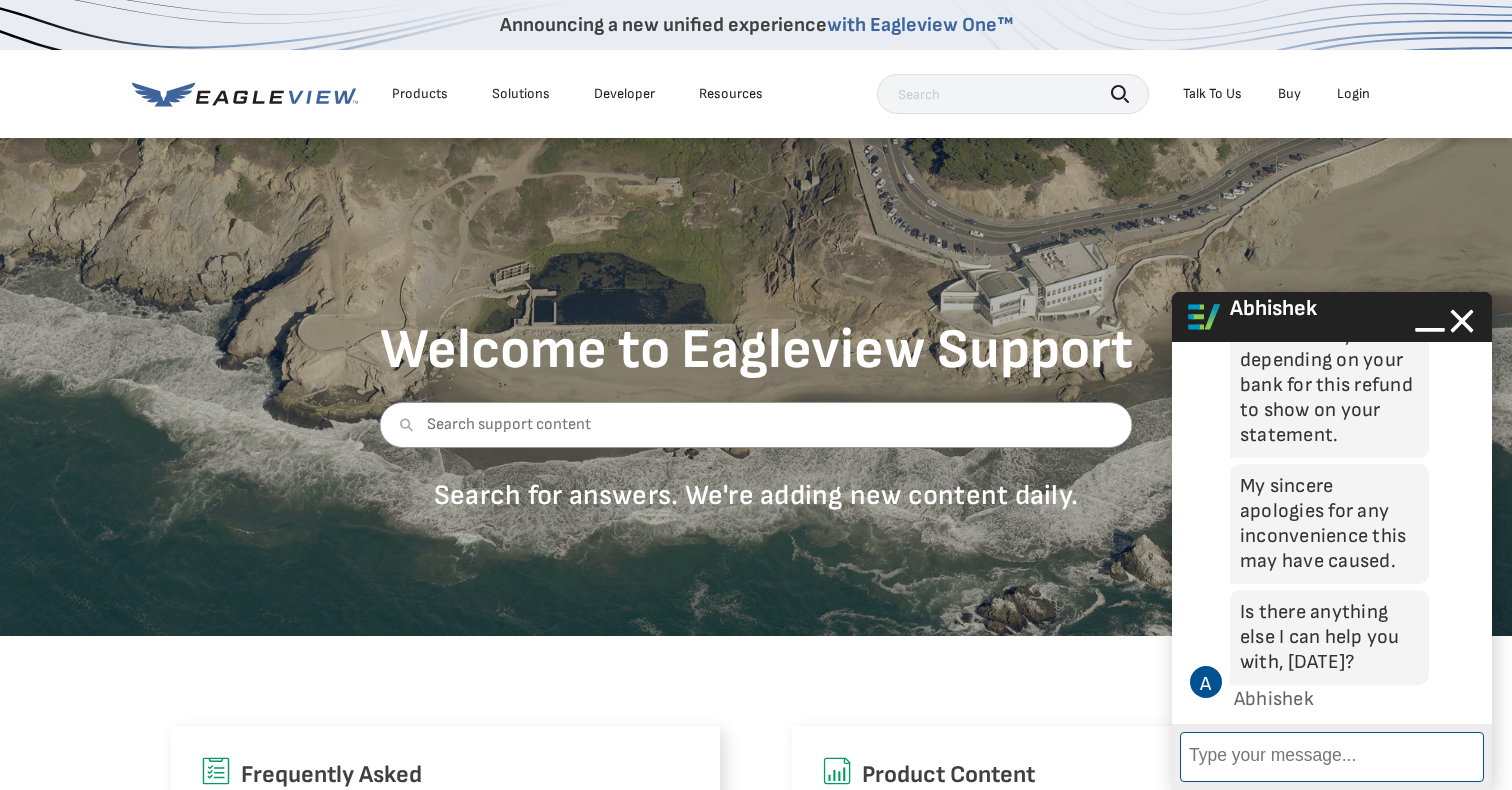 click on "Enter Message" at bounding box center [1332, 757] 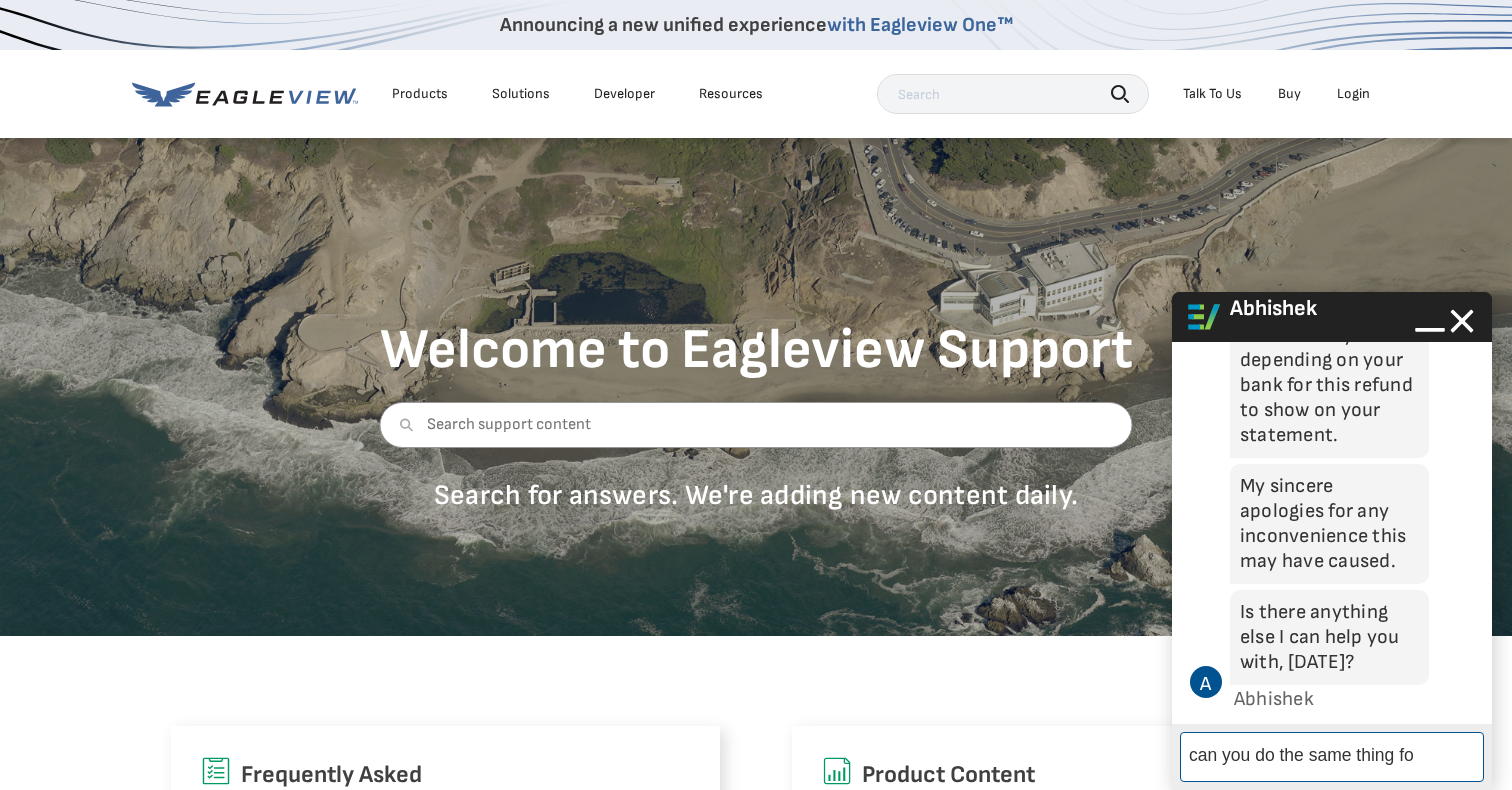scroll, scrollTop: 2676, scrollLeft: 0, axis: vertical 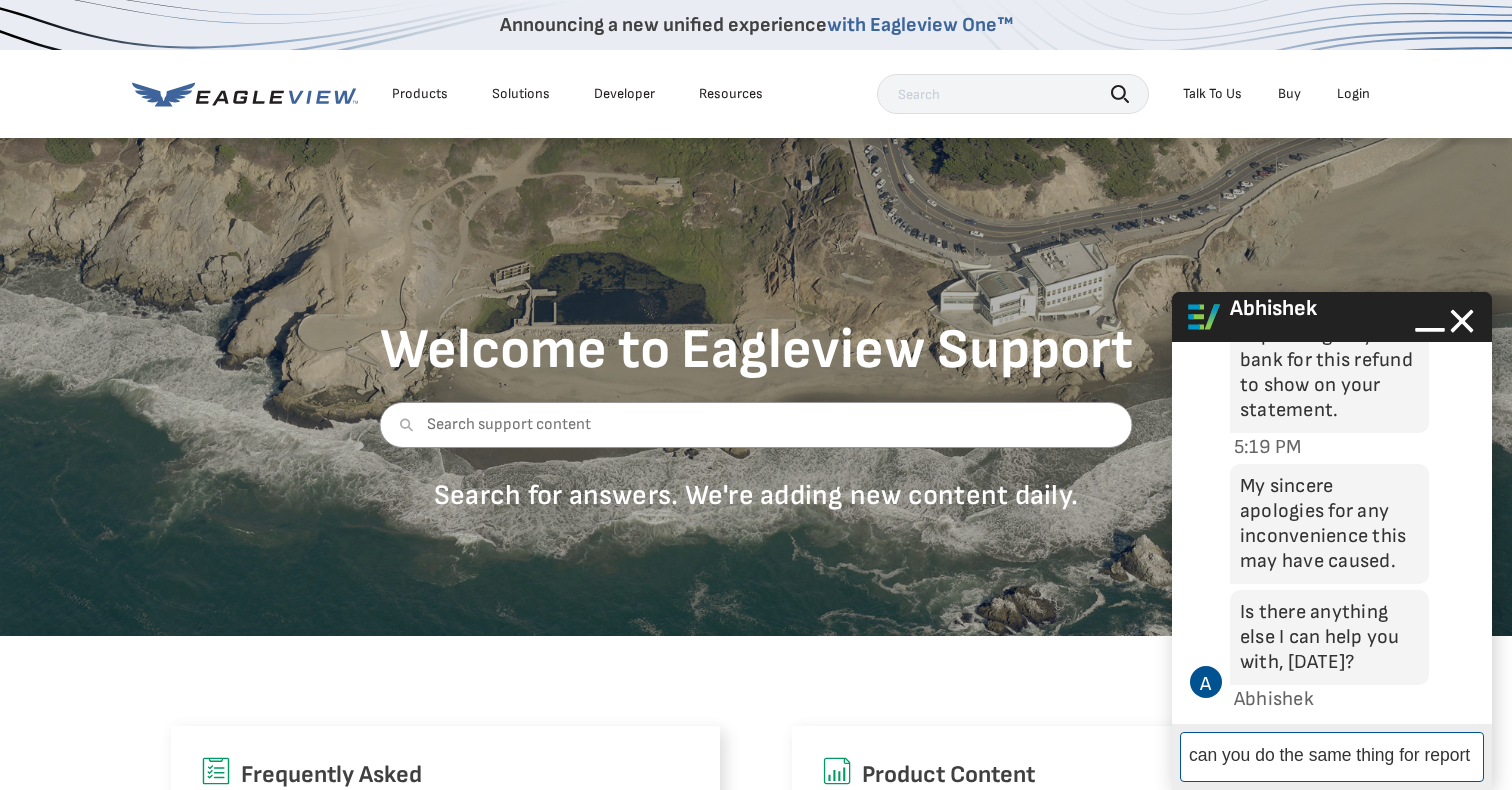 paste on "66226532" 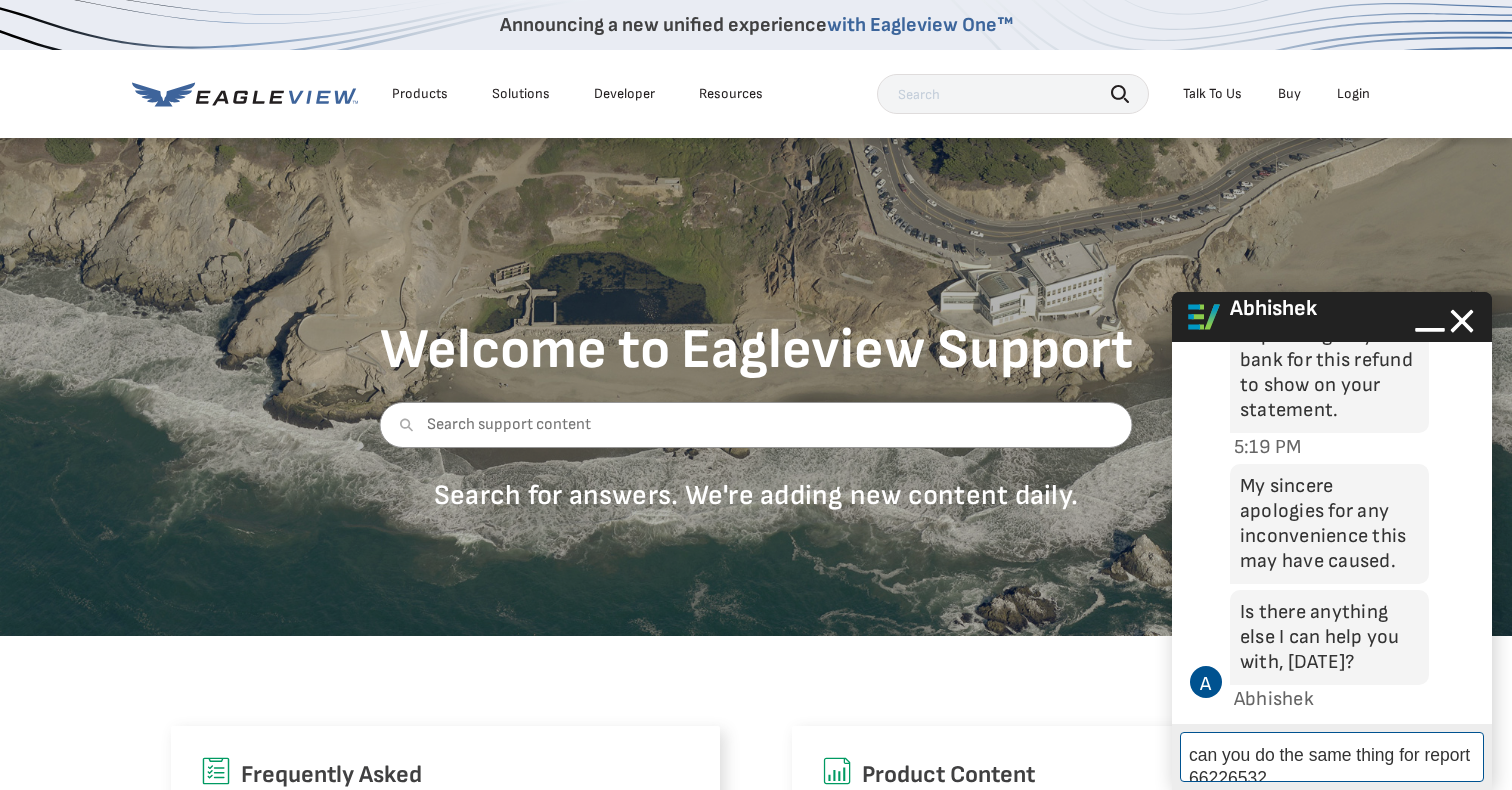 scroll, scrollTop: 2680, scrollLeft: 0, axis: vertical 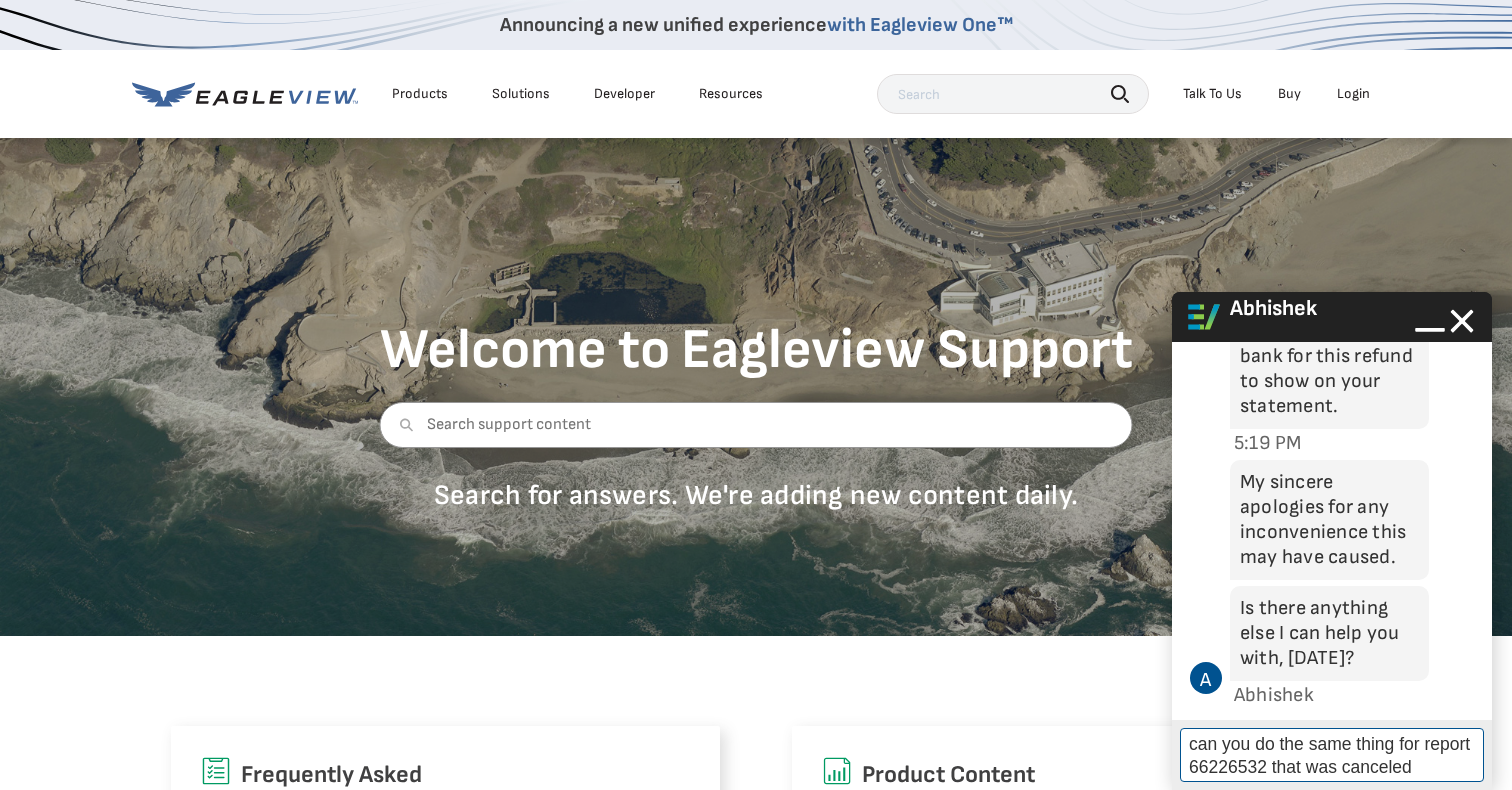 type on "can you do the same thing for report 66226532 that was canceled?" 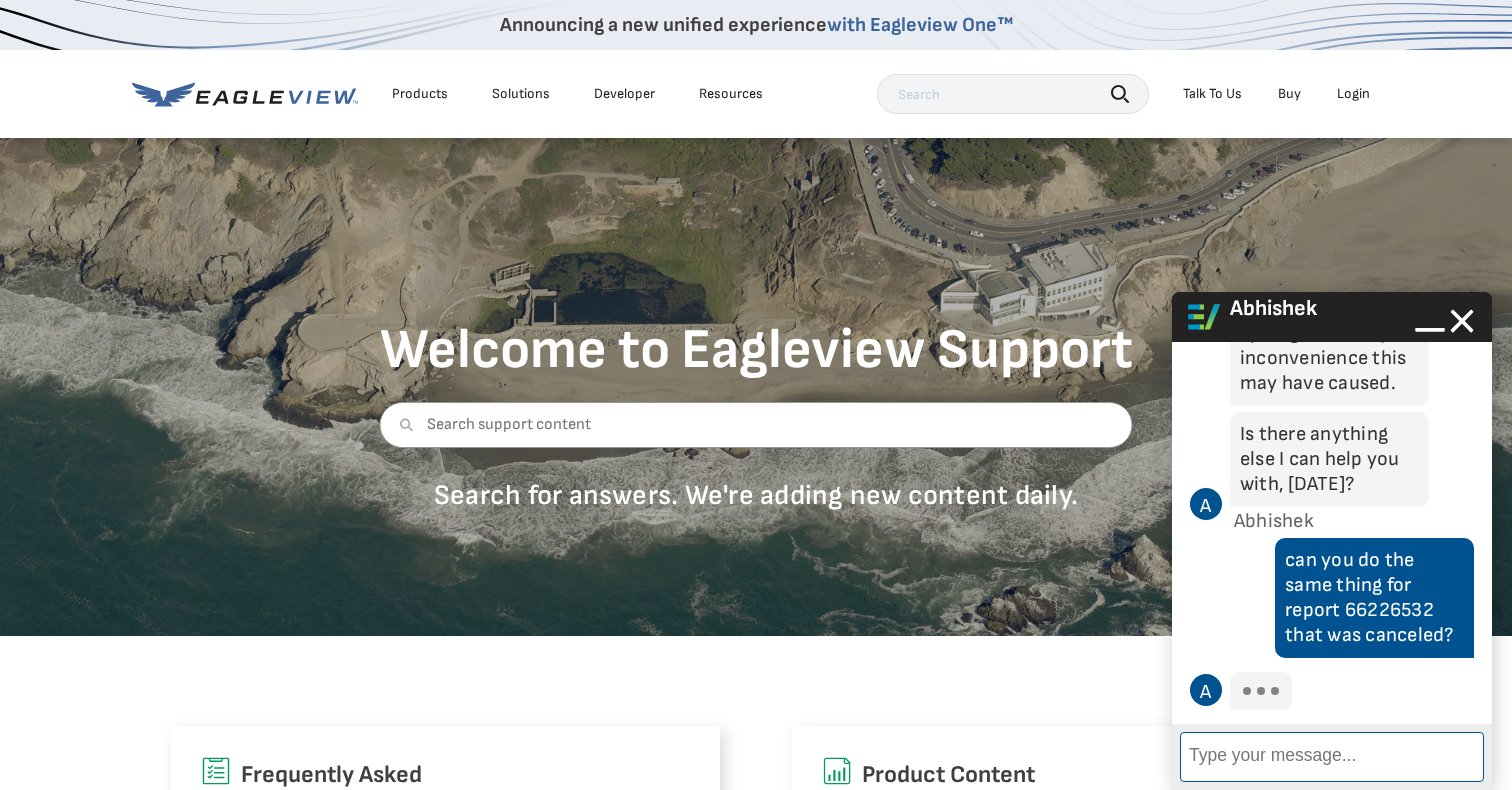 scroll, scrollTop: 3028, scrollLeft: 0, axis: vertical 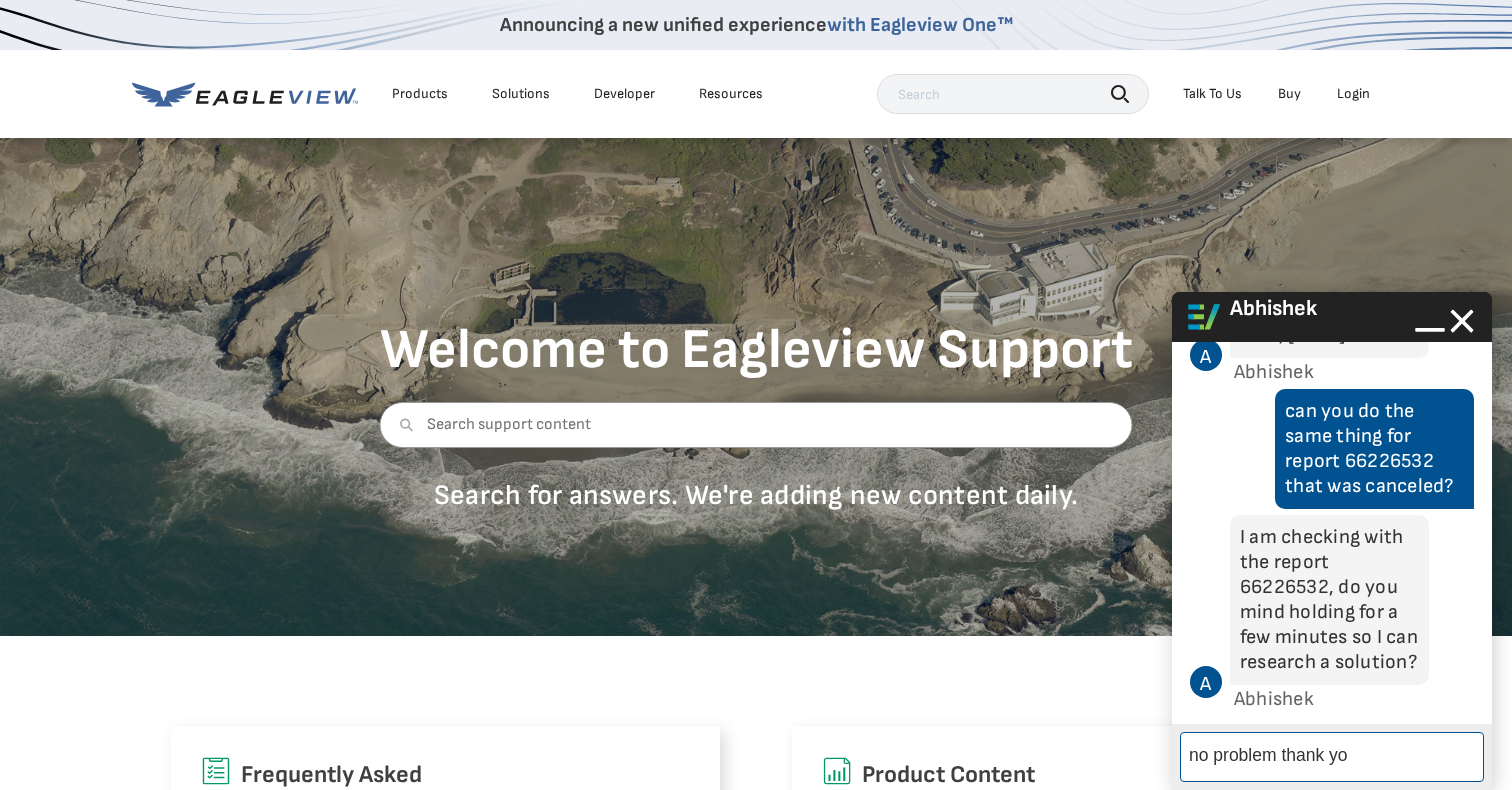 type on "no problem thank you" 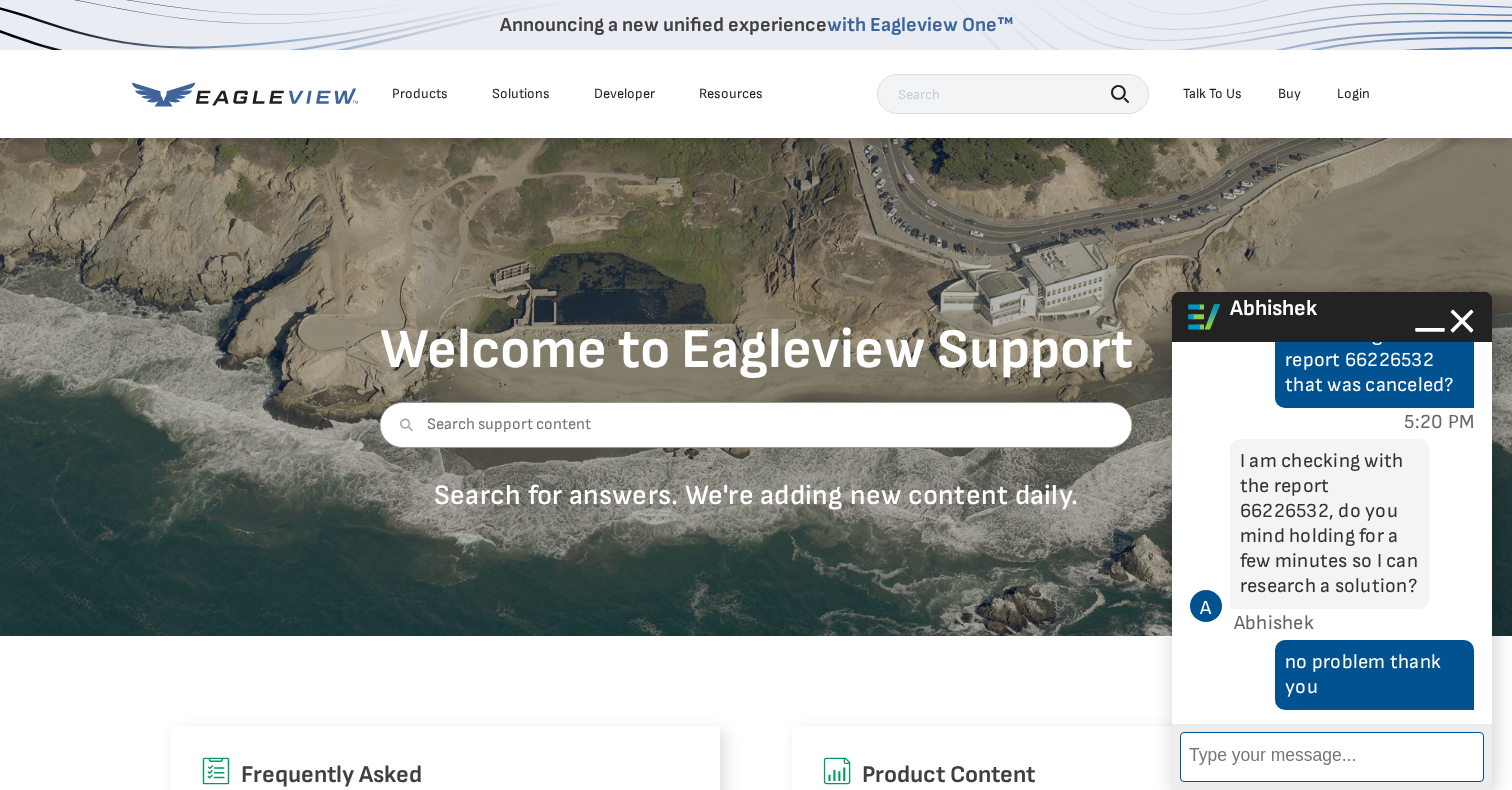 scroll, scrollTop: 3129, scrollLeft: 0, axis: vertical 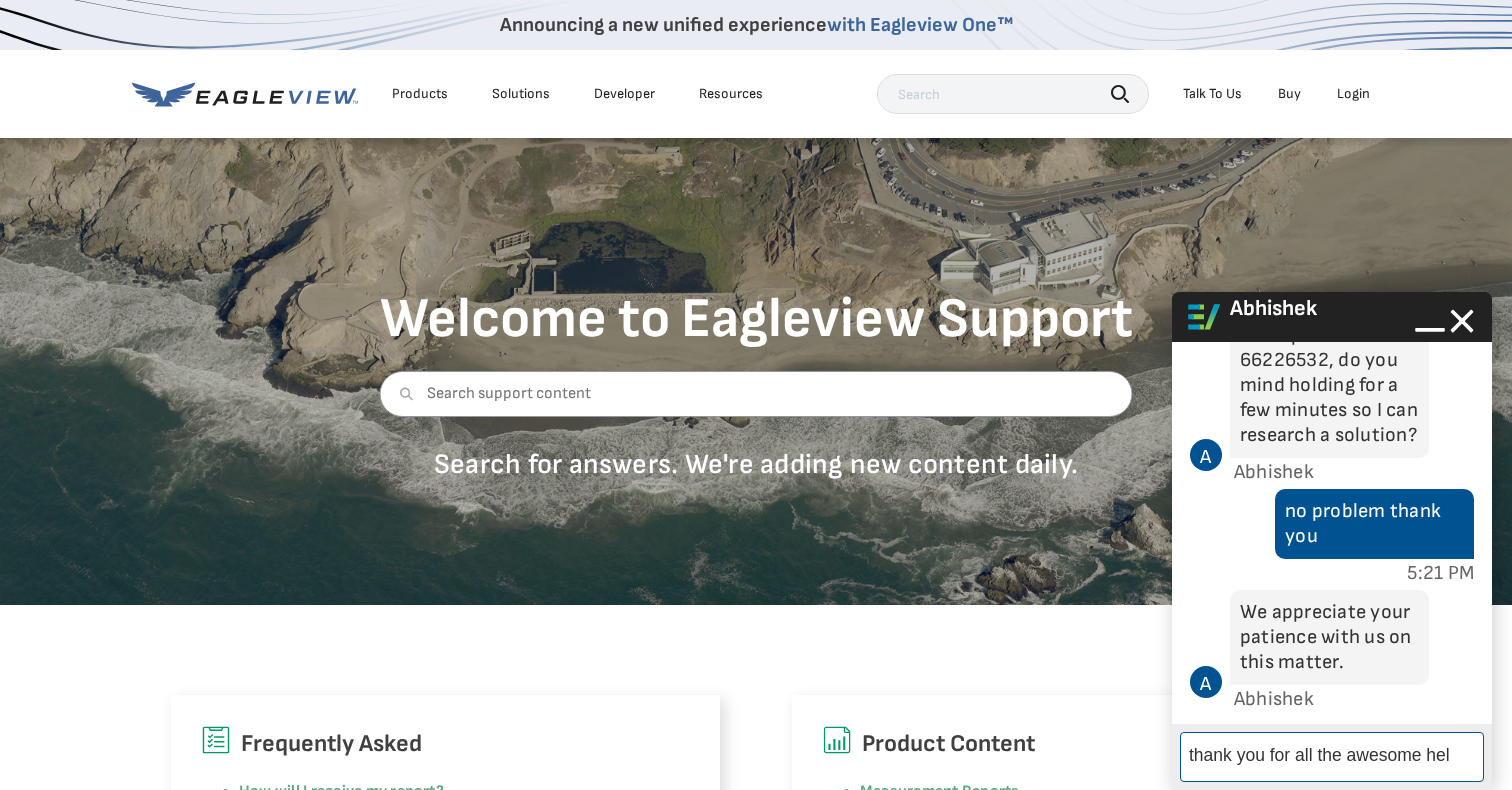 type on "thank you for all the awesome help" 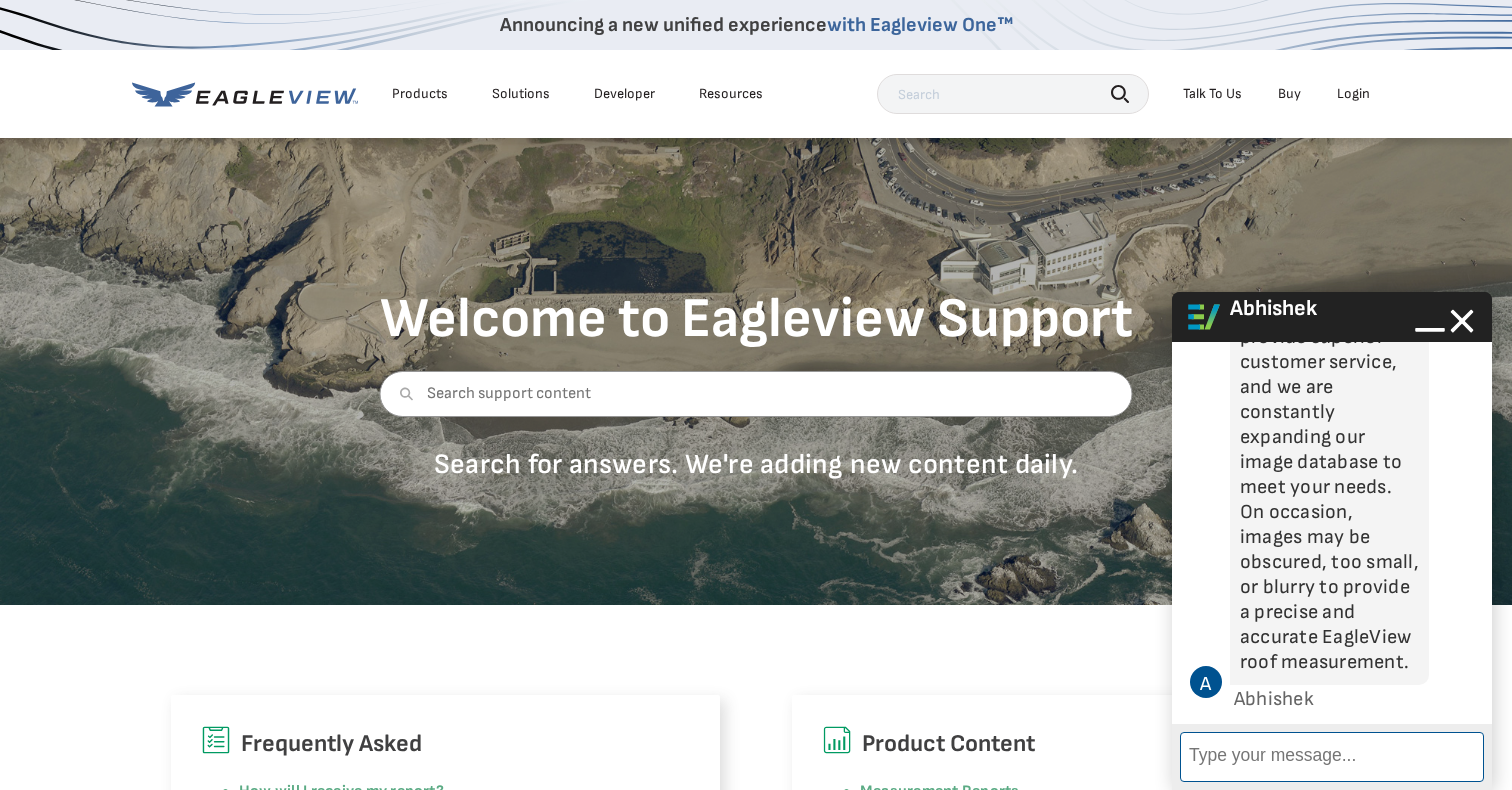 scroll, scrollTop: 4060, scrollLeft: 0, axis: vertical 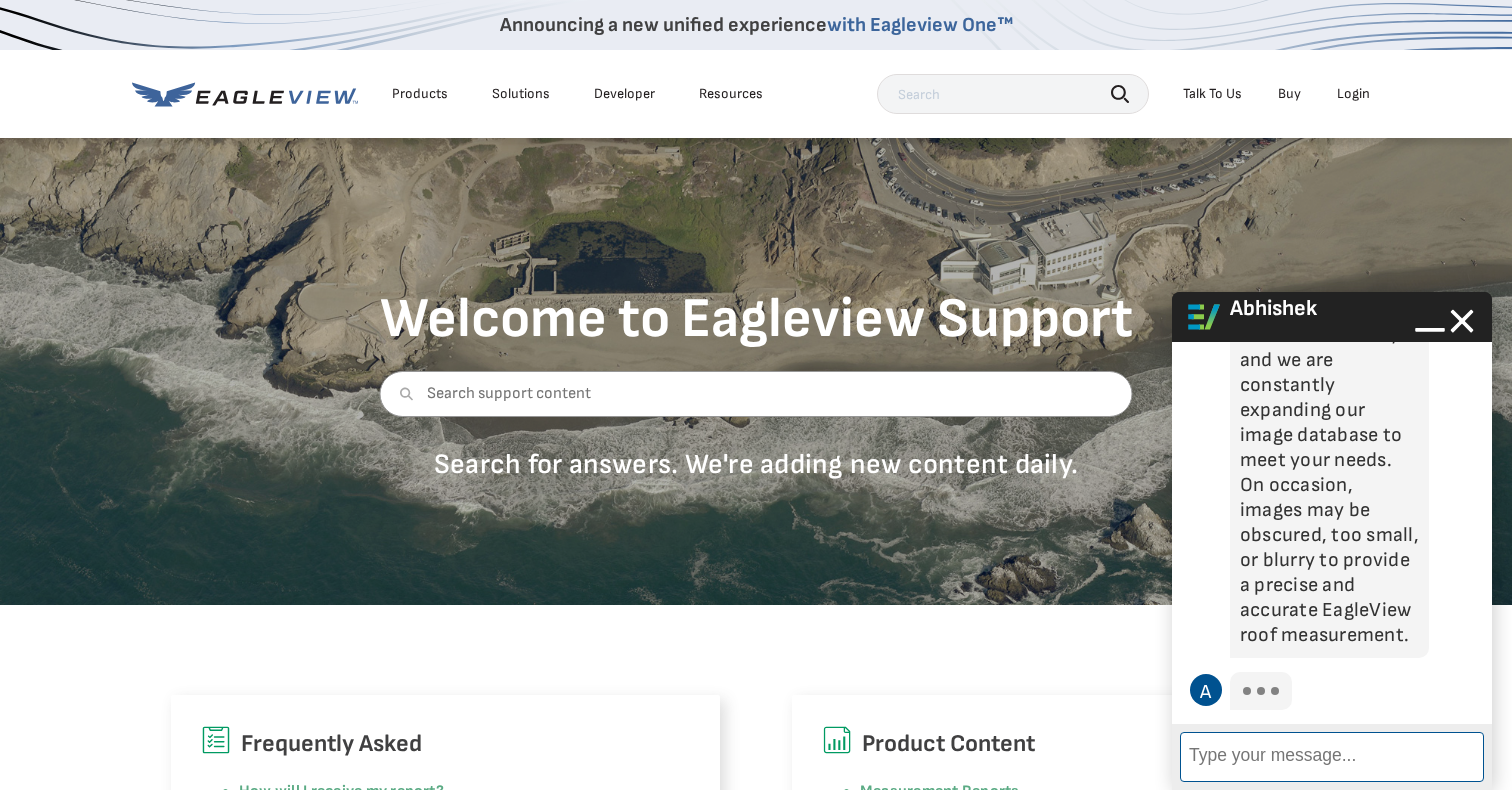 click on "Enter Message" at bounding box center (1332, 757) 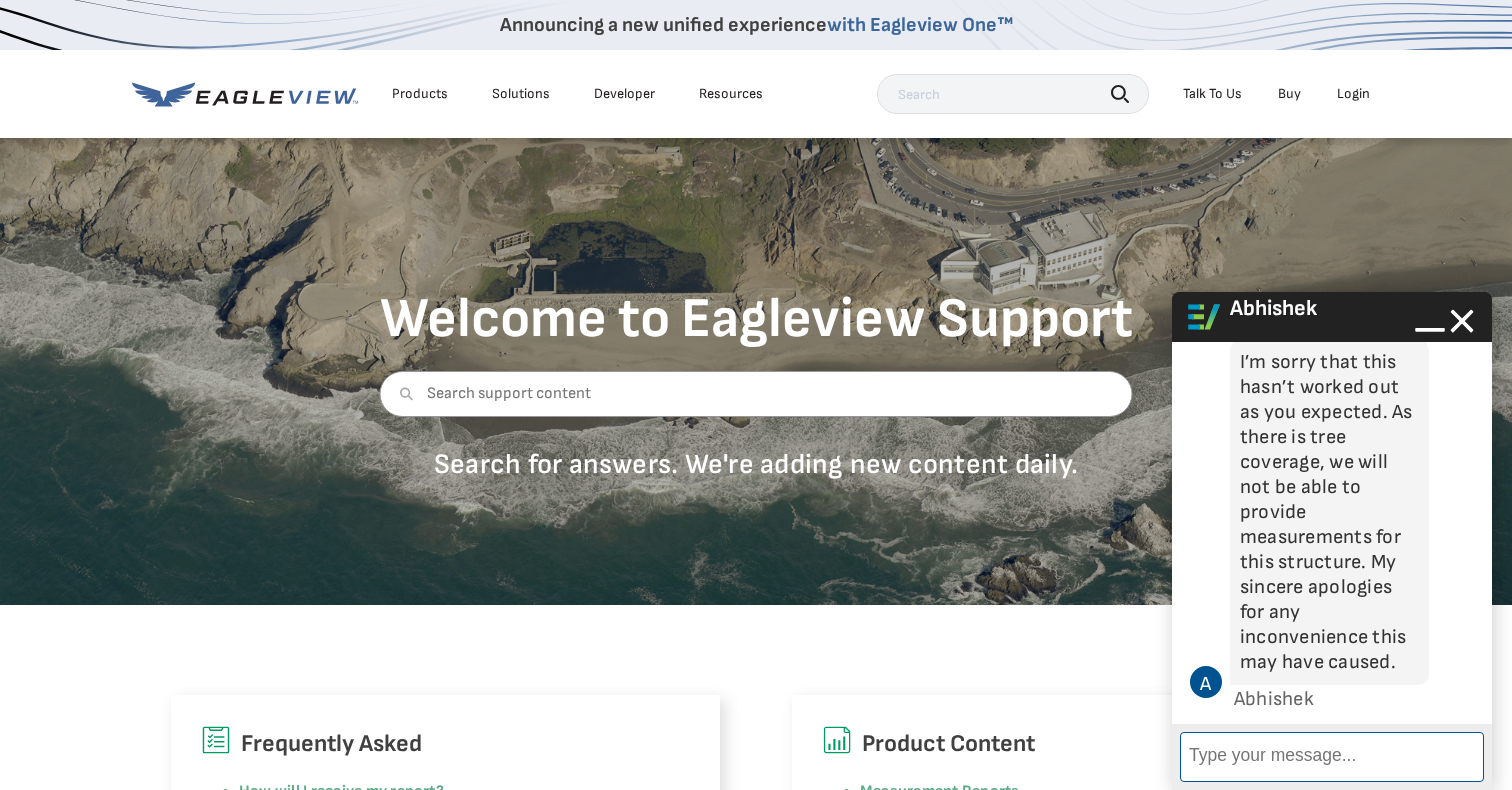 scroll, scrollTop: 4384, scrollLeft: 0, axis: vertical 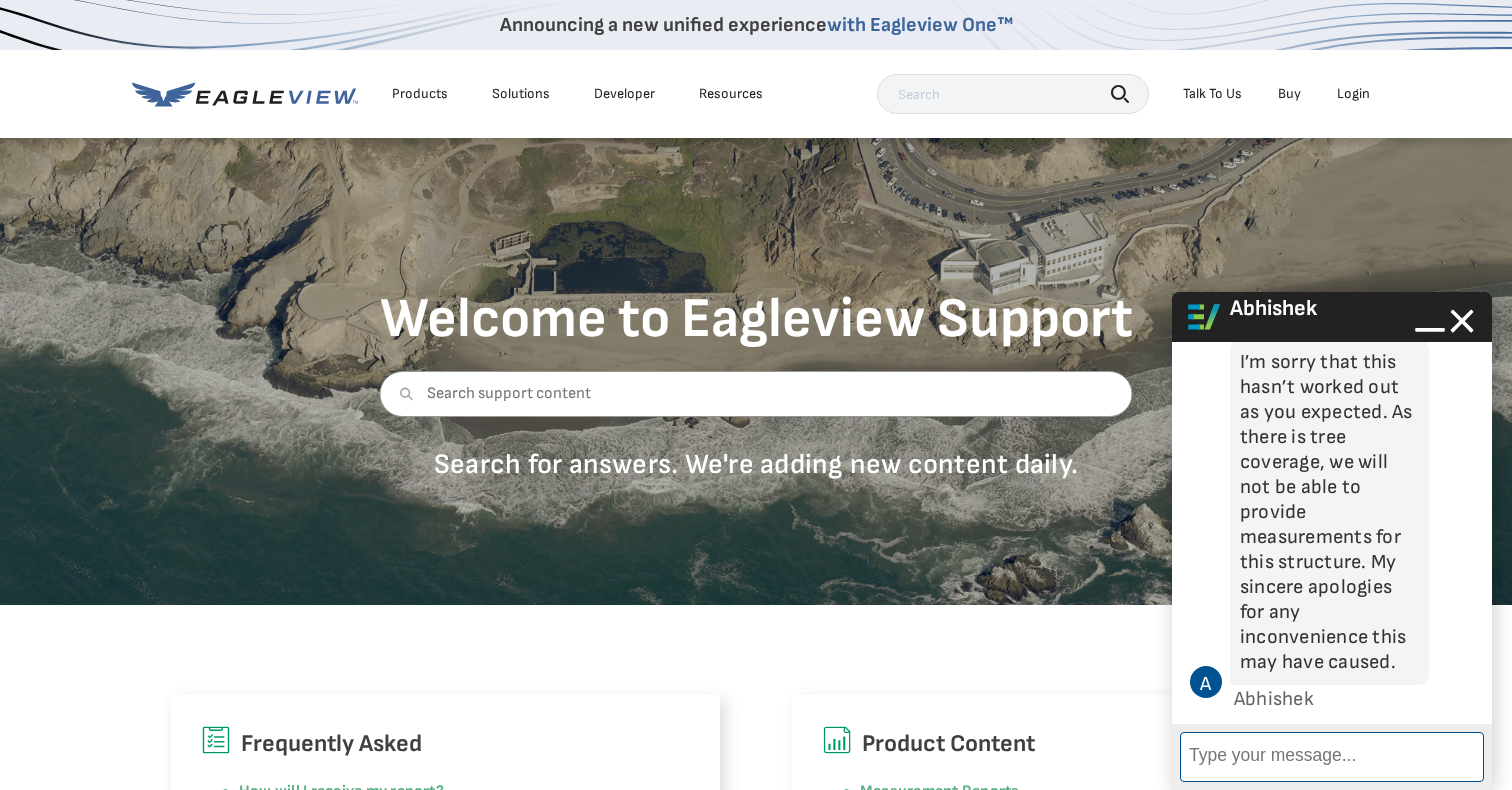 click on "Enter Message" at bounding box center (1332, 757) 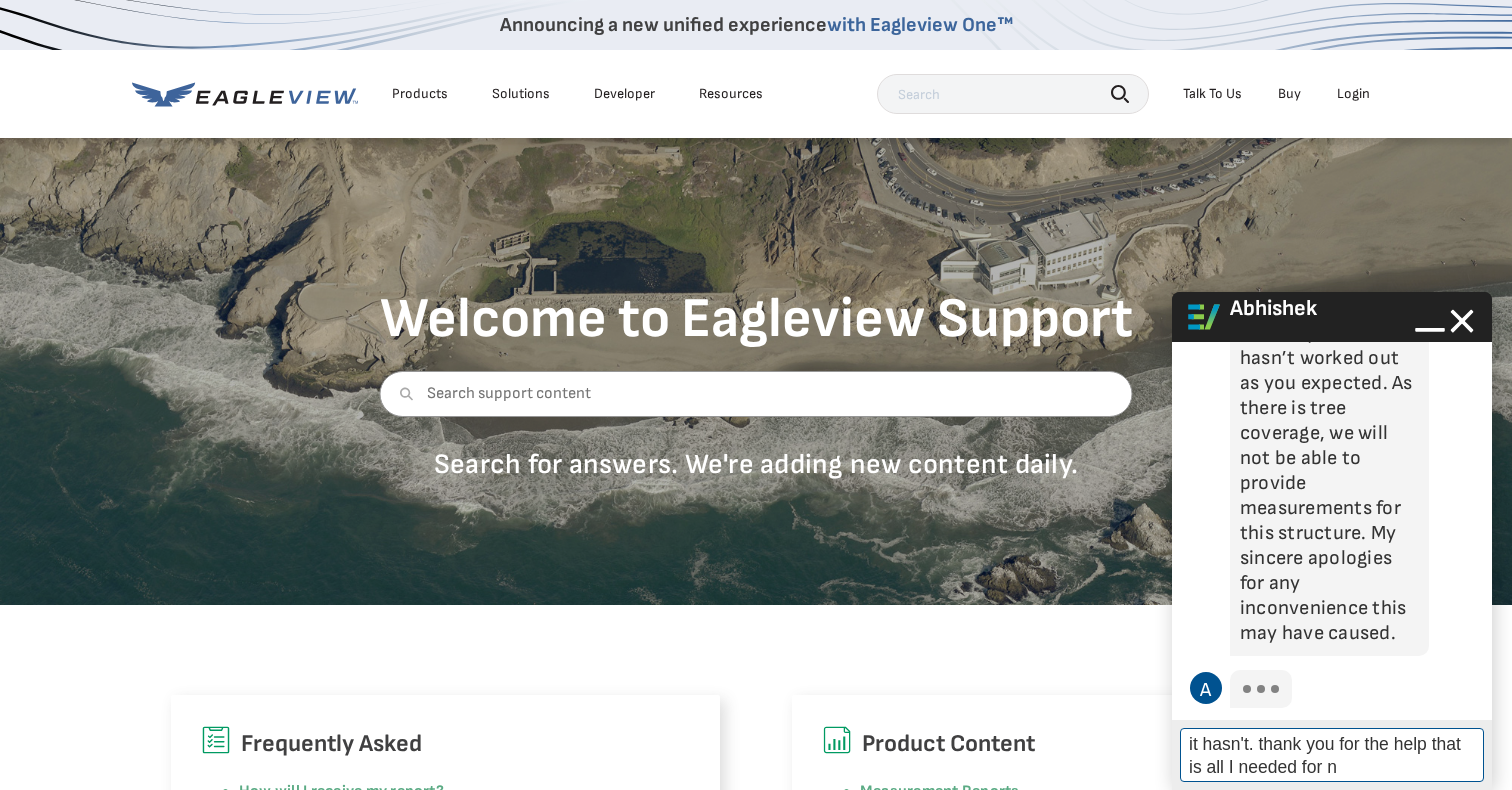 scroll, scrollTop: 4415, scrollLeft: 0, axis: vertical 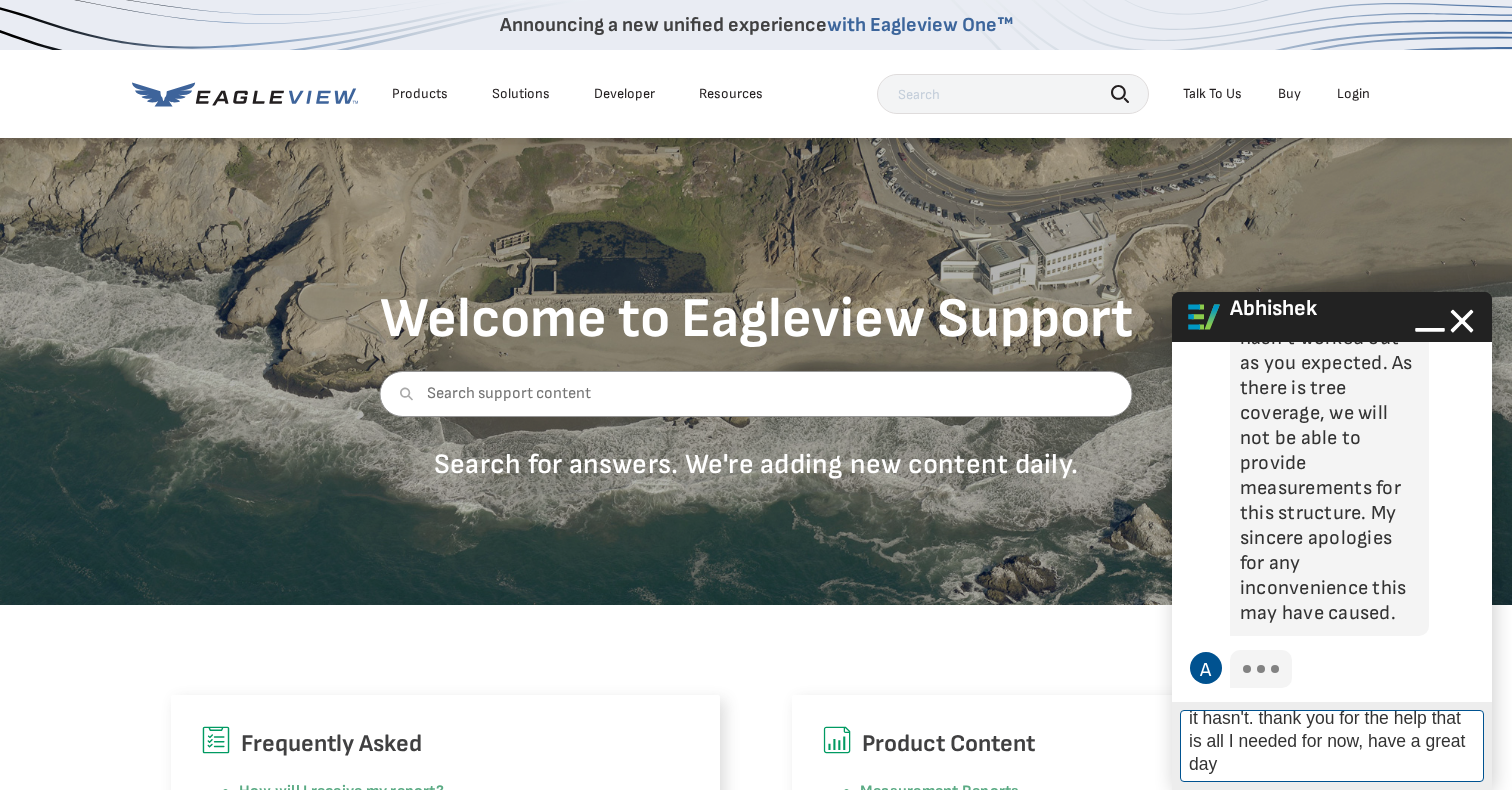 type on "it hasn't. thank you for the help that is all I needed for now, have a great day!" 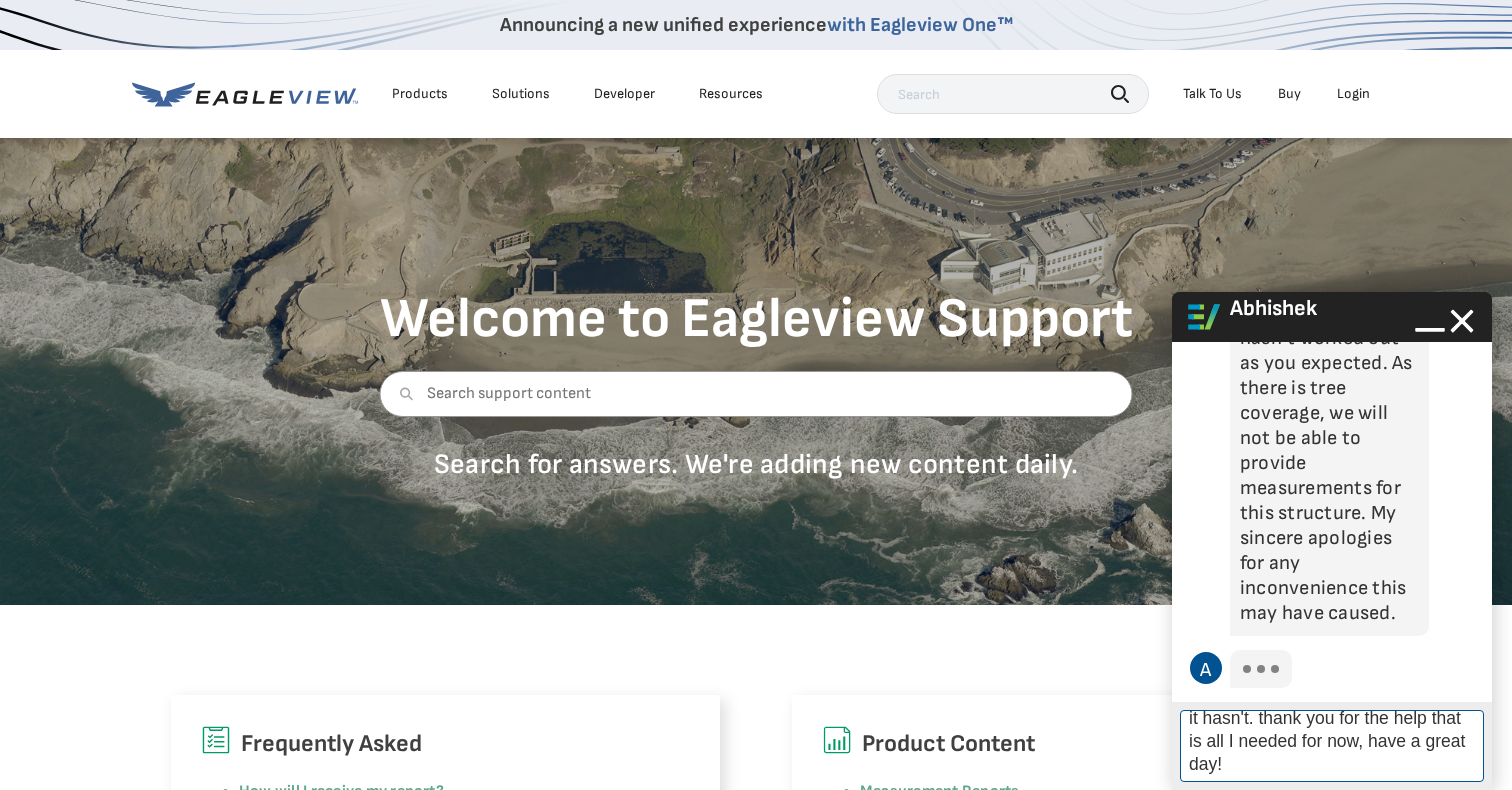 type 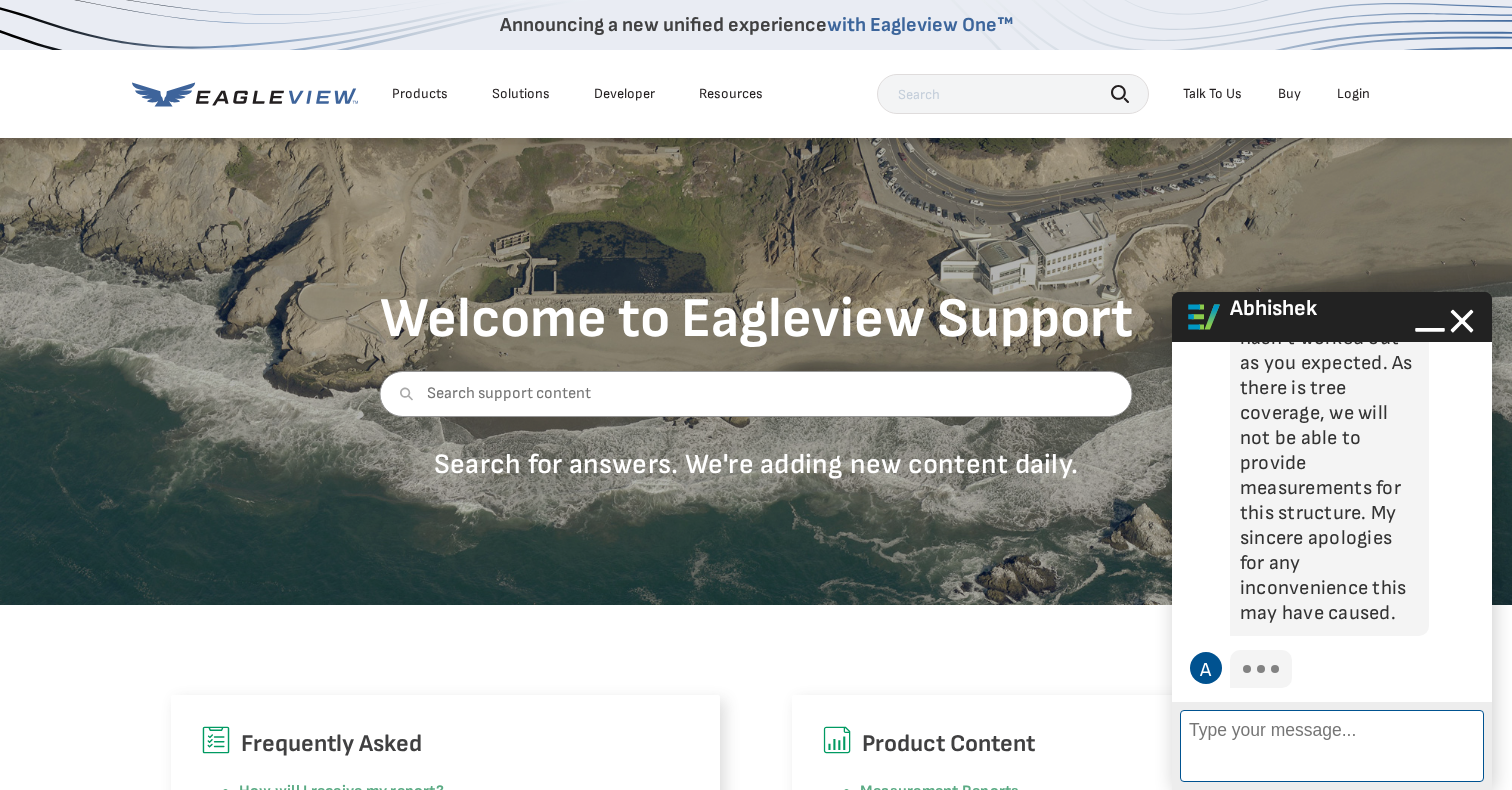 scroll, scrollTop: 5, scrollLeft: 0, axis: vertical 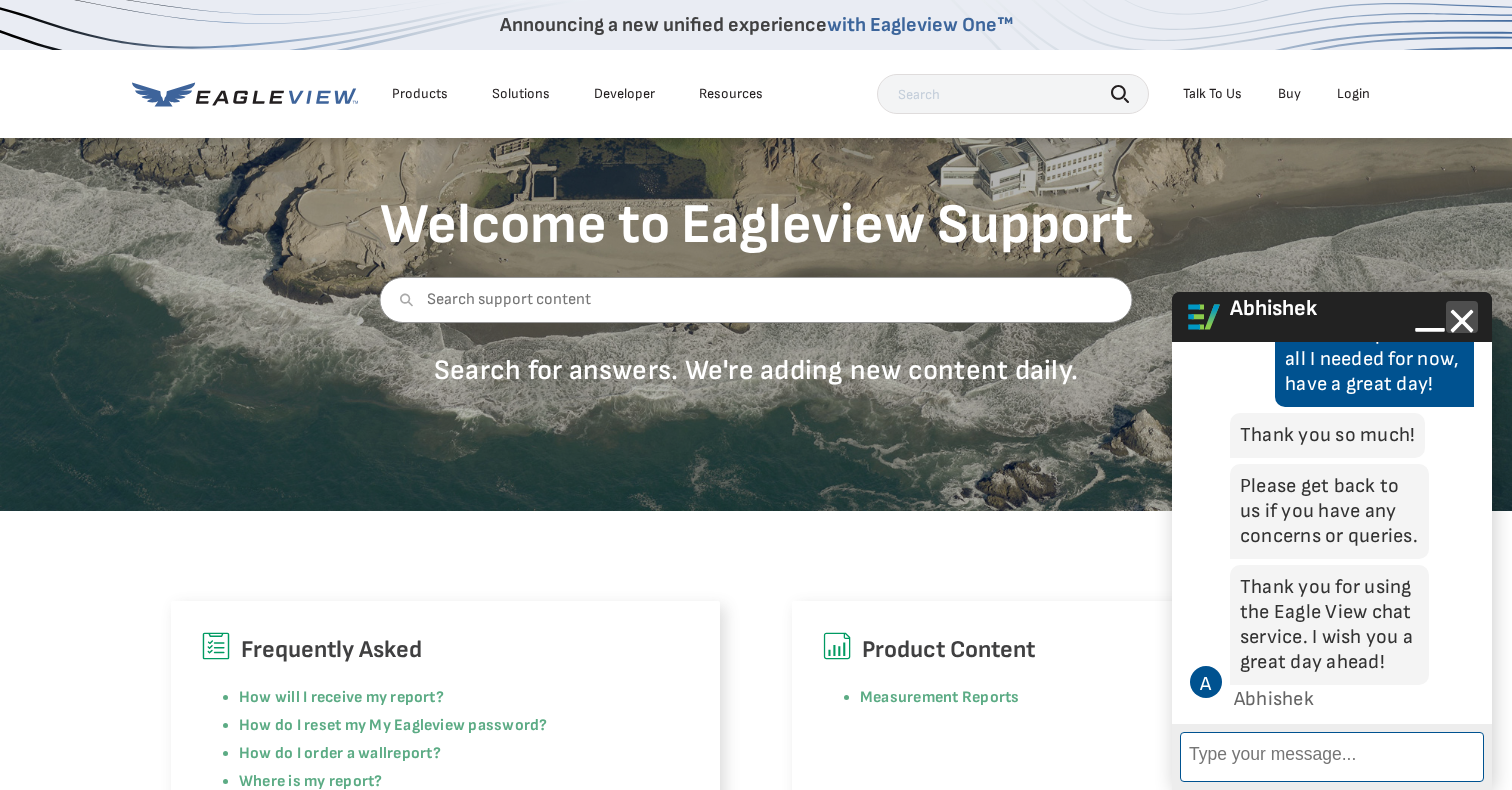 click 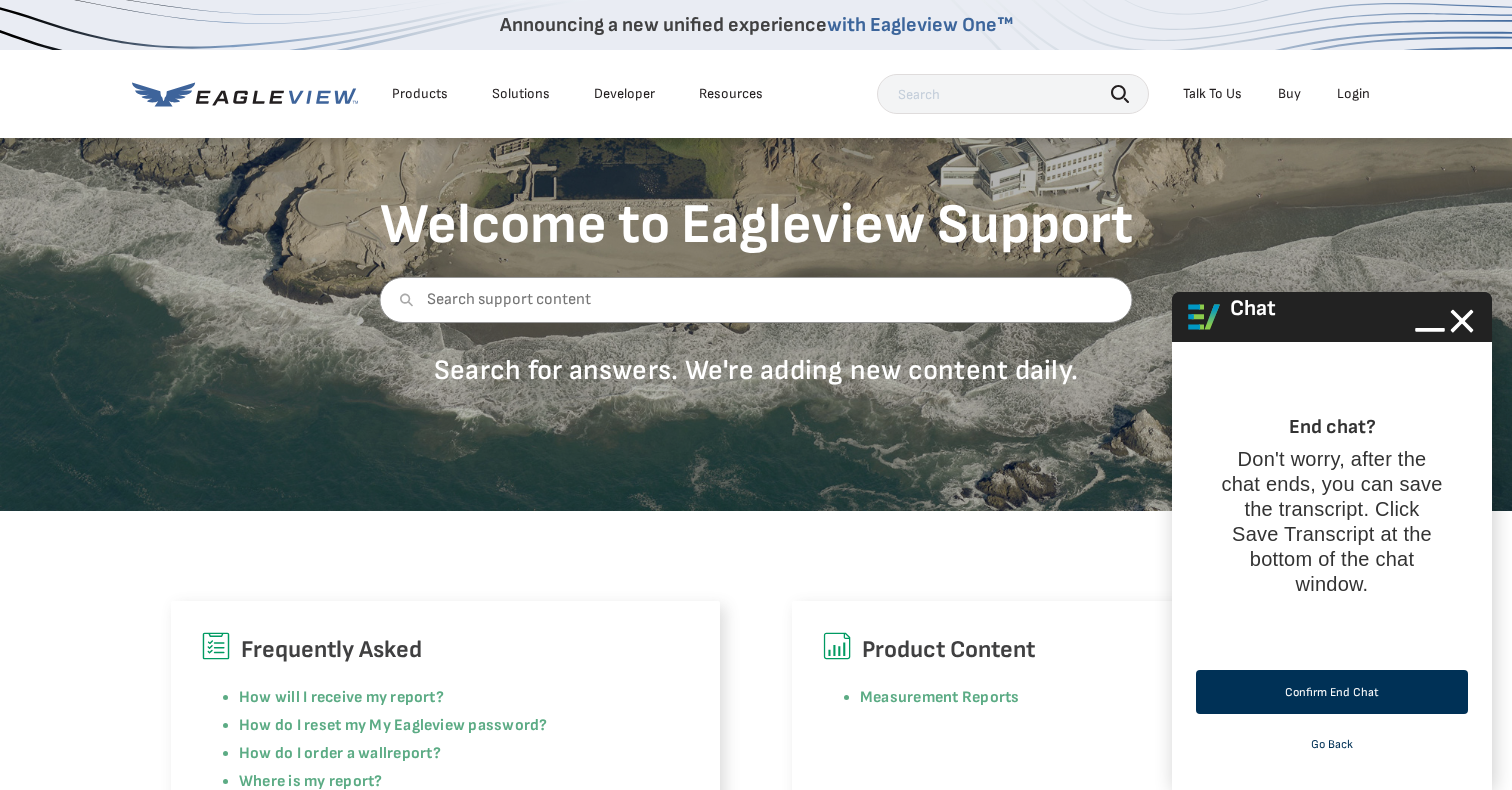 click on "Confirm End Chat" at bounding box center (1332, 692) 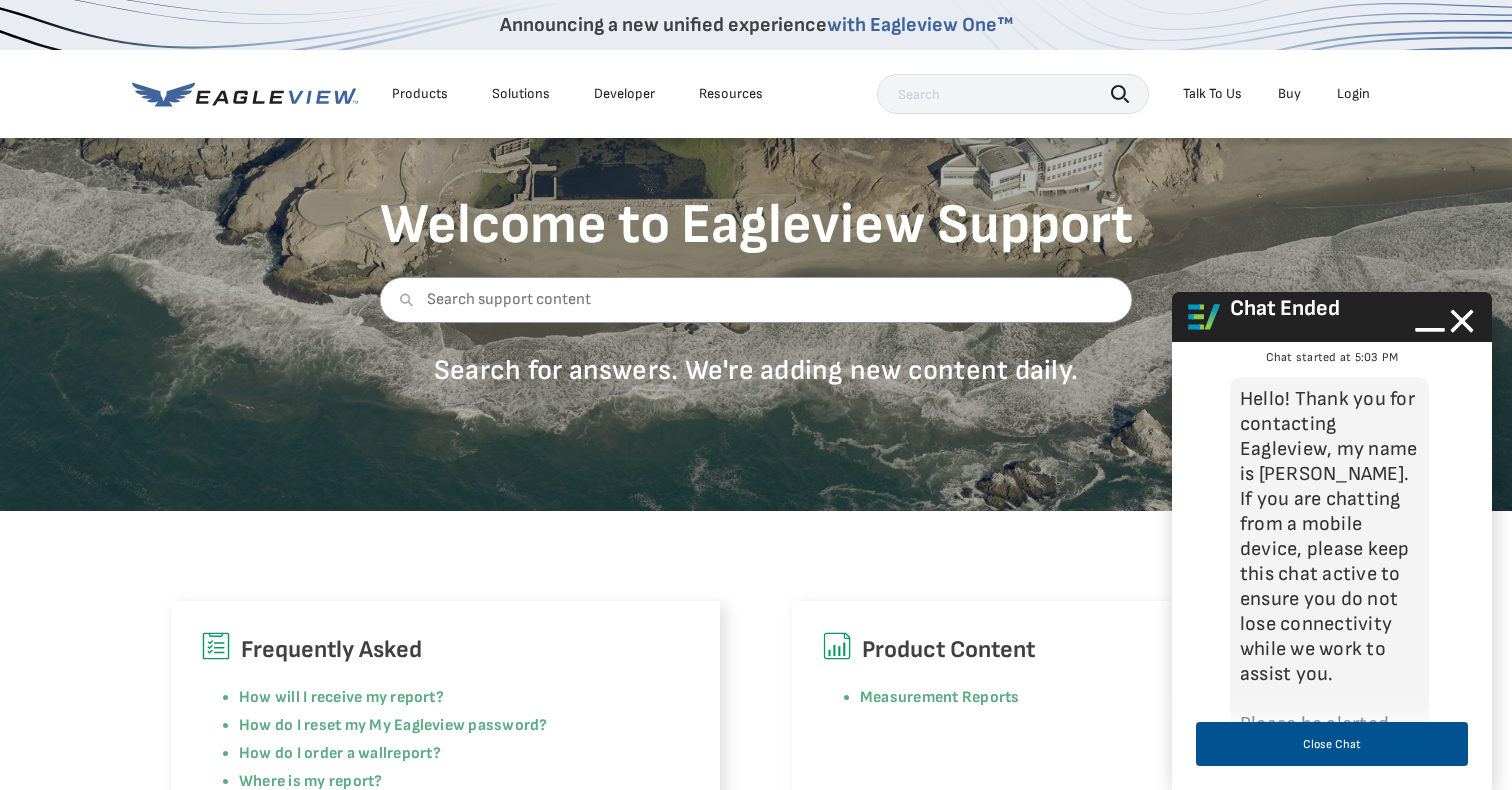 scroll, scrollTop: 4881, scrollLeft: 0, axis: vertical 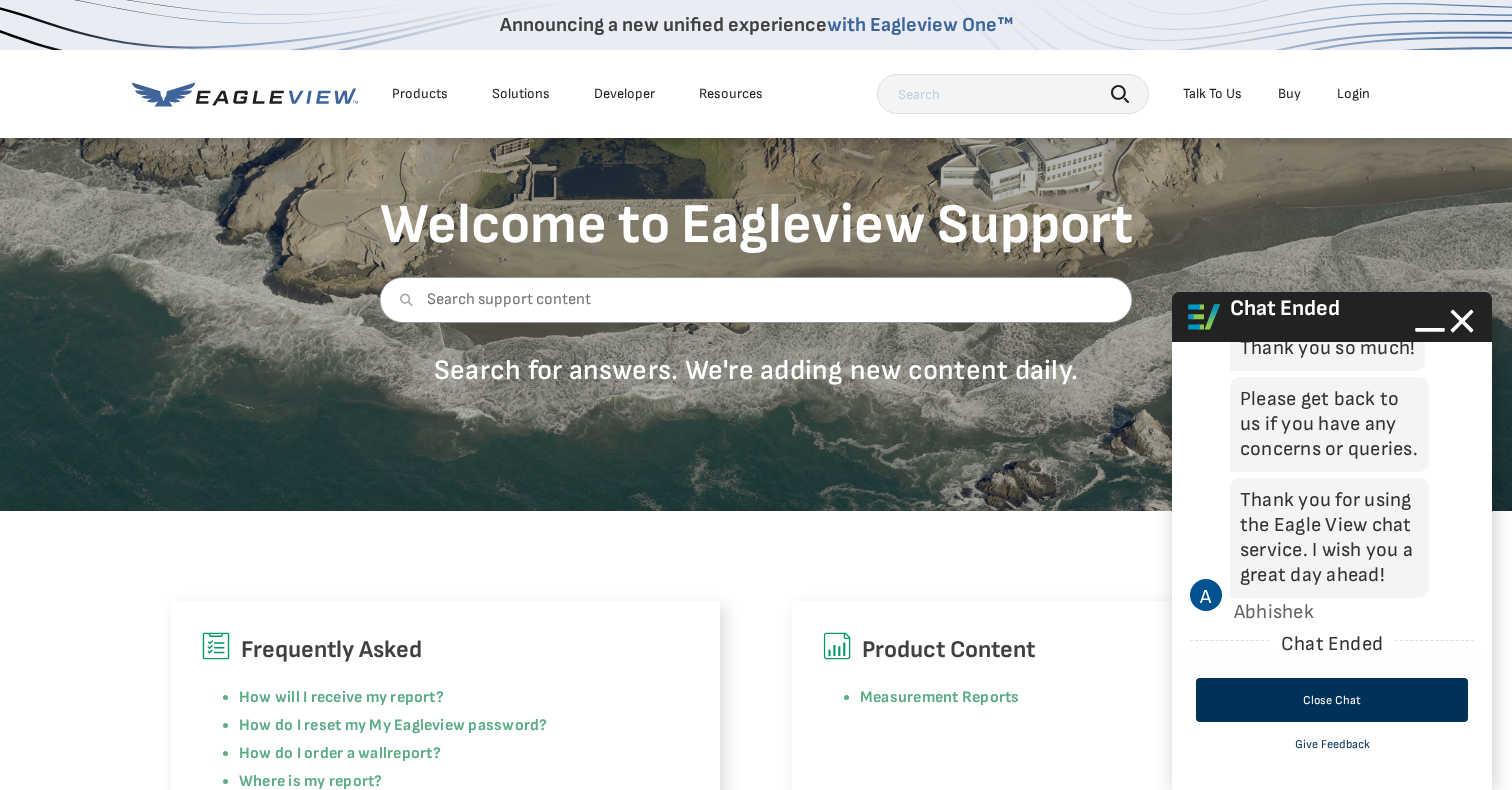 click on "Close Chat" at bounding box center [1332, 700] 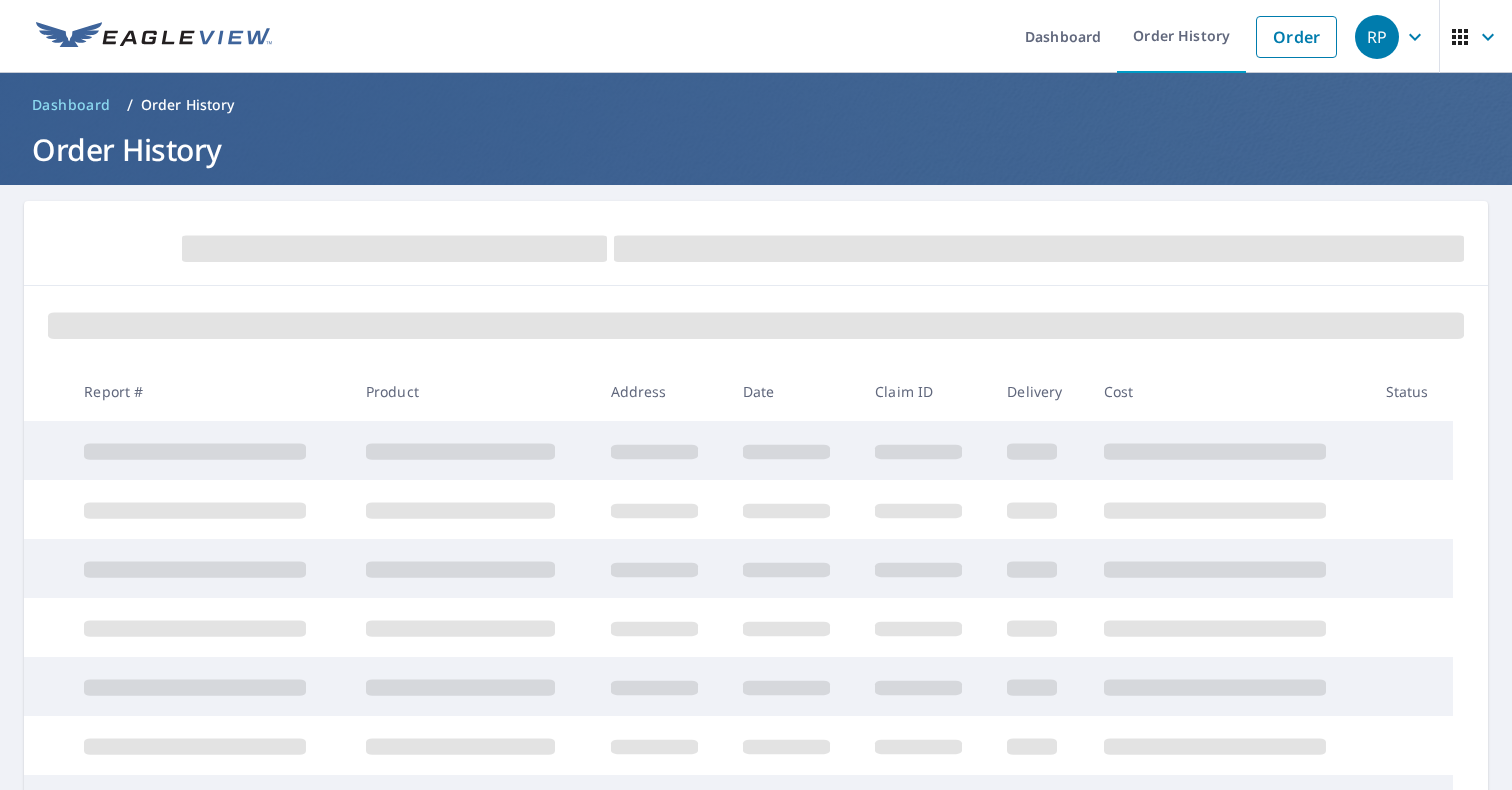 scroll, scrollTop: 0, scrollLeft: 0, axis: both 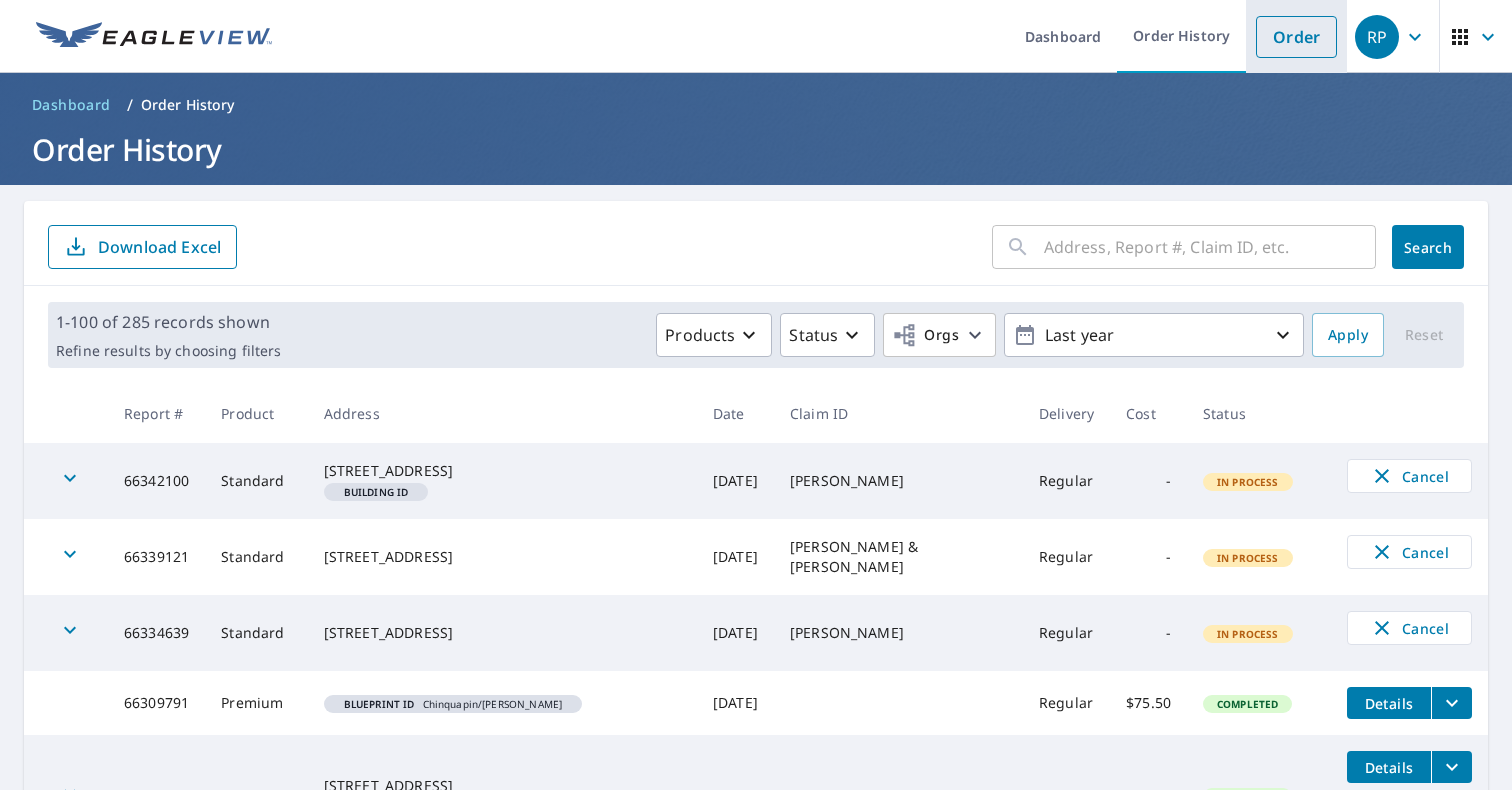 click on "Order" at bounding box center (1296, 37) 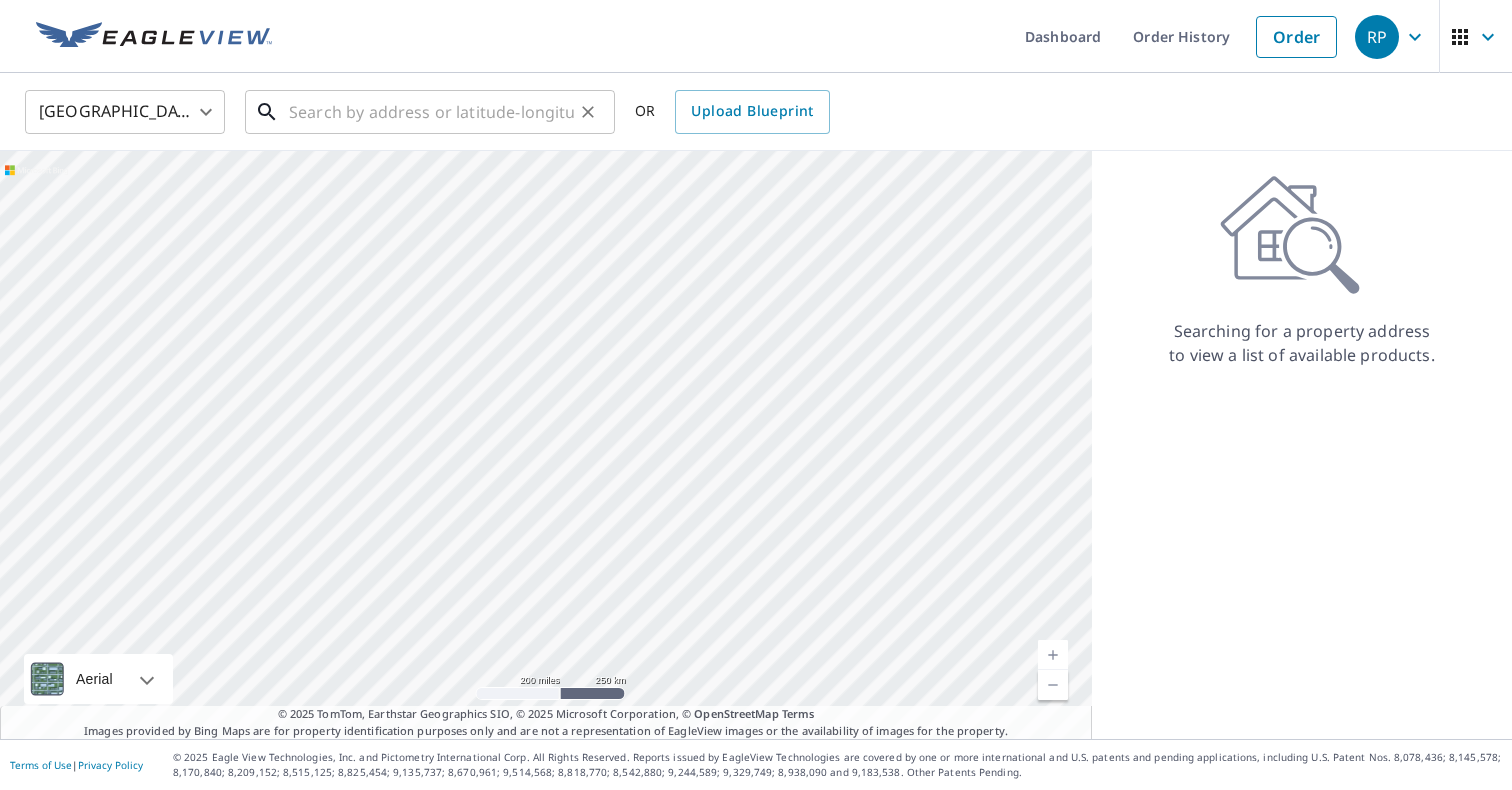 click at bounding box center [431, 112] 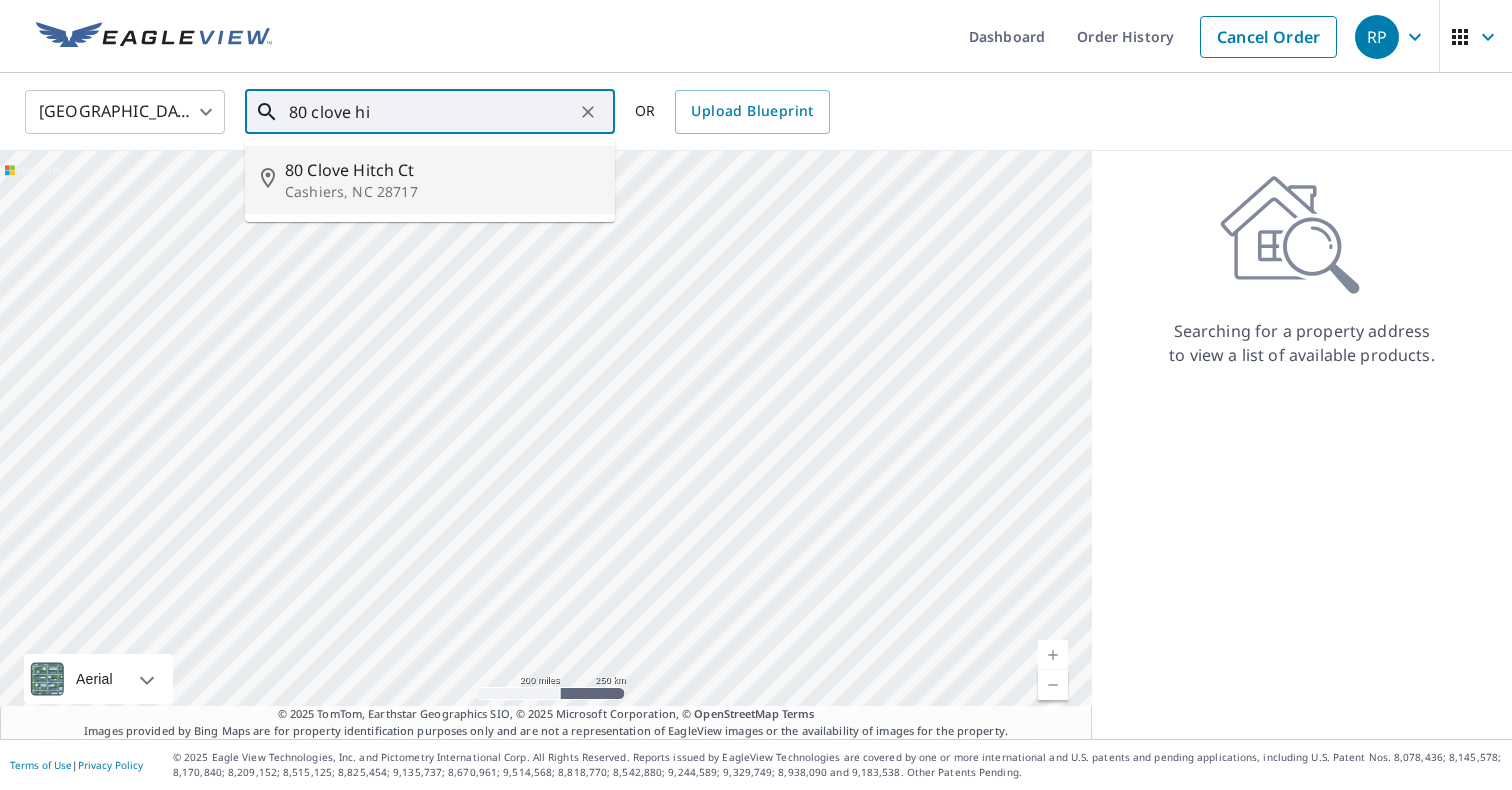 click on "80 Clove Hitch Ct" at bounding box center (442, 170) 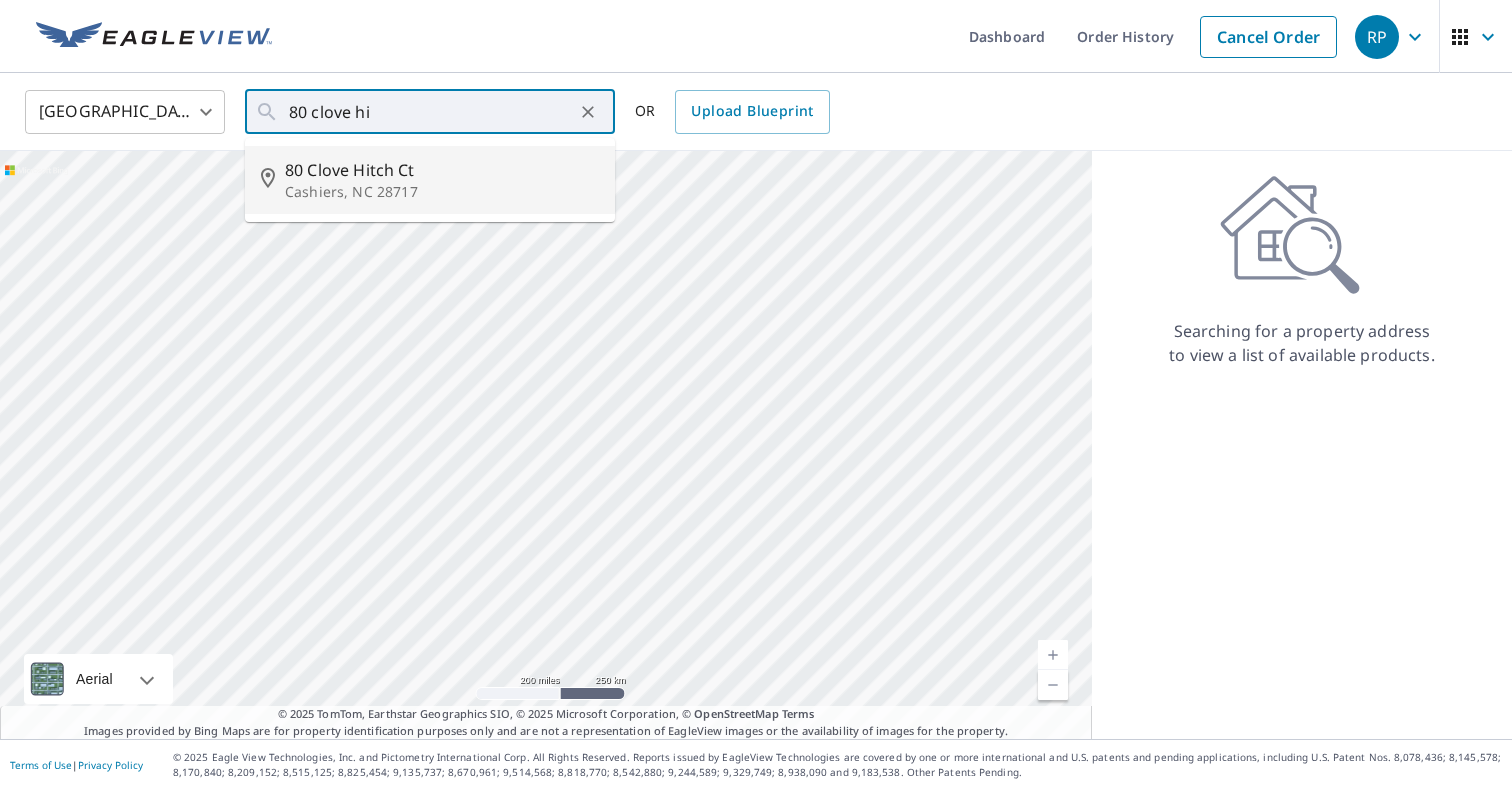type on "80 Clove Hitch Ct Cashiers, NC 28717" 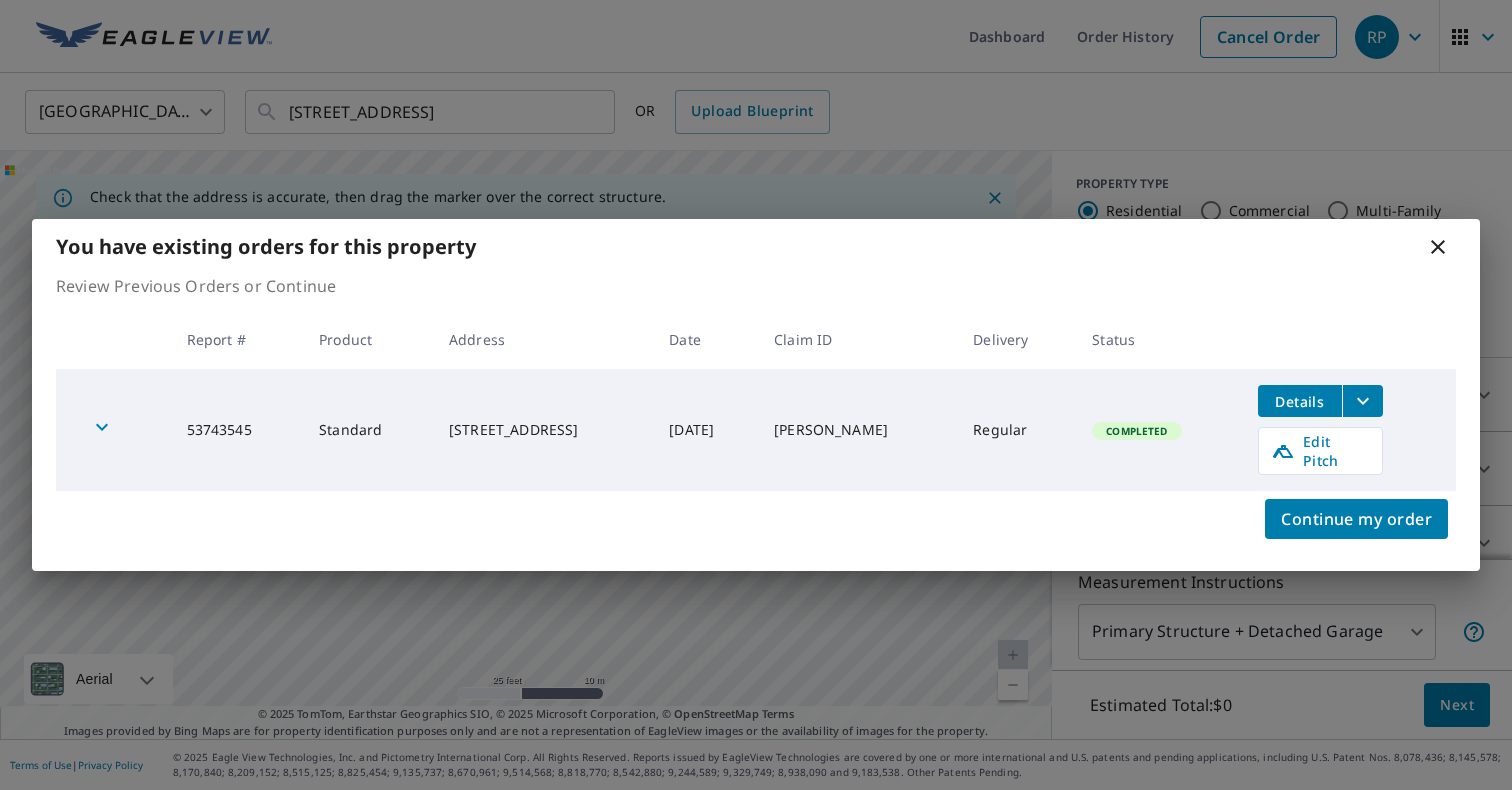 click 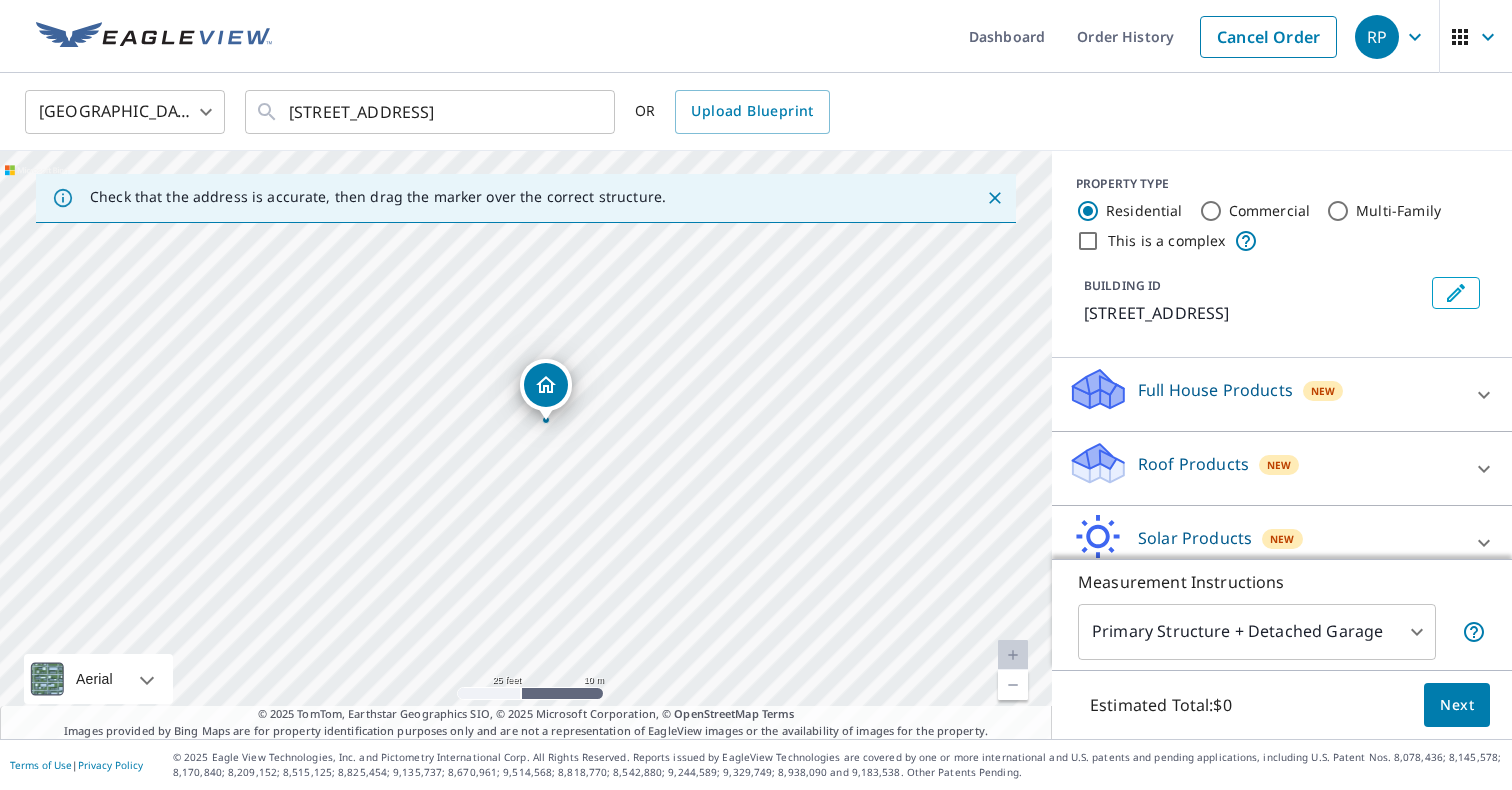 drag, startPoint x: 524, startPoint y: 441, endPoint x: 544, endPoint y: 420, distance: 29 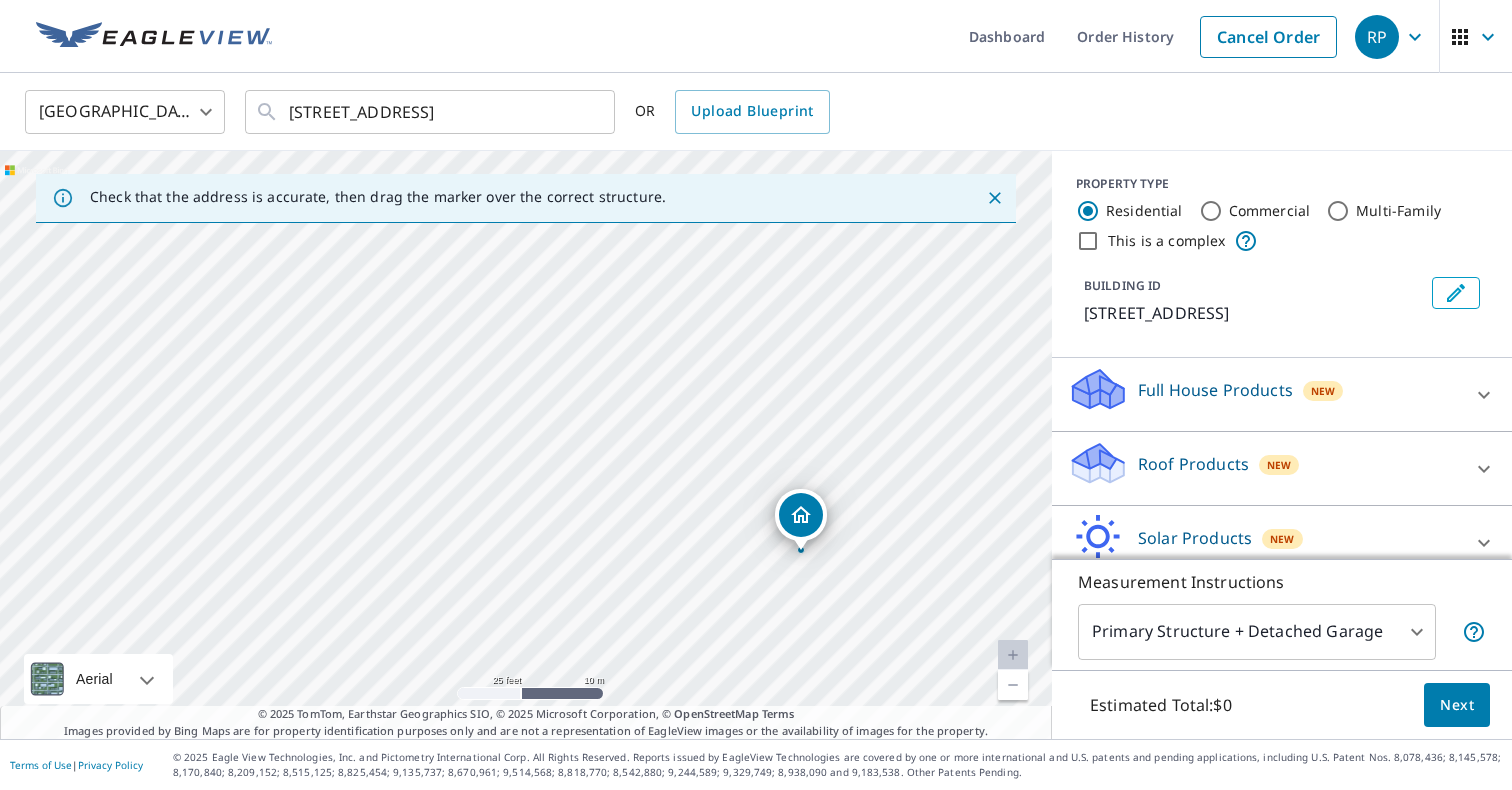 drag, startPoint x: 774, startPoint y: 534, endPoint x: 1073, endPoint y: 690, distance: 337.24918 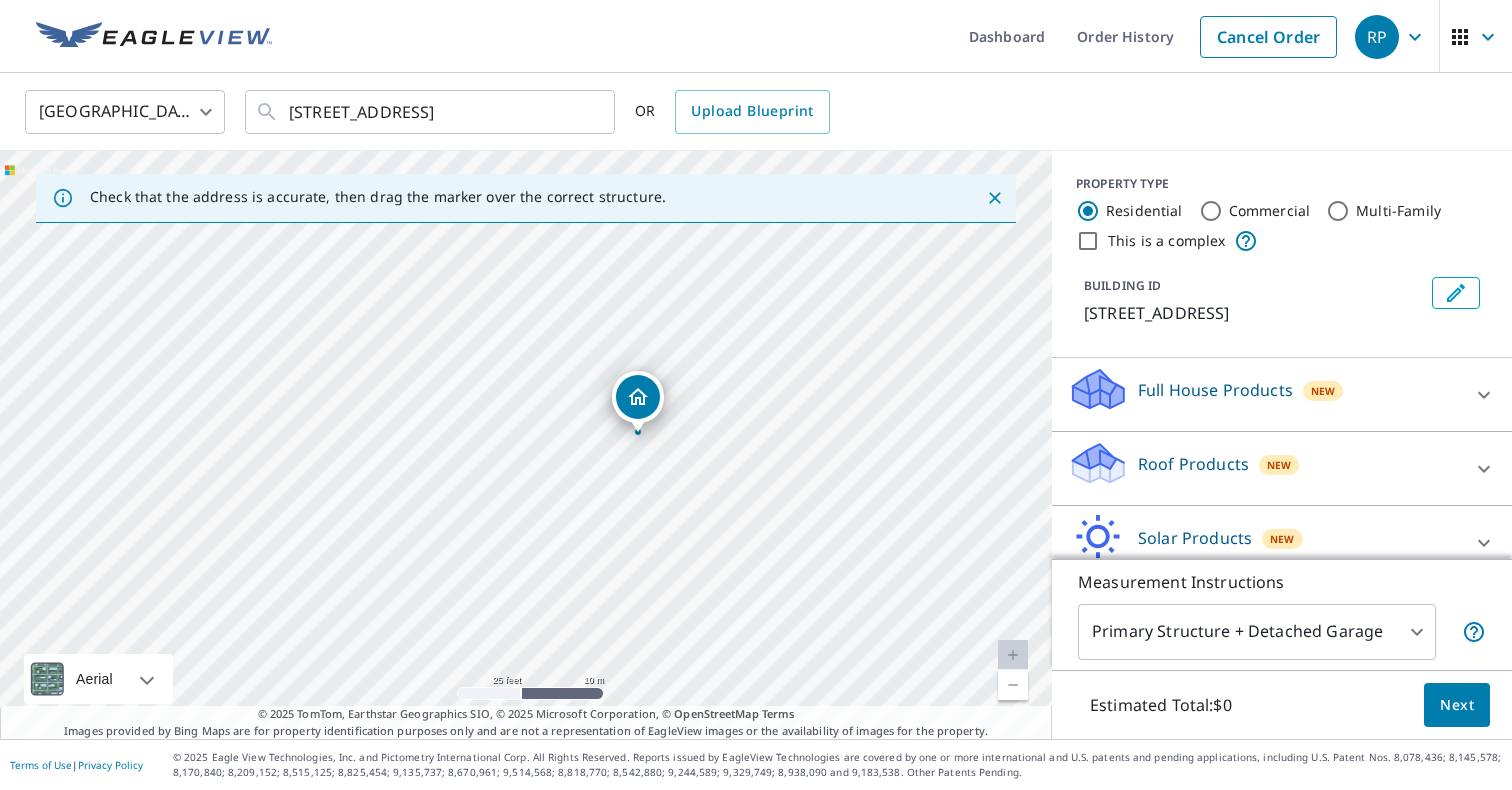 click on "80 Clove Hitch Ct Cashiers, NC 28717" at bounding box center [526, 445] 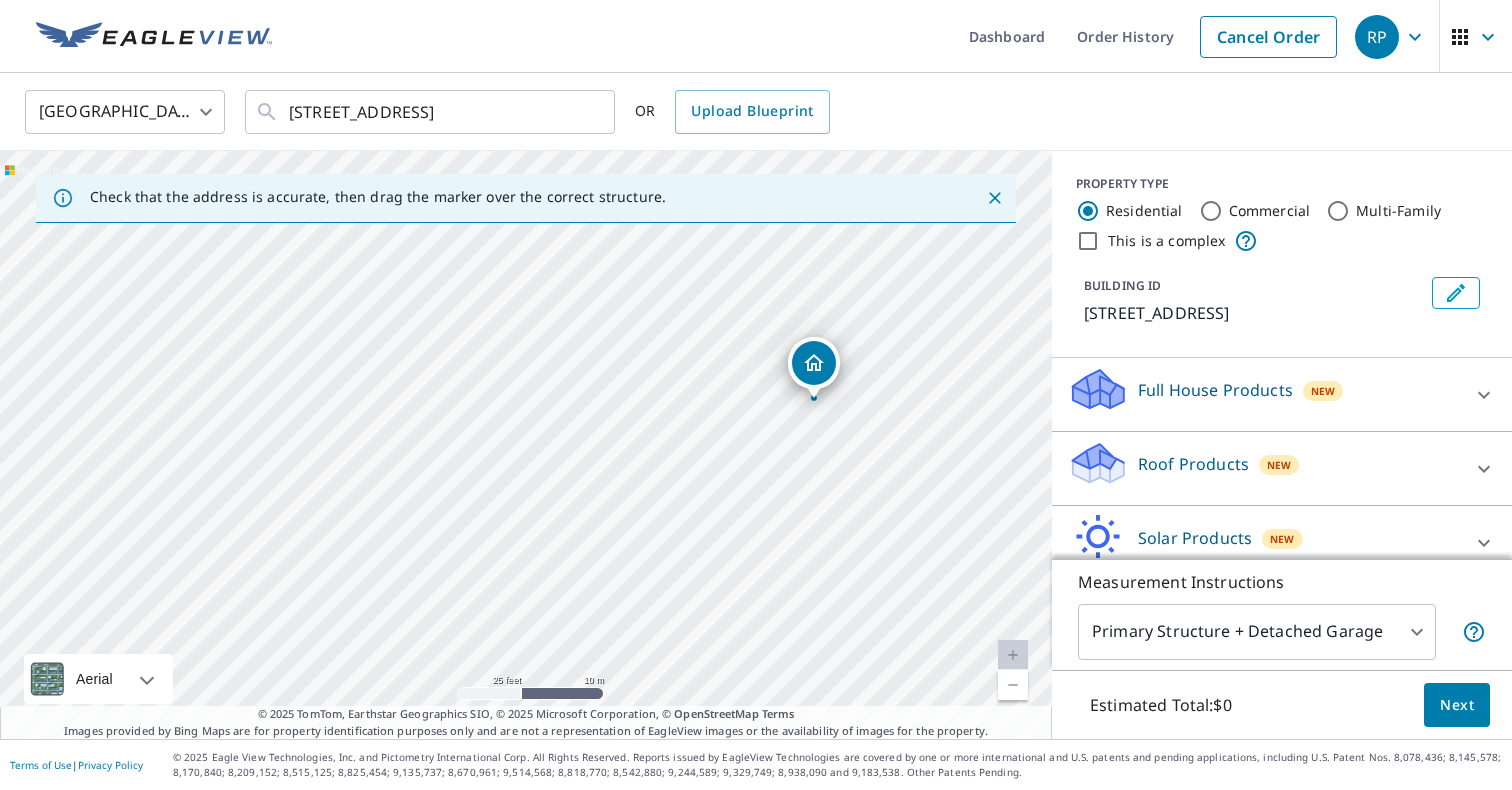 drag, startPoint x: 500, startPoint y: 455, endPoint x: 676, endPoint y: 421, distance: 179.25401 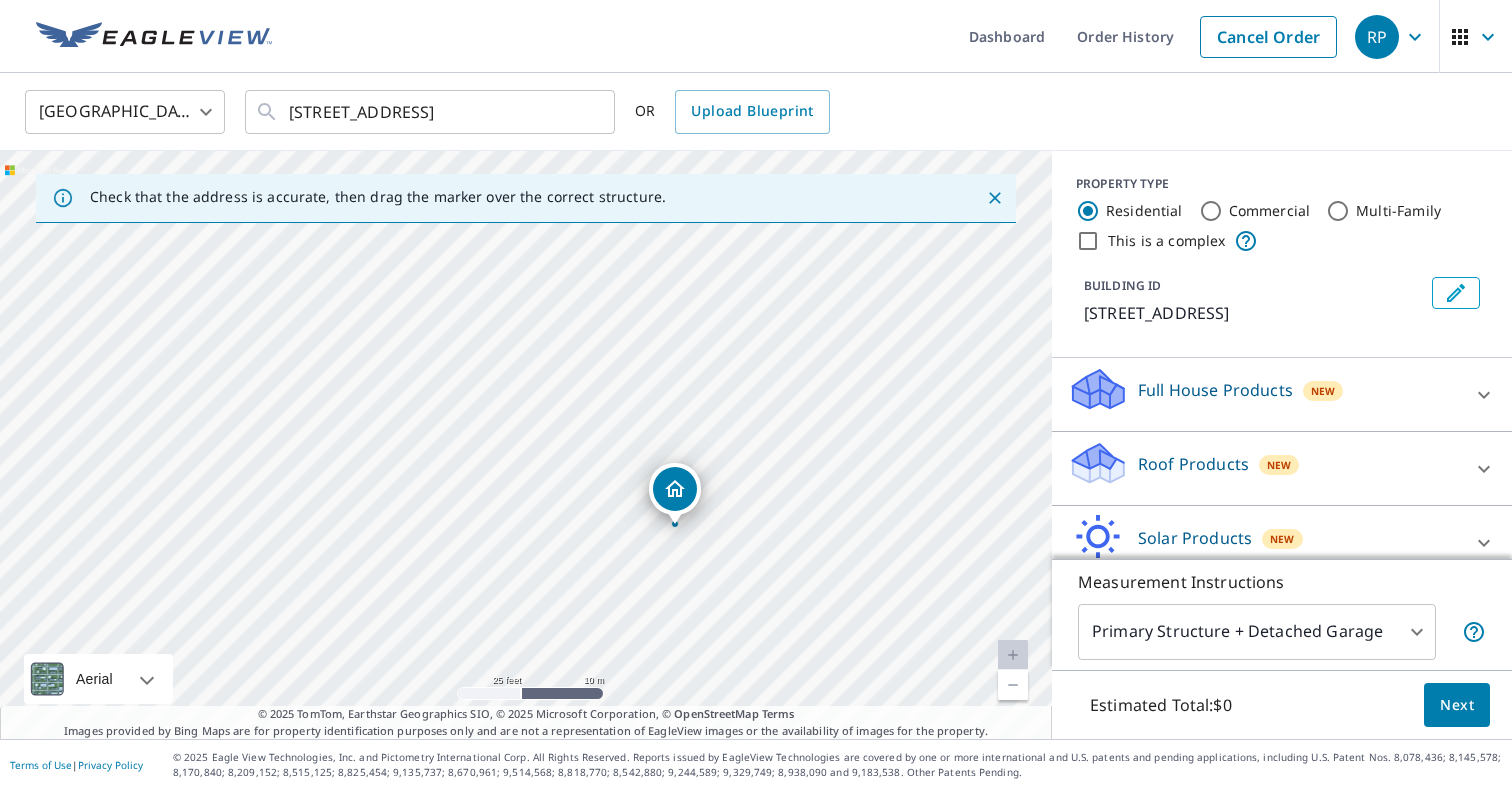 drag, startPoint x: 776, startPoint y: 452, endPoint x: 637, endPoint y: 578, distance: 187.60864 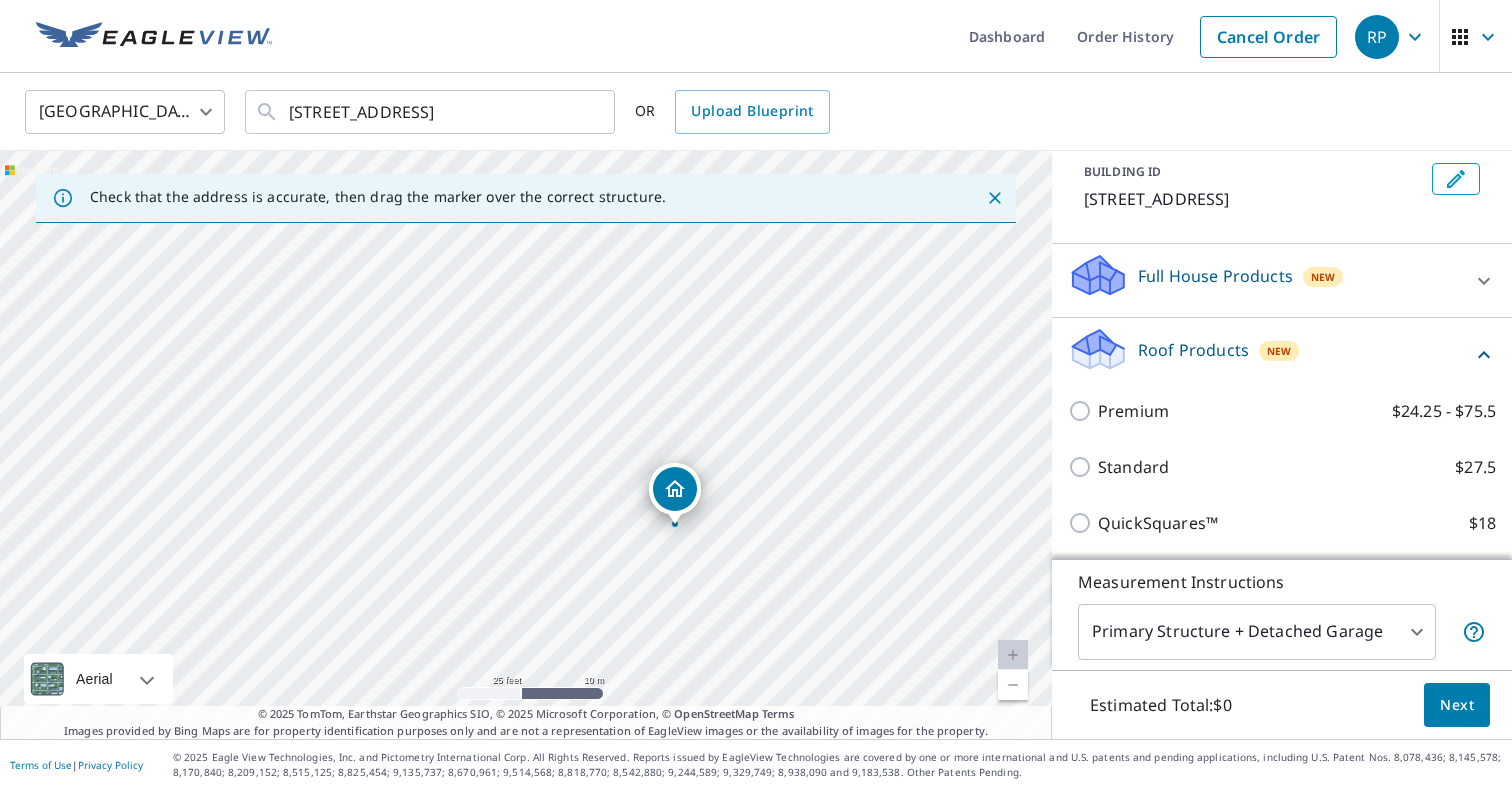 scroll, scrollTop: 162, scrollLeft: 0, axis: vertical 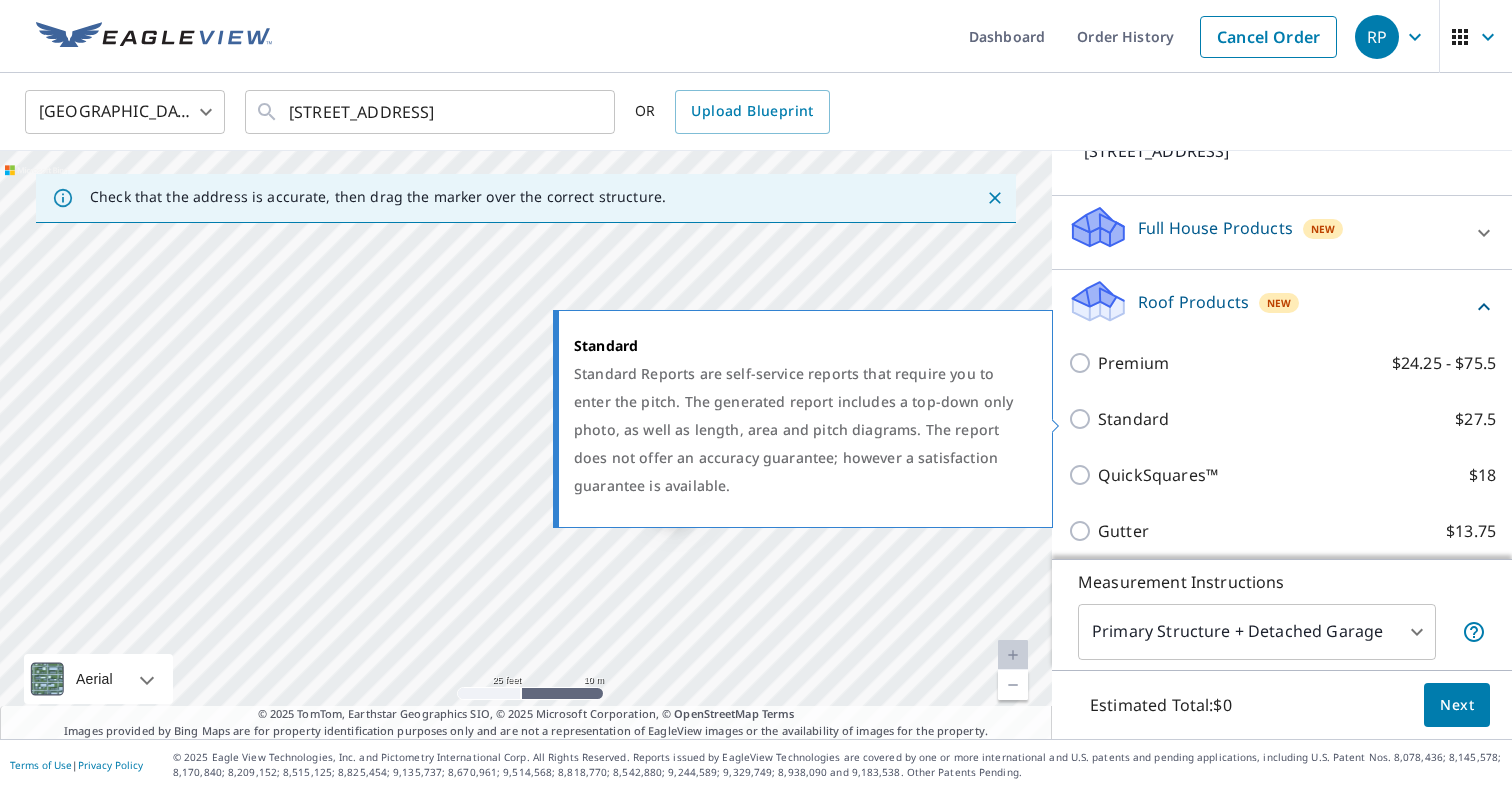 click on "Standard" at bounding box center [1133, 419] 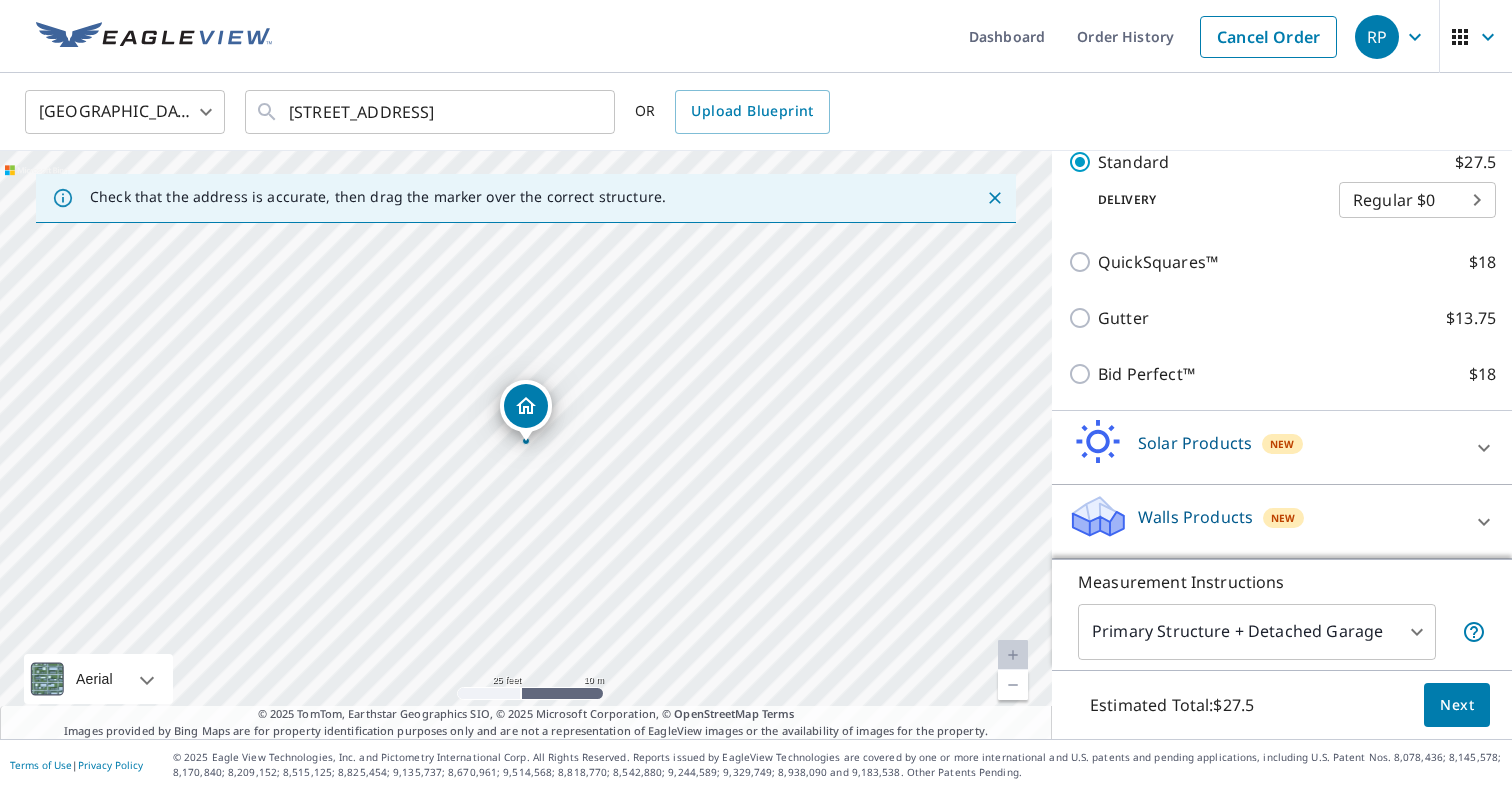 scroll, scrollTop: 440, scrollLeft: 0, axis: vertical 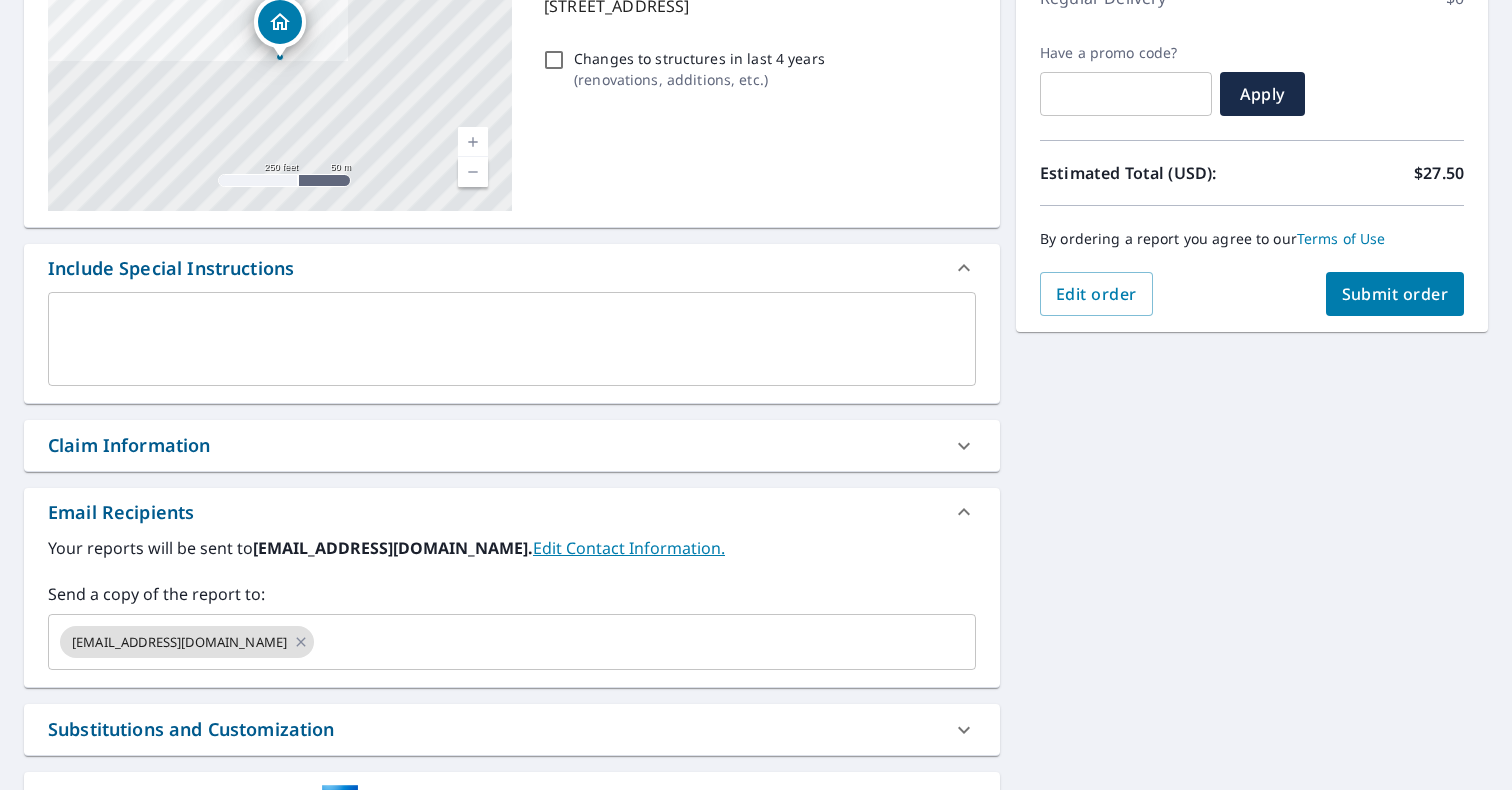 click on "Claim Information" at bounding box center (494, 445) 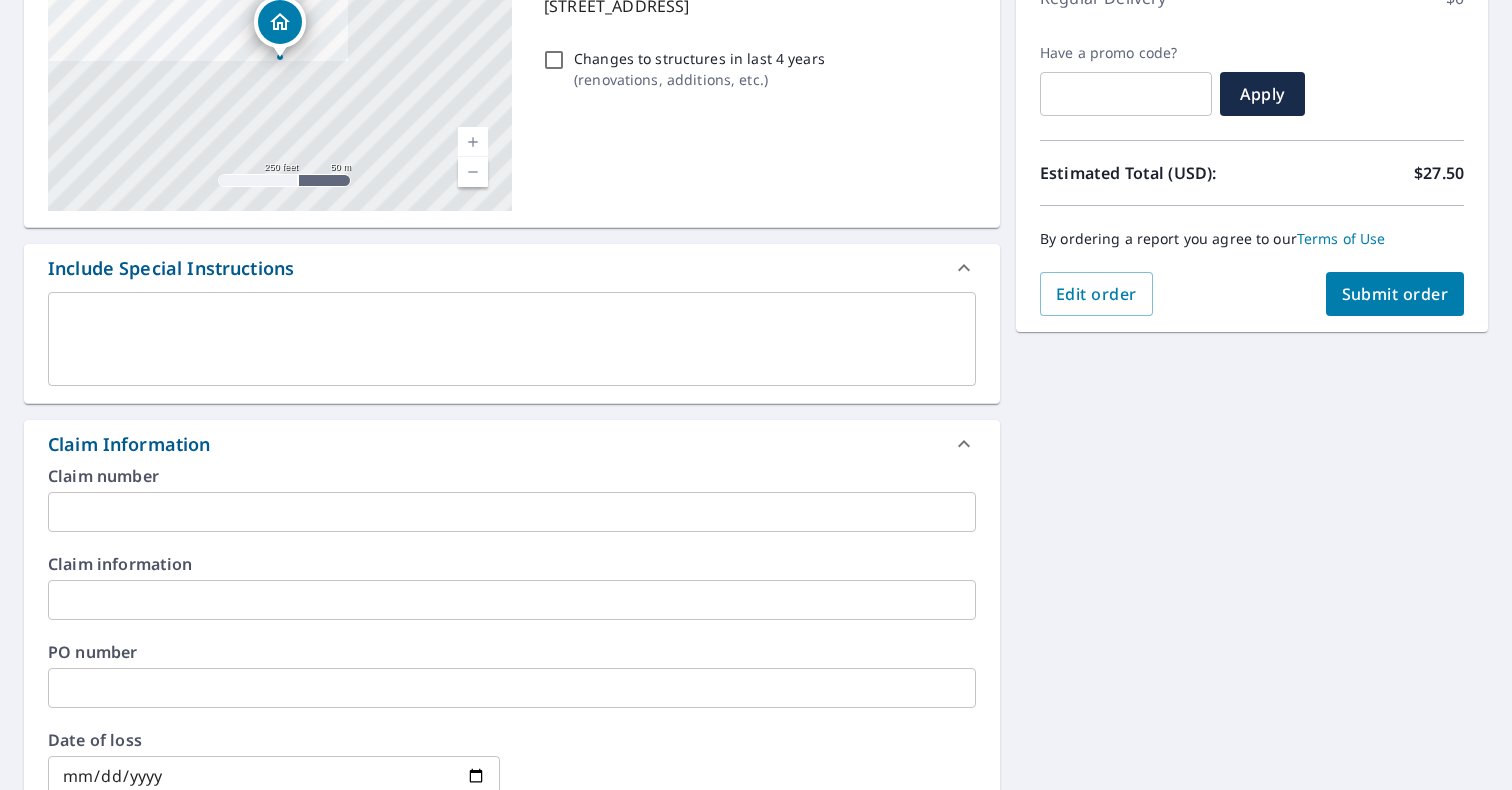 click at bounding box center (512, 512) 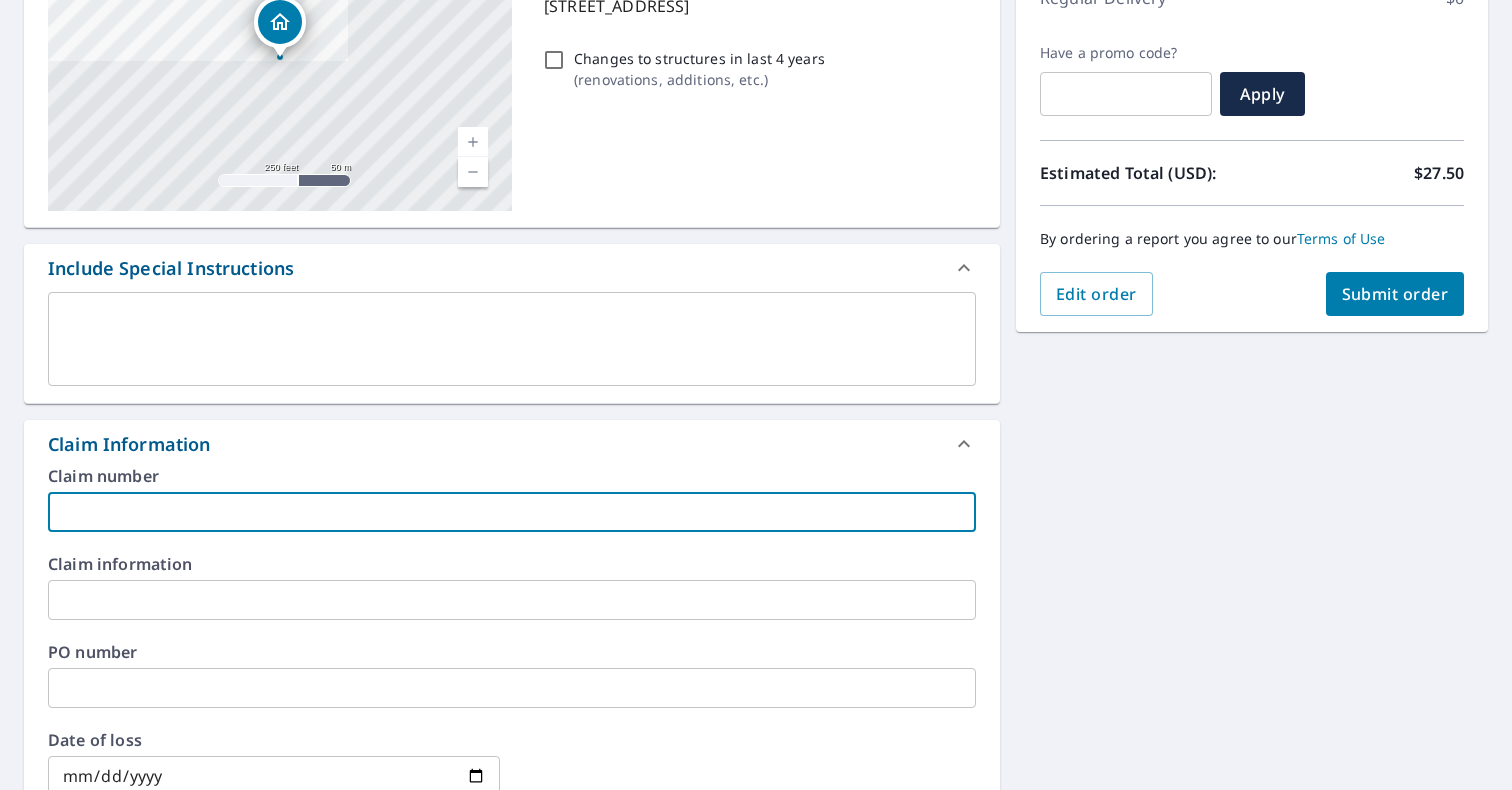 paste on "Joe Wilen" 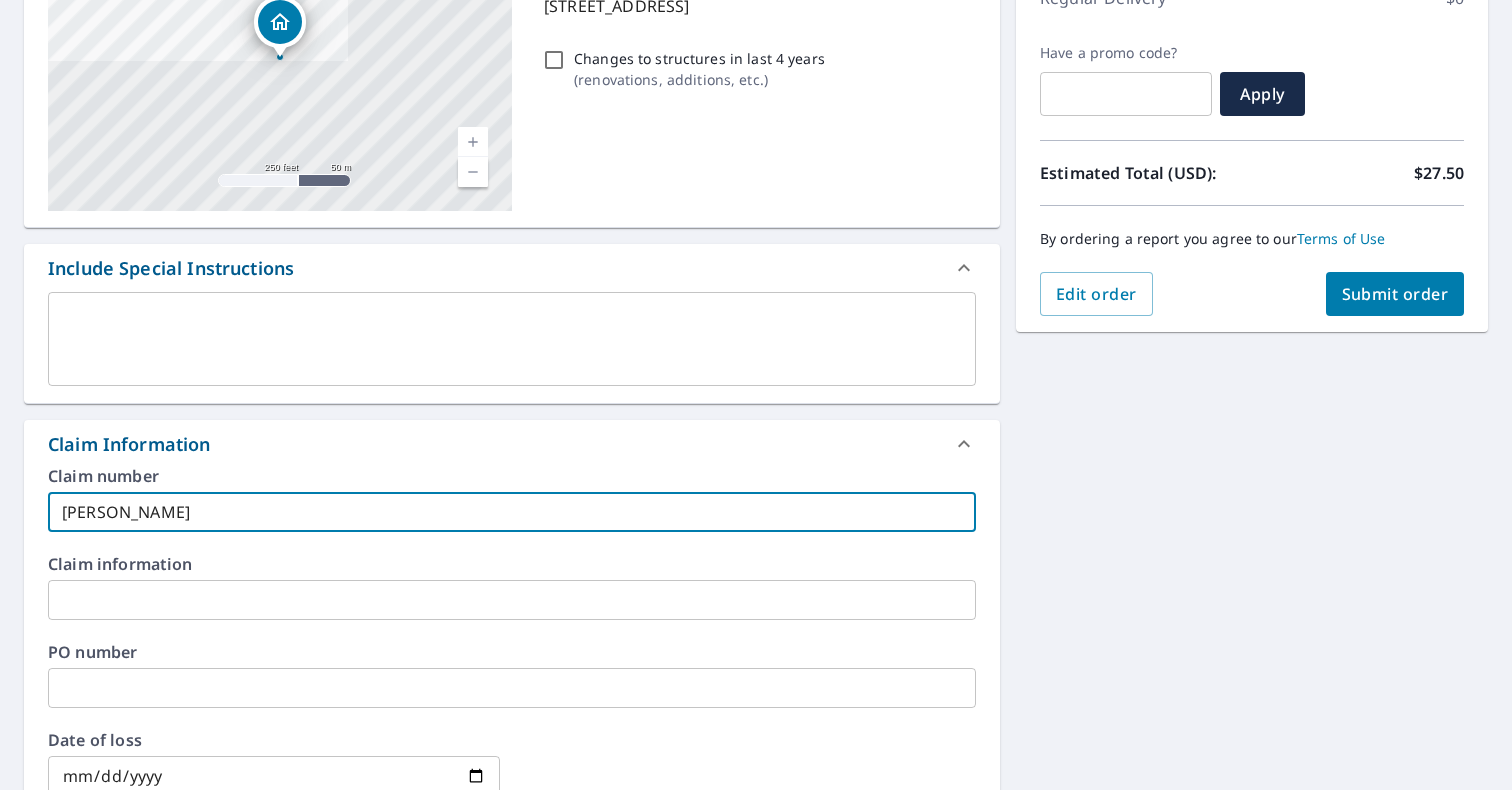 type on "Joe Wilen" 